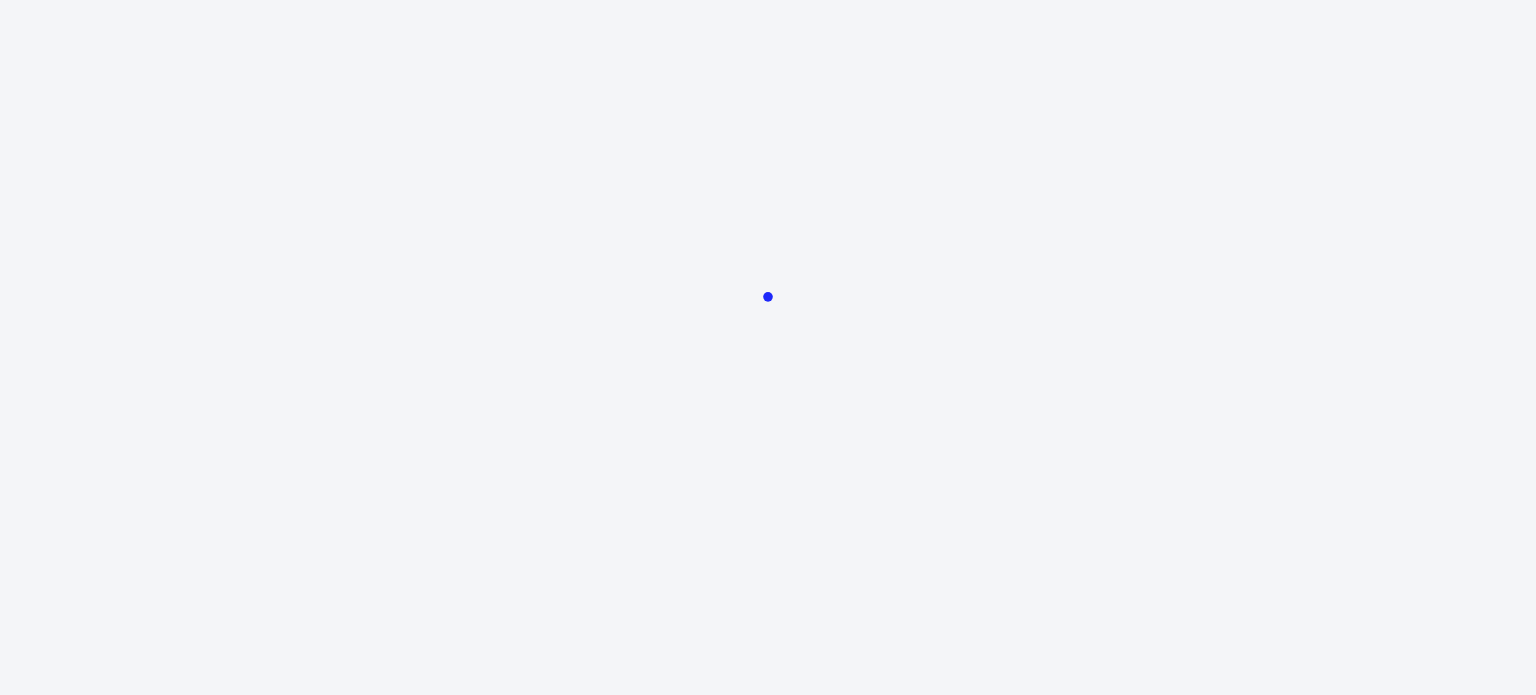 scroll, scrollTop: 0, scrollLeft: 0, axis: both 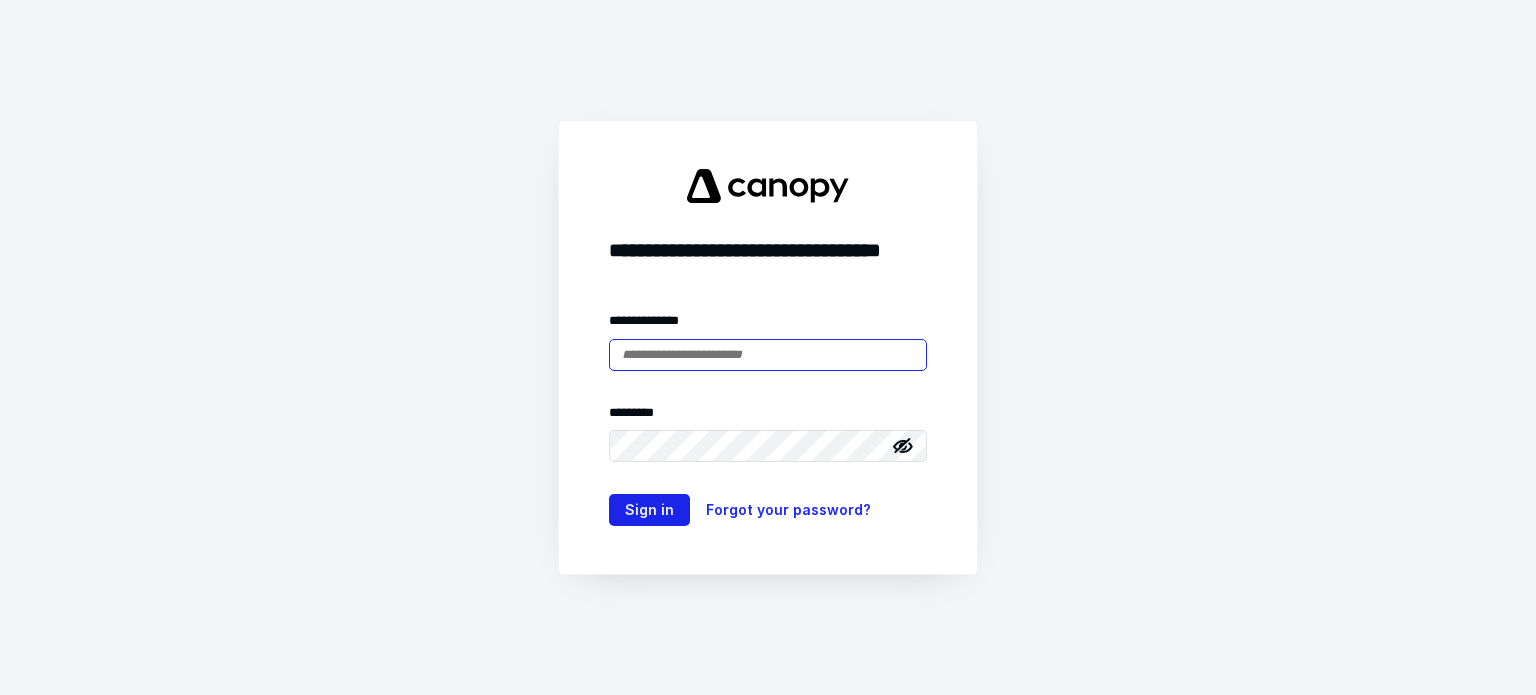 type on "**********" 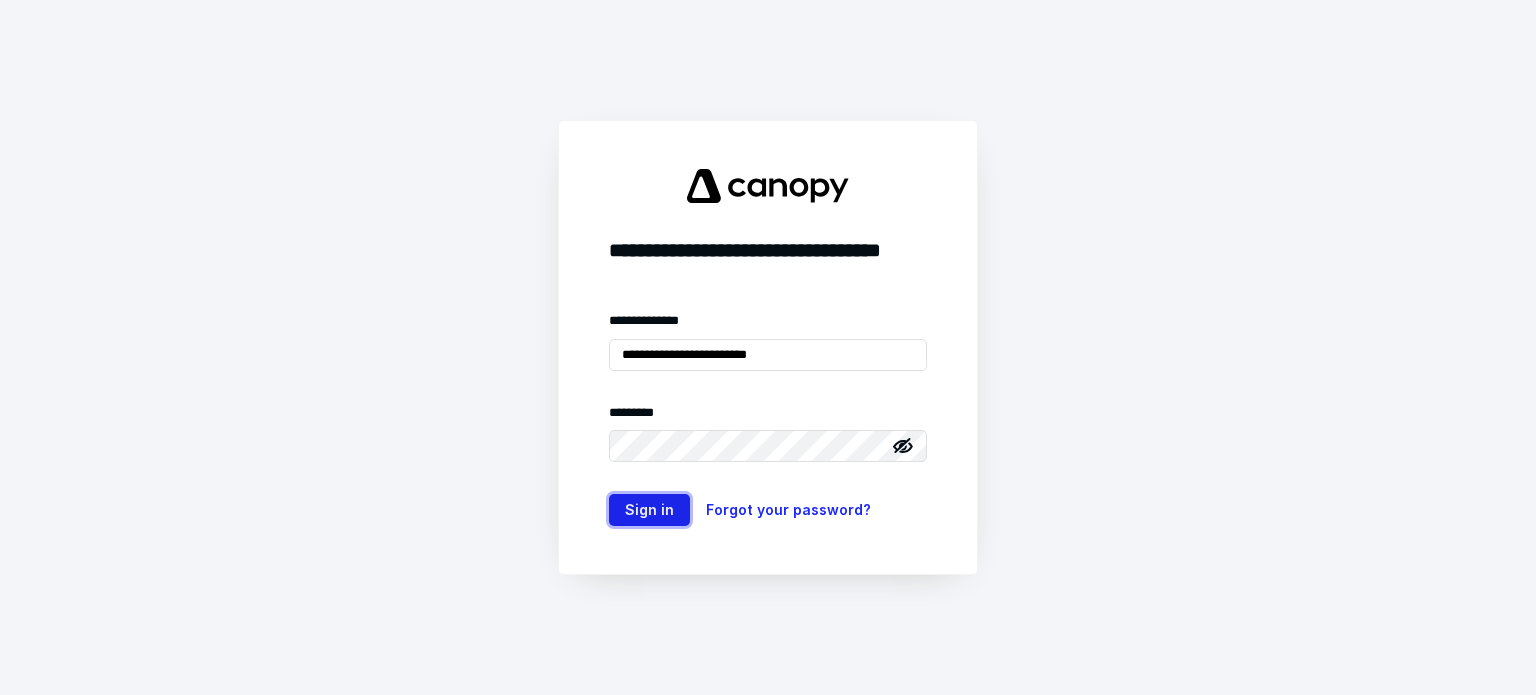 click on "Sign in" at bounding box center [649, 510] 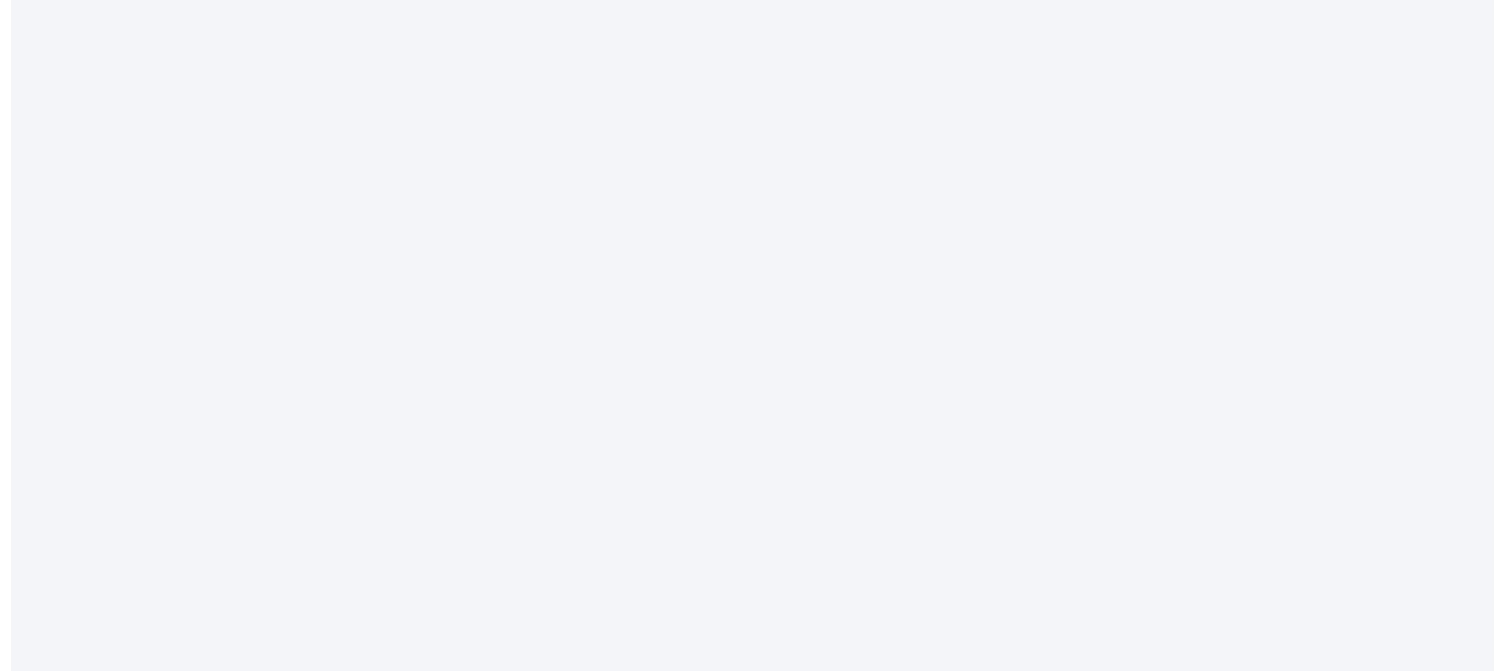 scroll, scrollTop: 0, scrollLeft: 0, axis: both 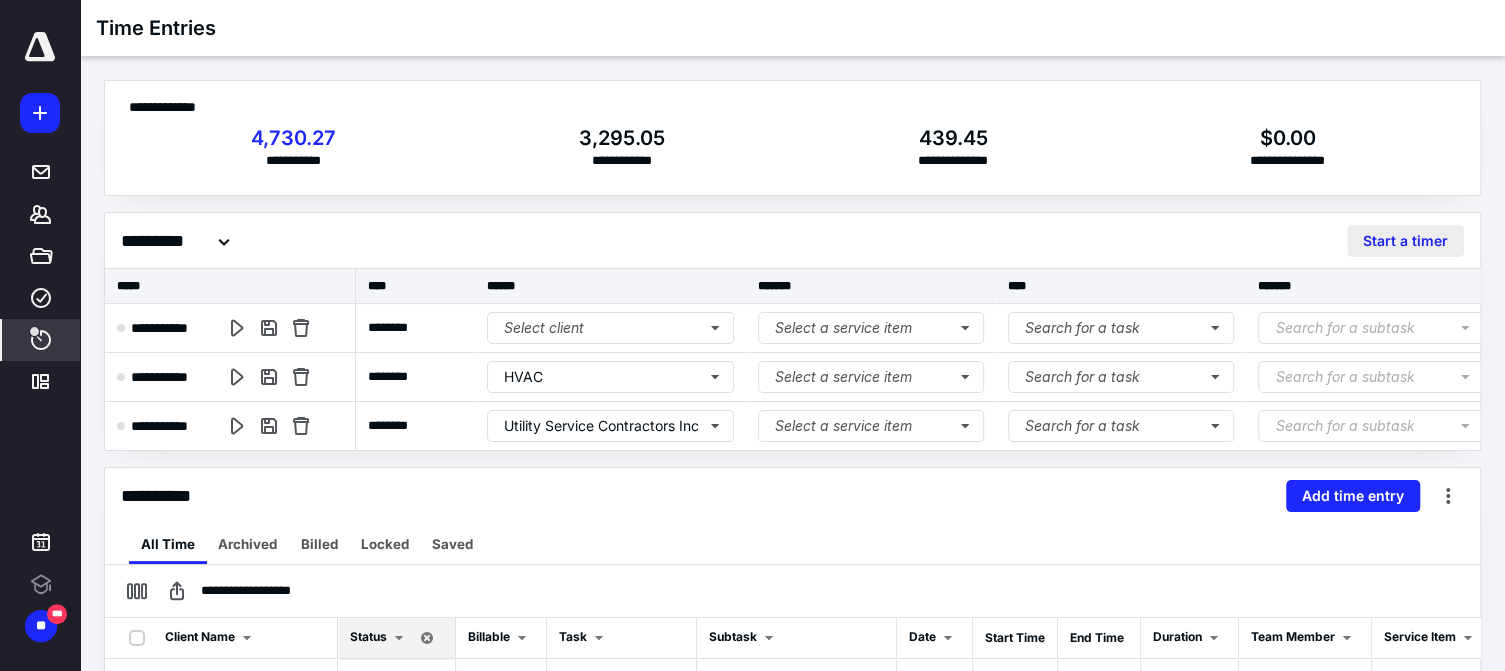 click on "Start a timer" at bounding box center (1405, 241) 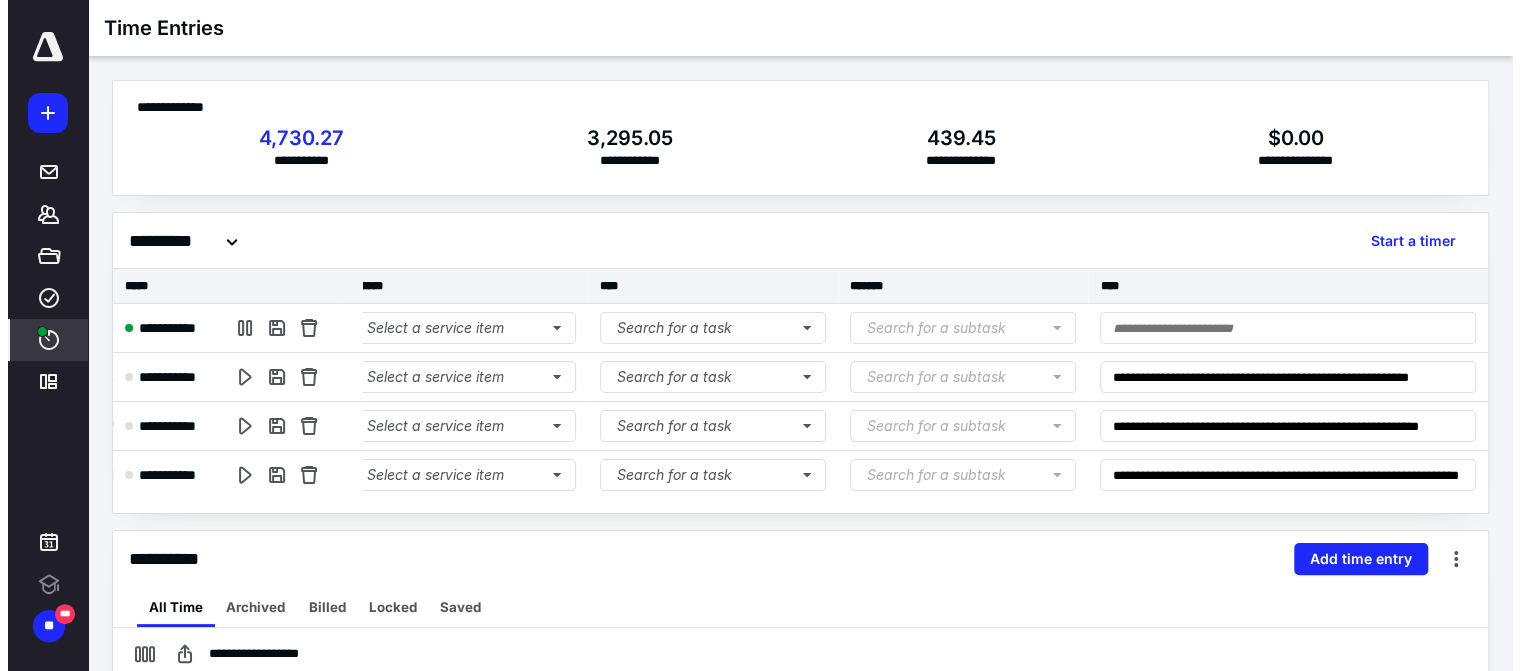 scroll, scrollTop: 0, scrollLeft: 0, axis: both 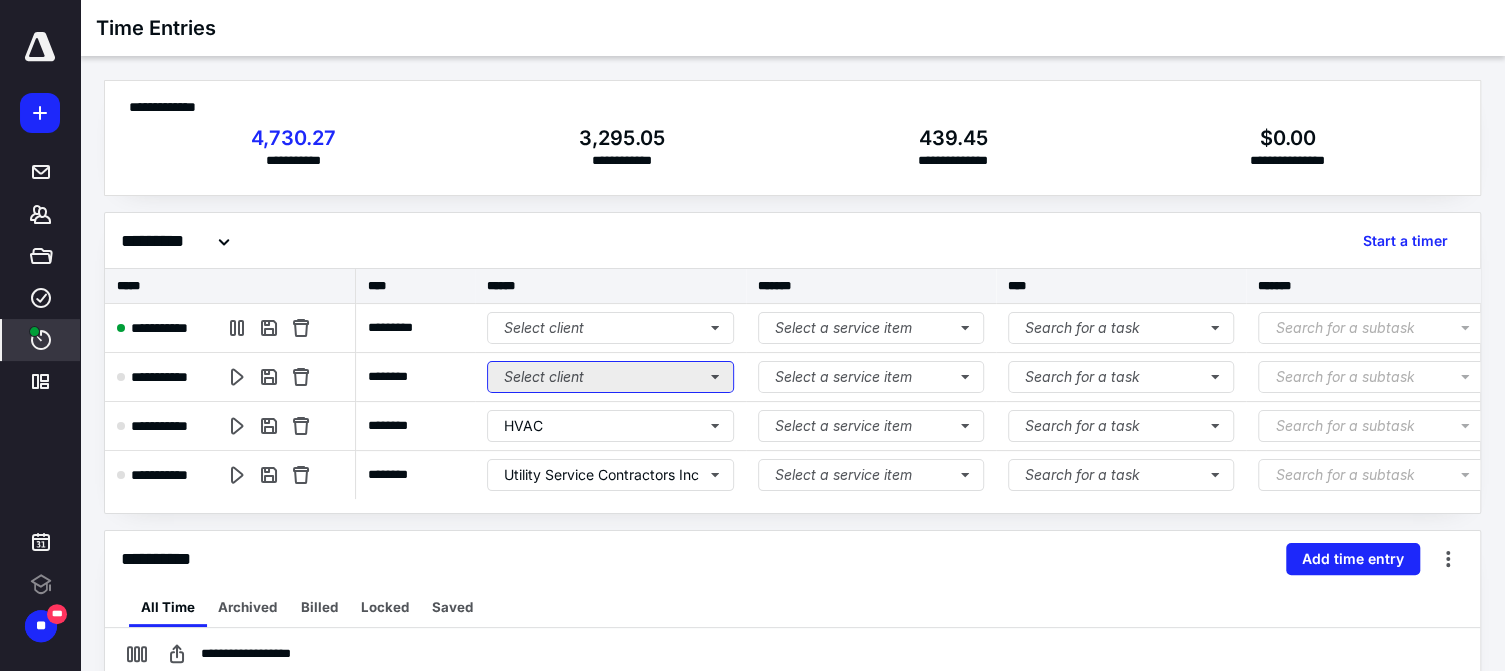 click on "Select client" at bounding box center (610, 377) 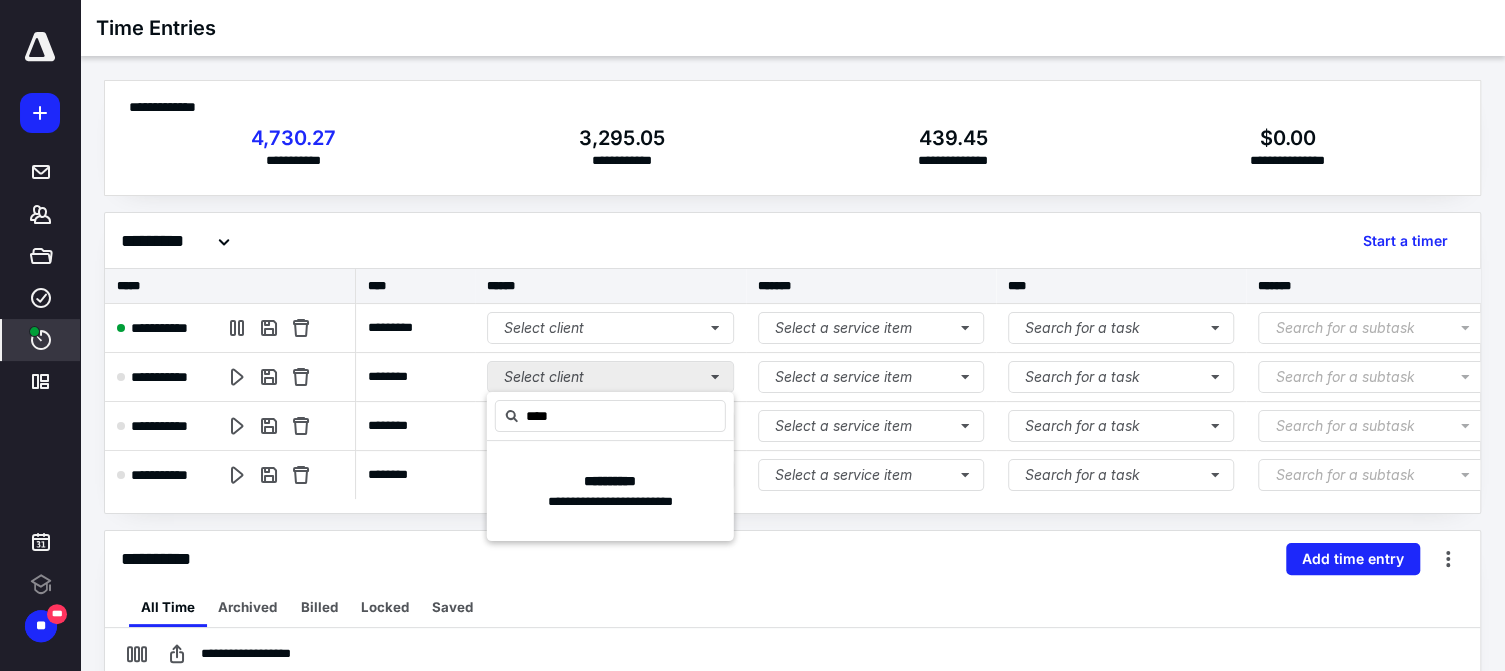 type on "*****" 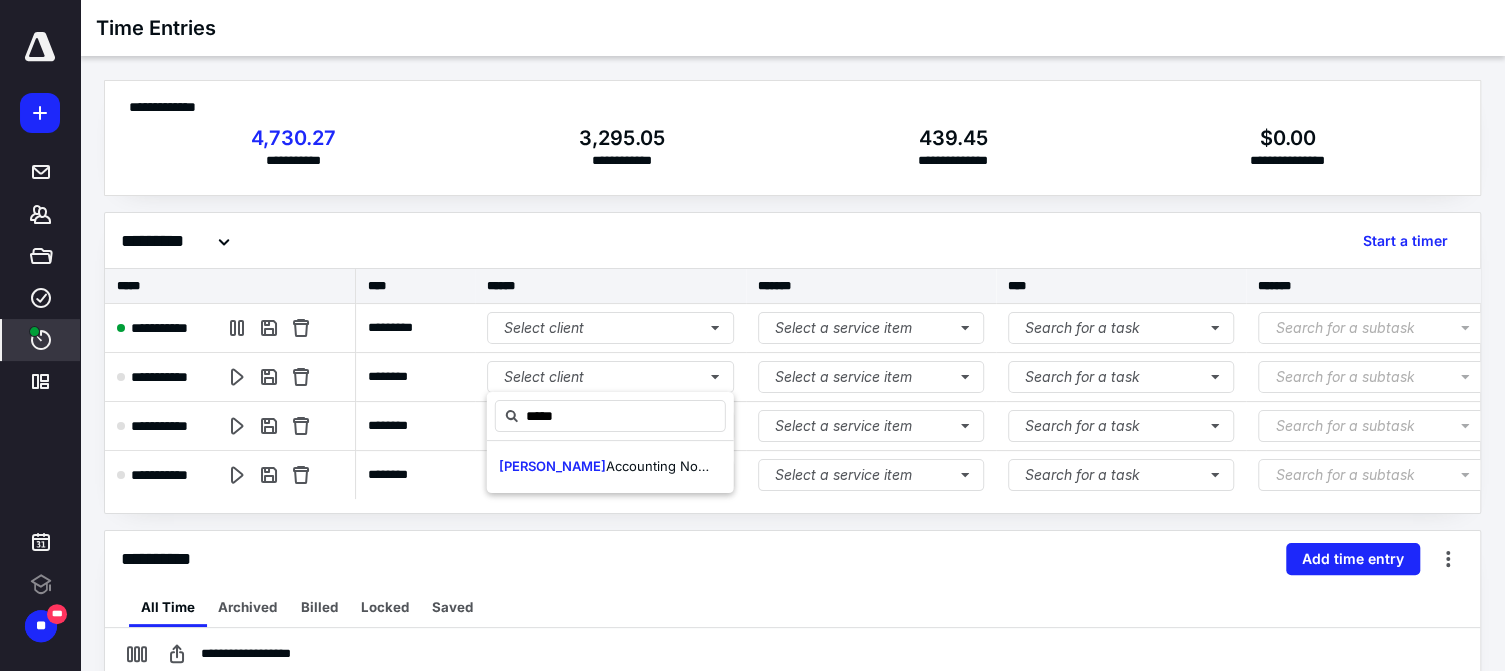 drag, startPoint x: 562, startPoint y: 466, endPoint x: 328, endPoint y: 390, distance: 246.03252 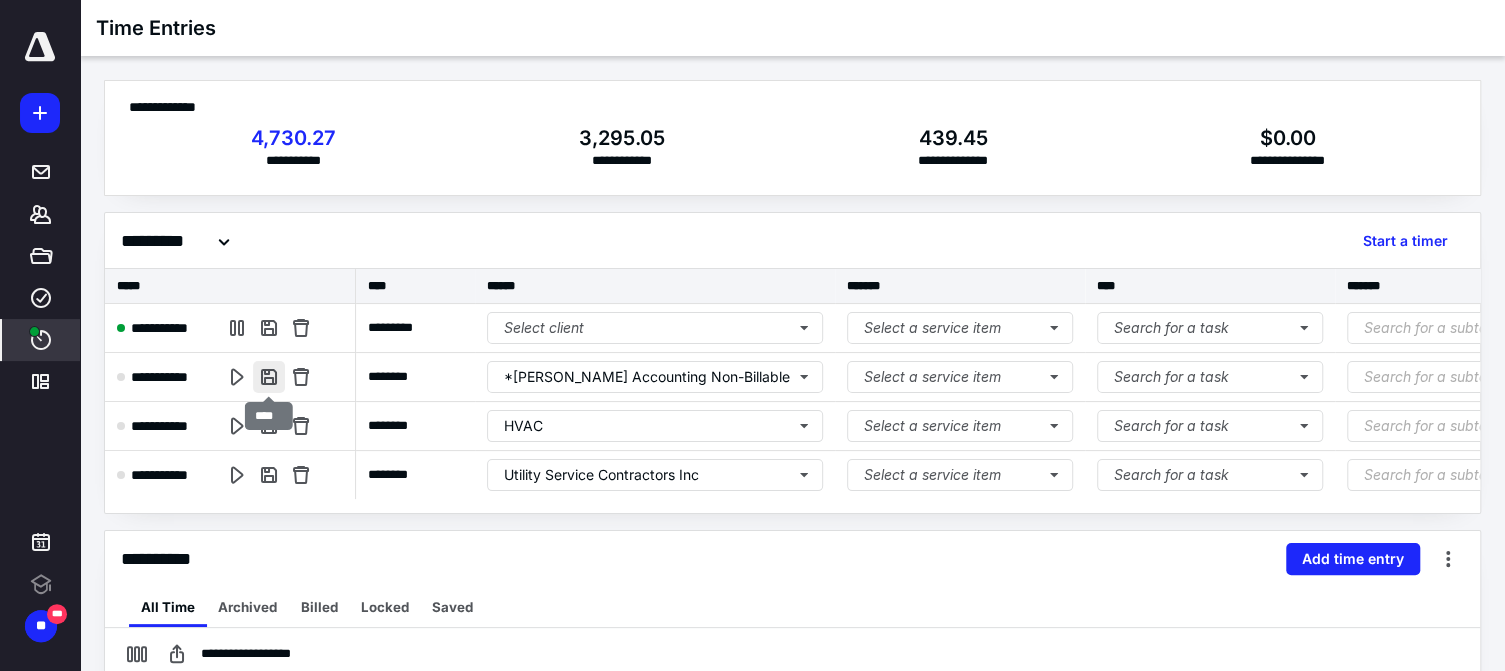 click at bounding box center (269, 377) 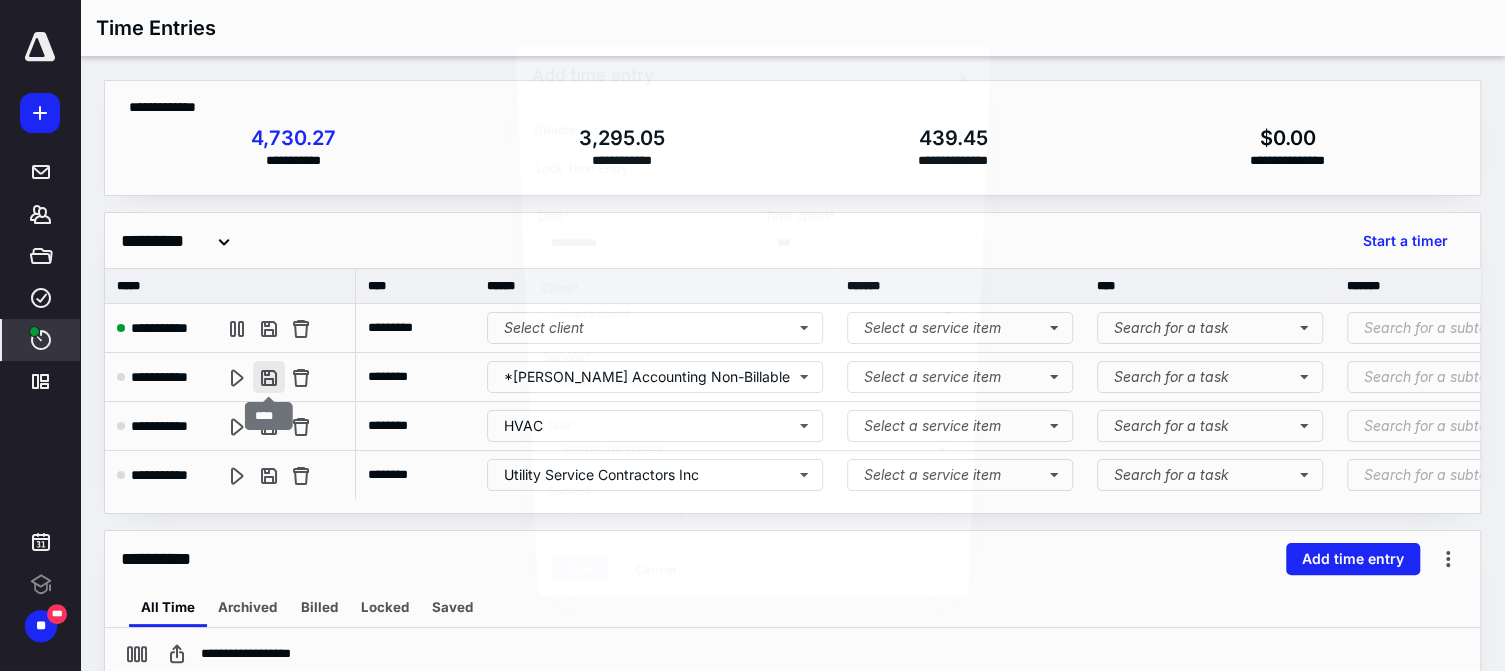 type on "******" 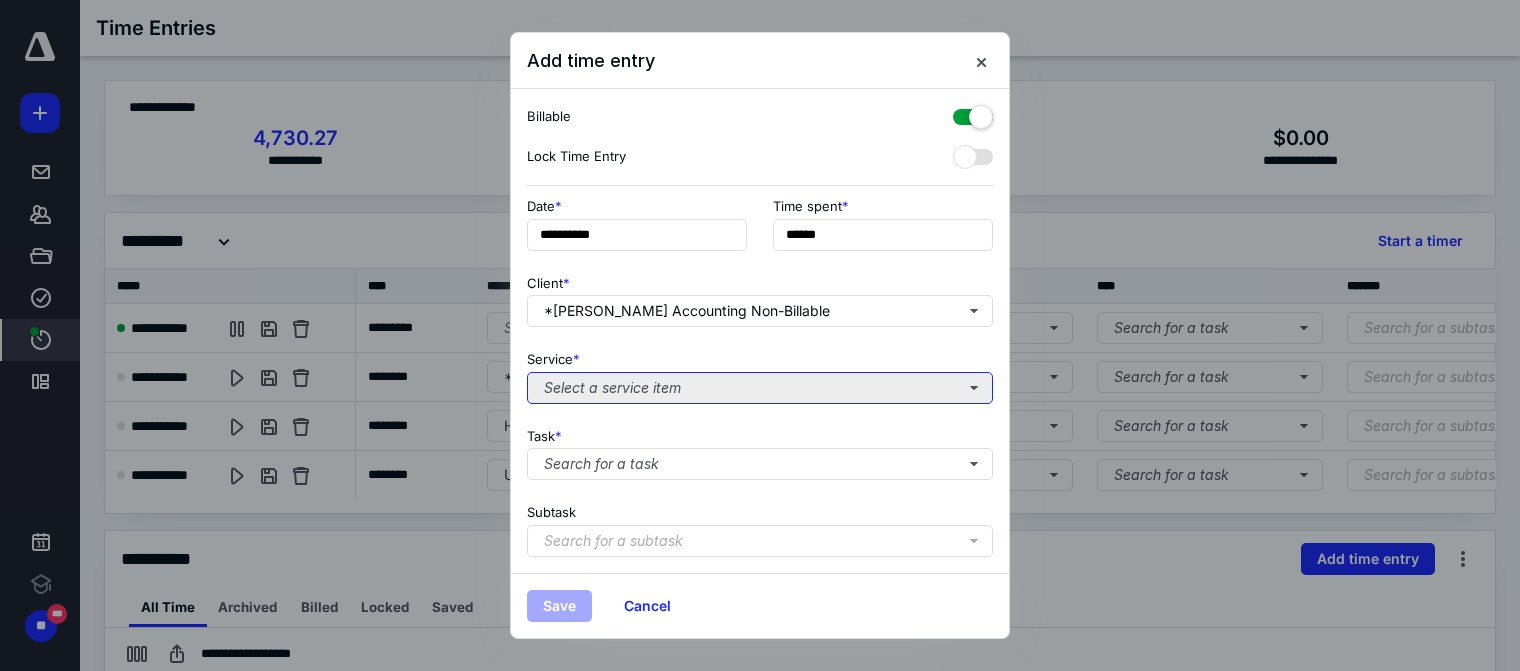 click on "Select a service item" at bounding box center [760, 388] 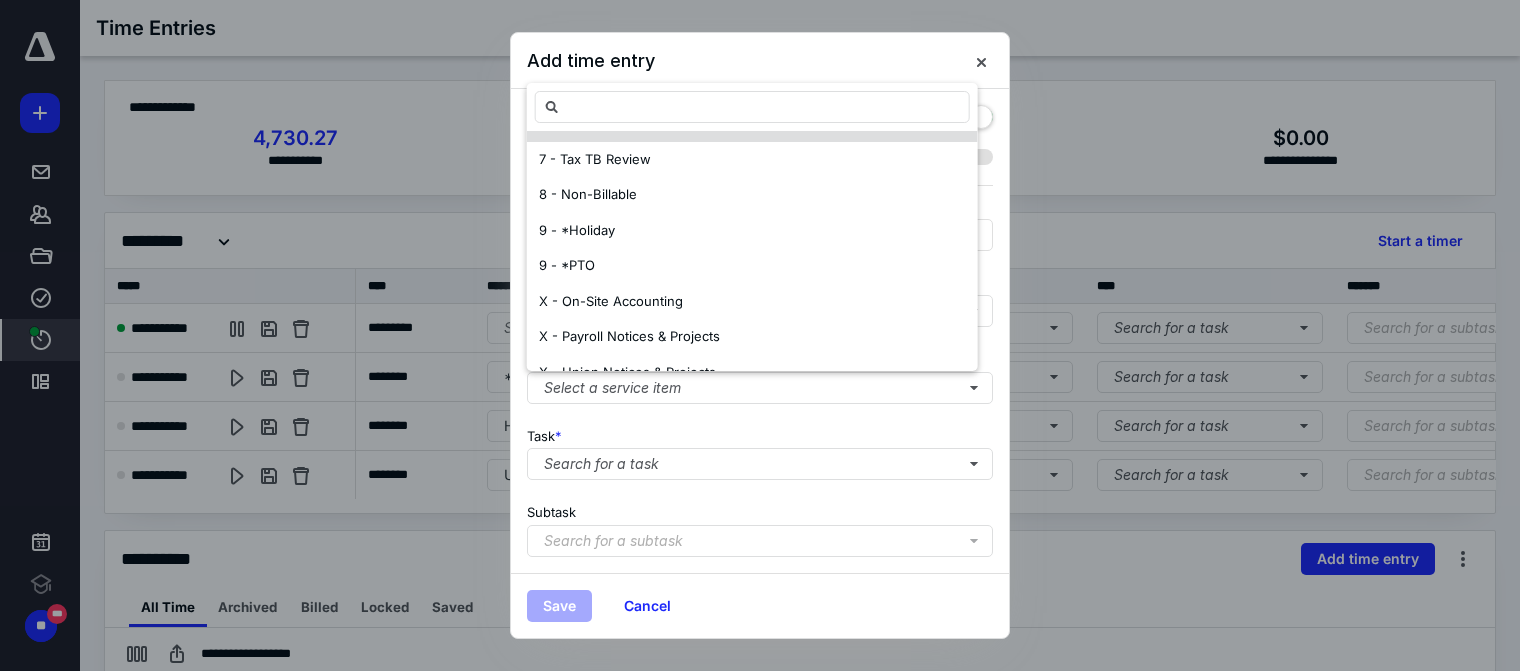scroll, scrollTop: 500, scrollLeft: 0, axis: vertical 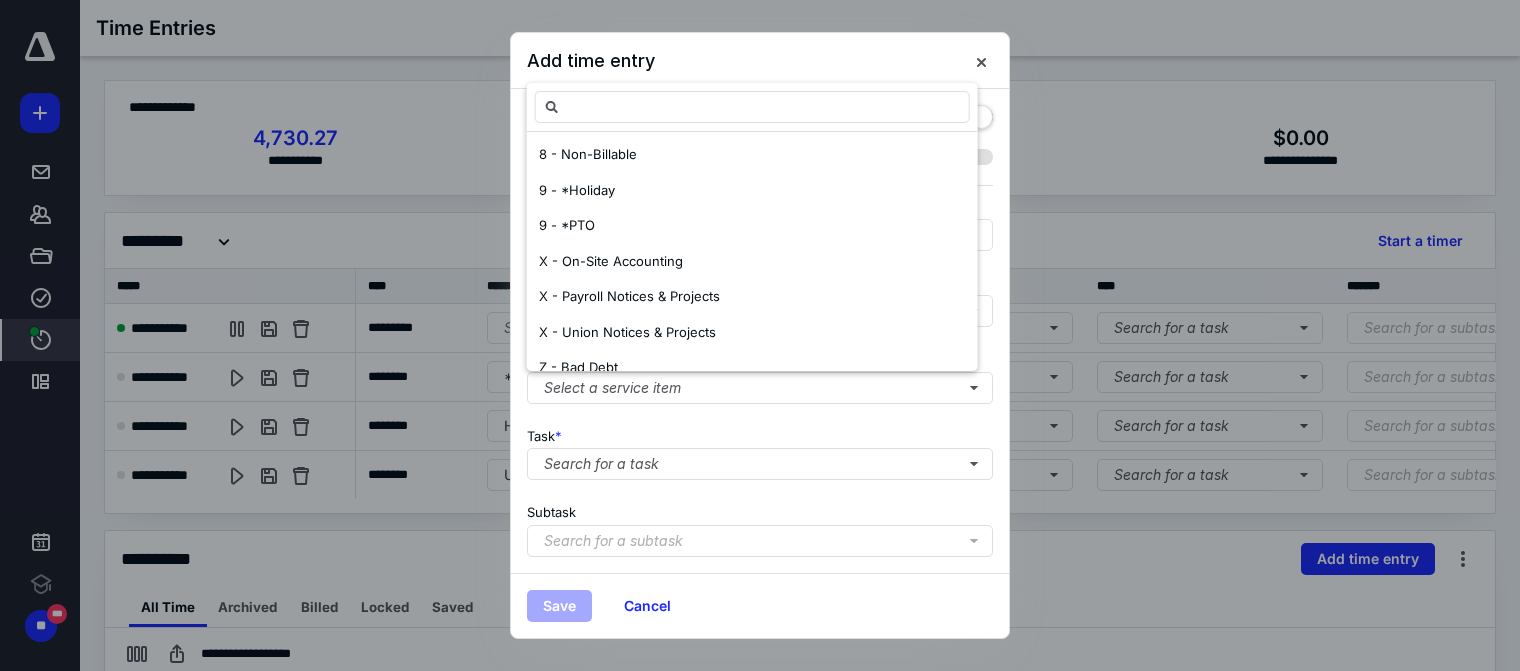 click on "8 - Non-Billable" at bounding box center [588, 154] 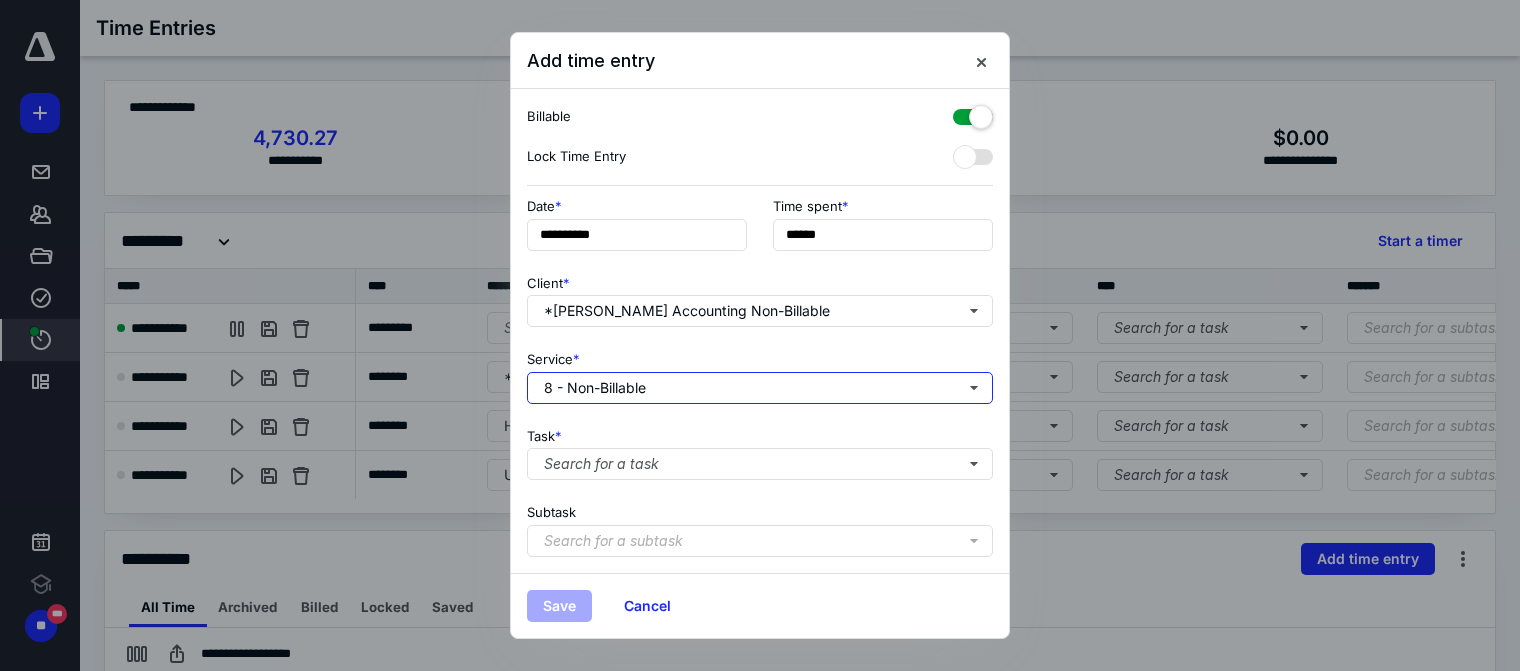 scroll, scrollTop: 0, scrollLeft: 0, axis: both 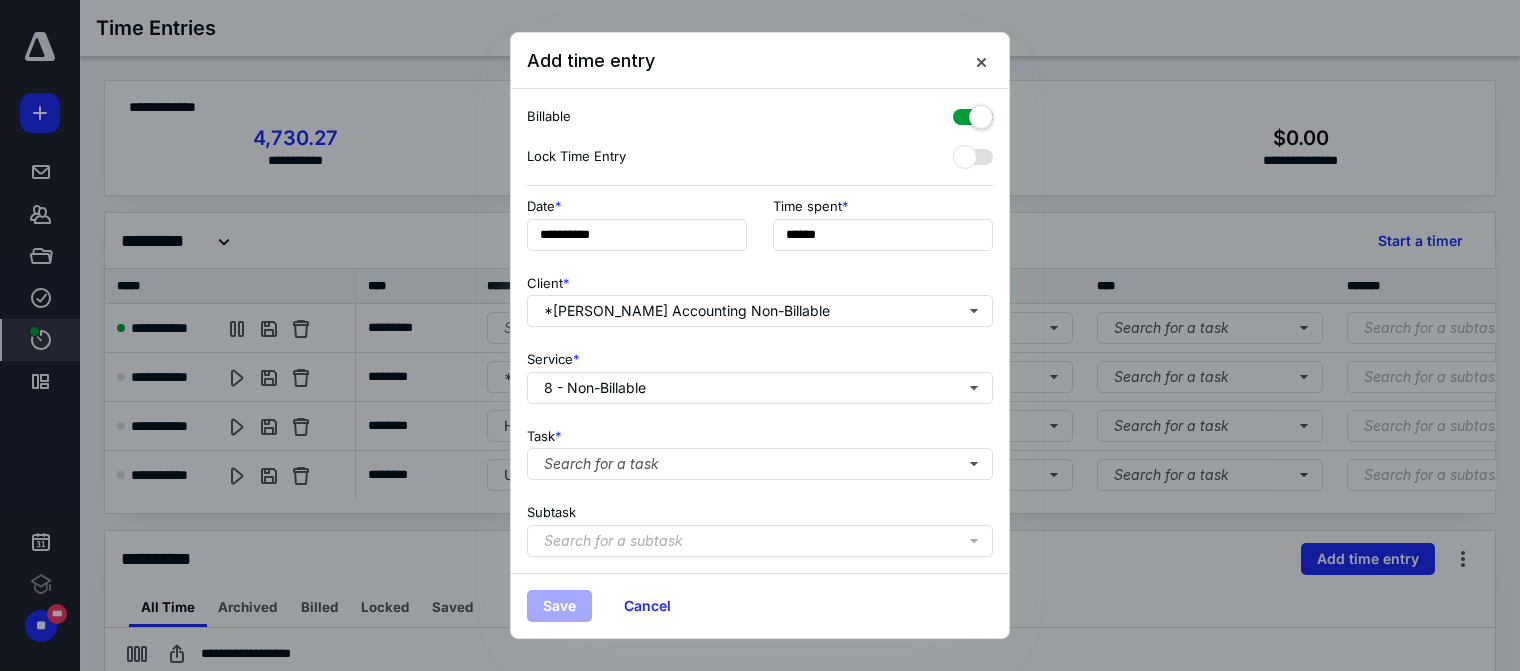 click at bounding box center (973, 113) 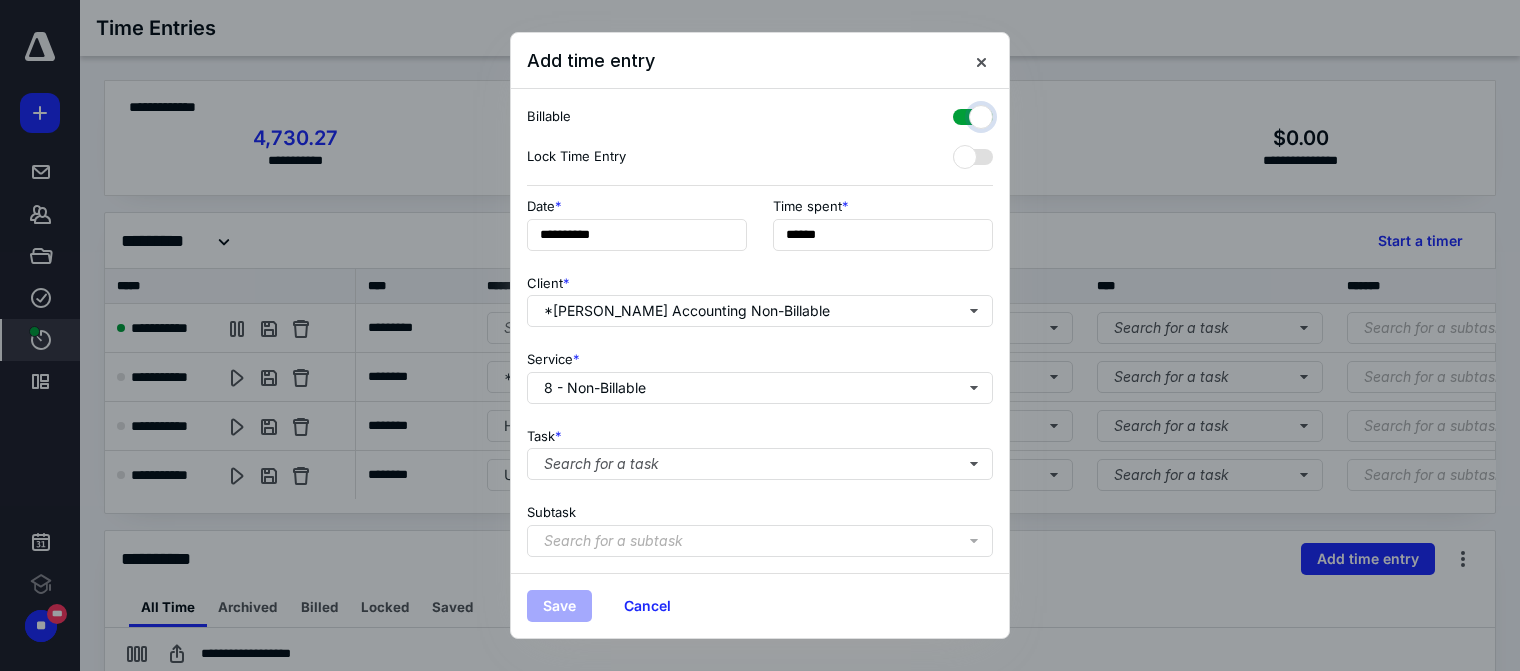 click at bounding box center [963, 114] 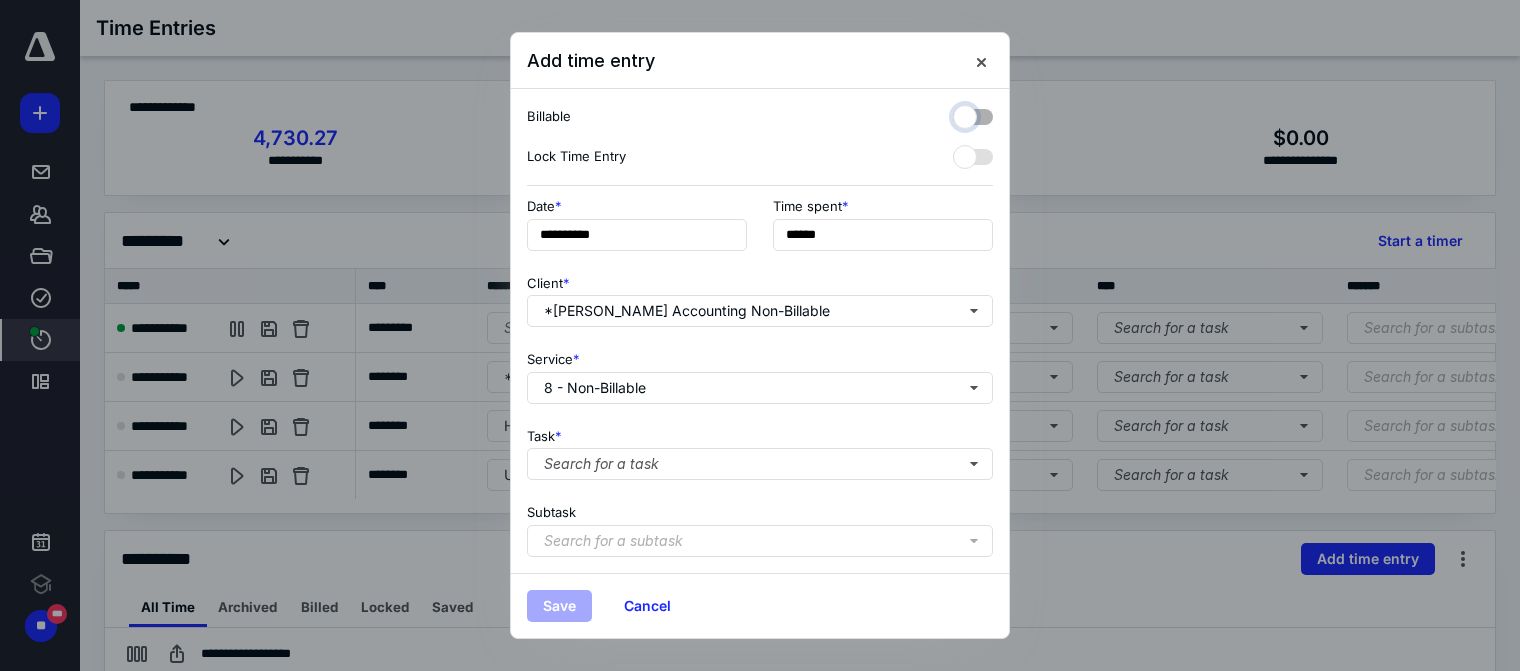 checkbox on "false" 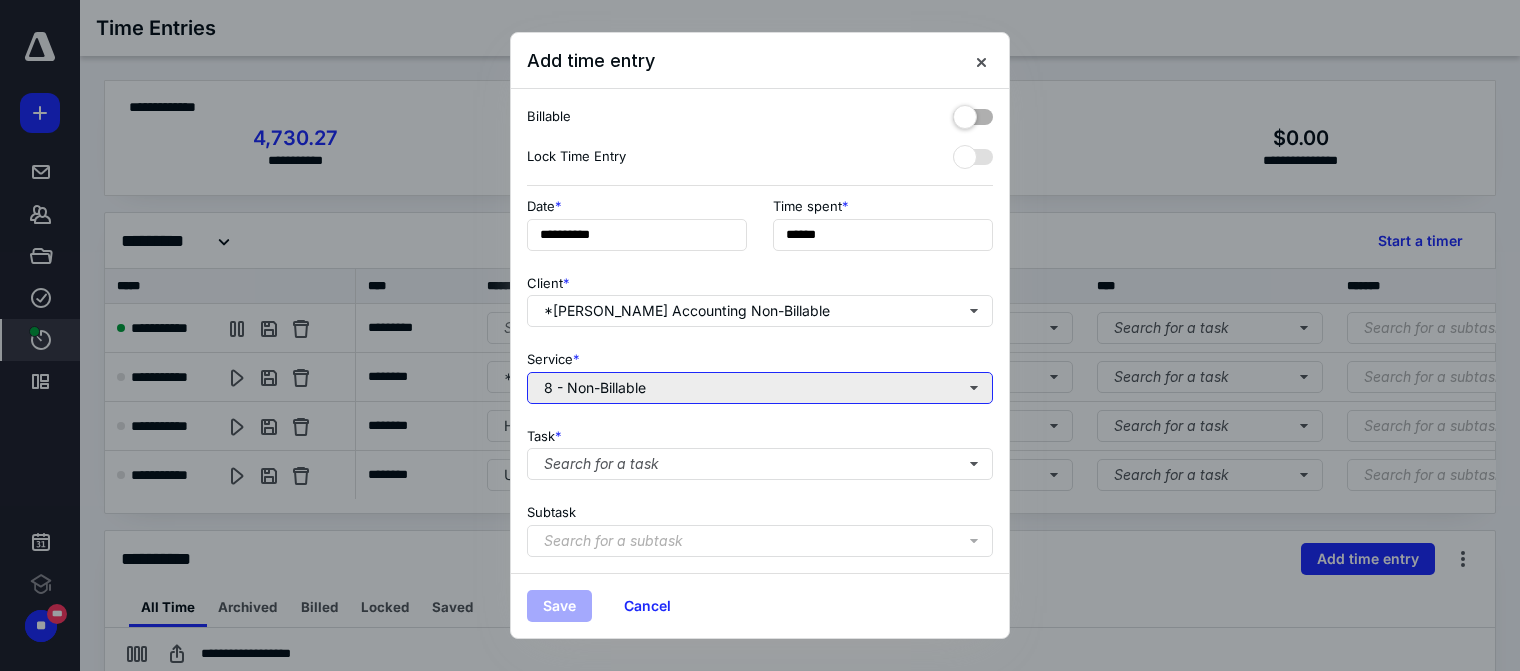 click on "8 - Non-Billable" at bounding box center (760, 388) 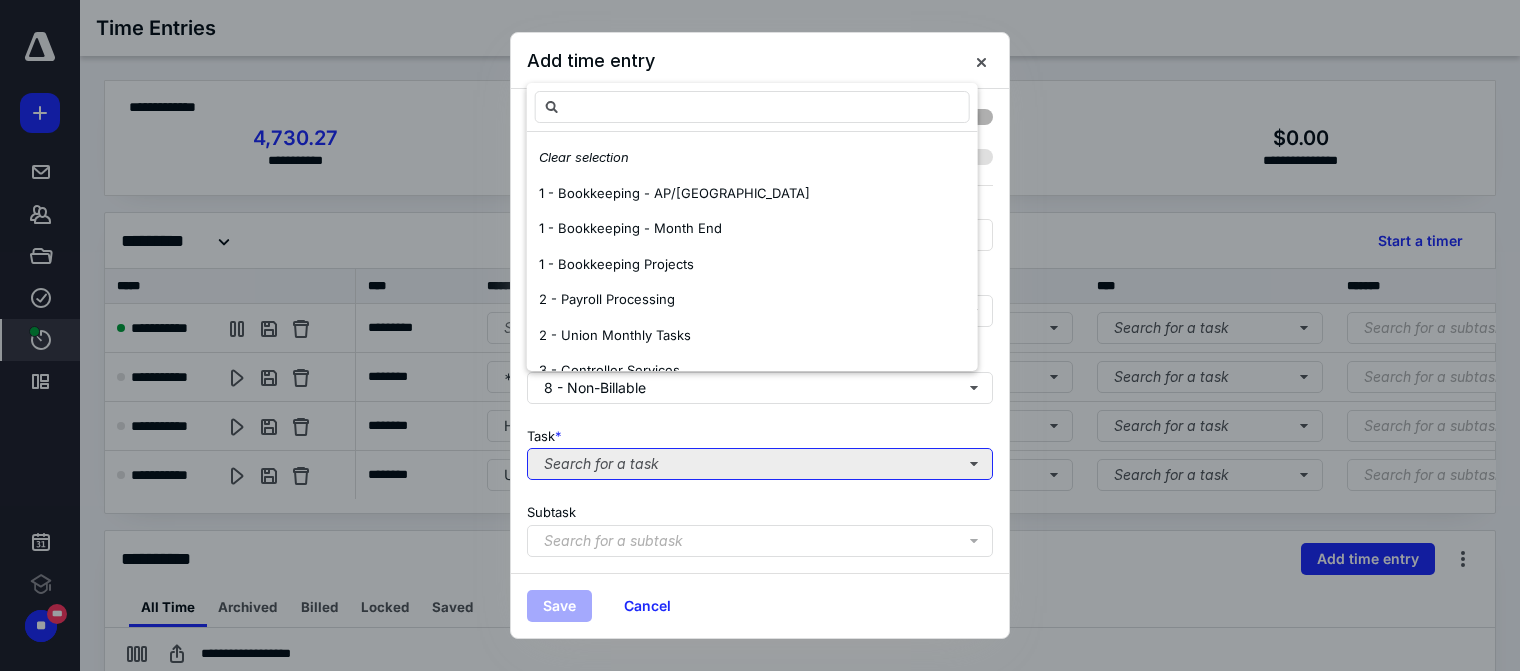 click on "Search for a task" at bounding box center (760, 464) 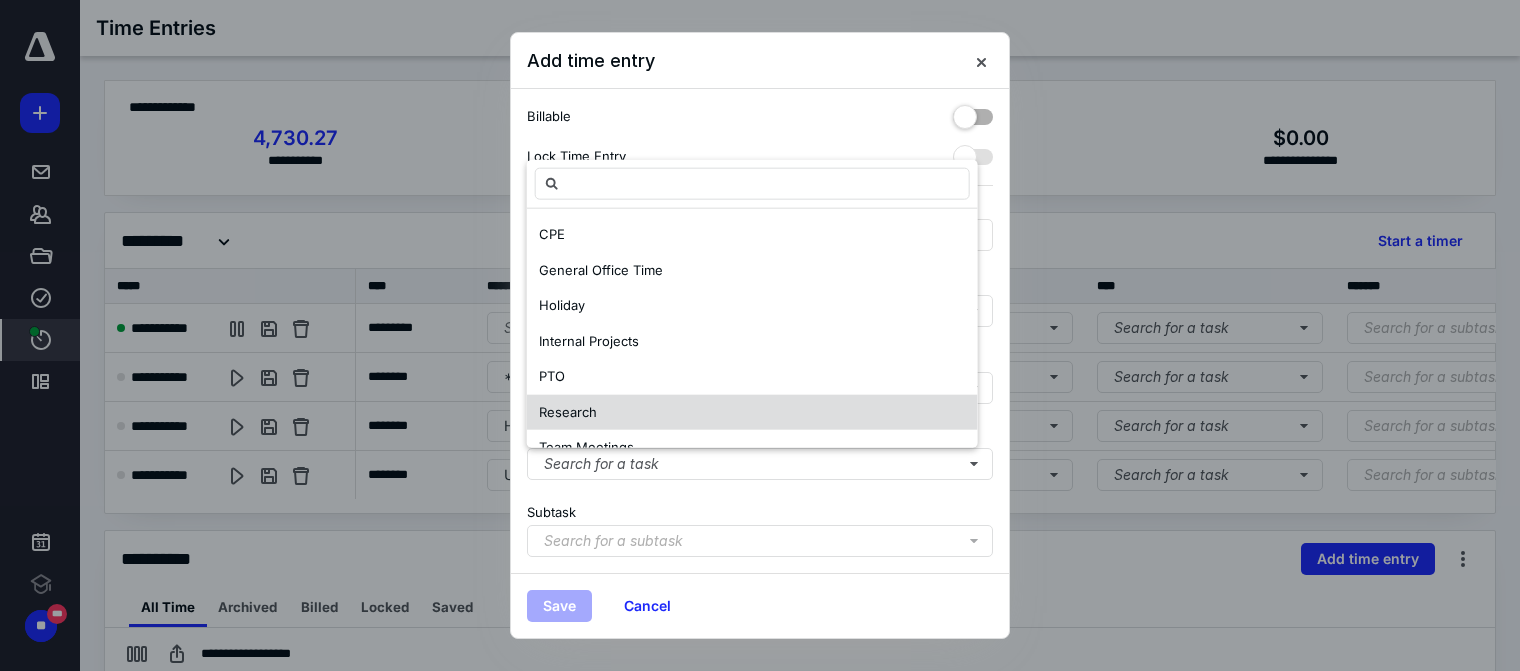 click on "Research" at bounding box center (752, 412) 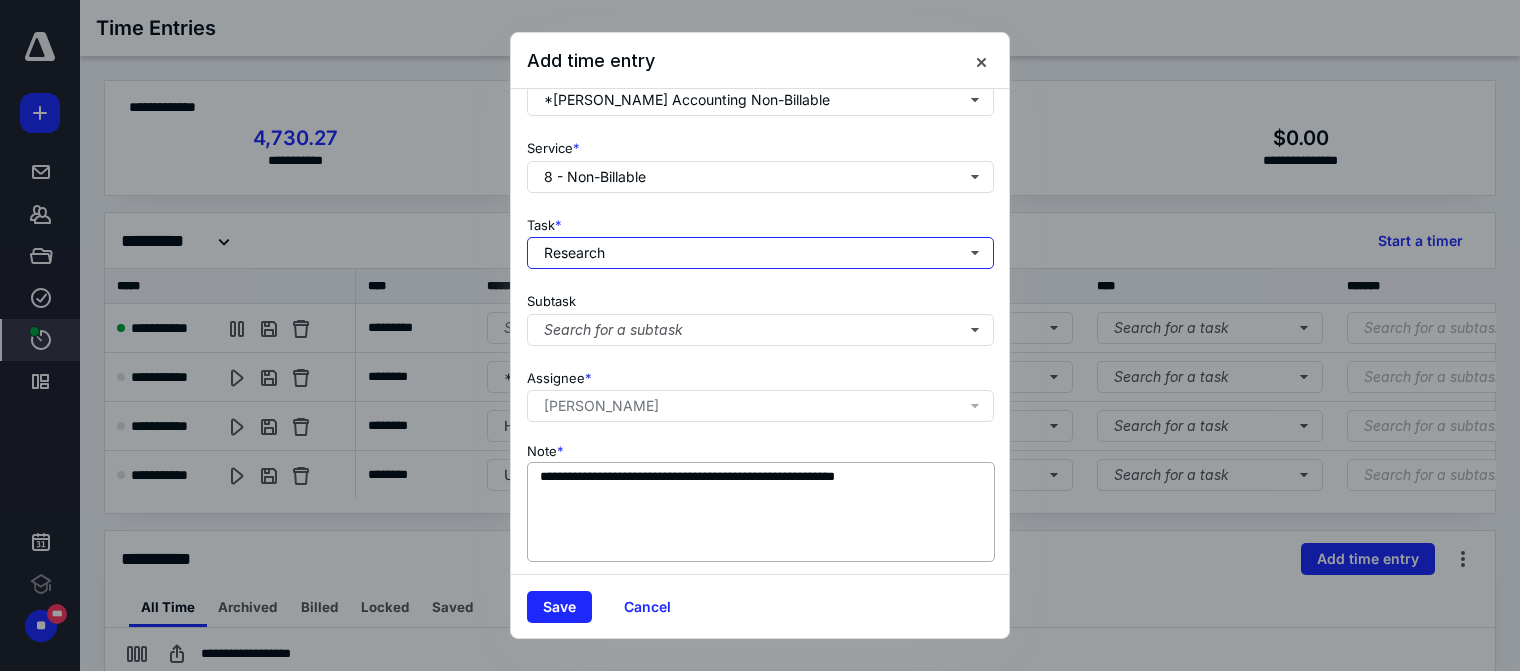 scroll, scrollTop: 229, scrollLeft: 0, axis: vertical 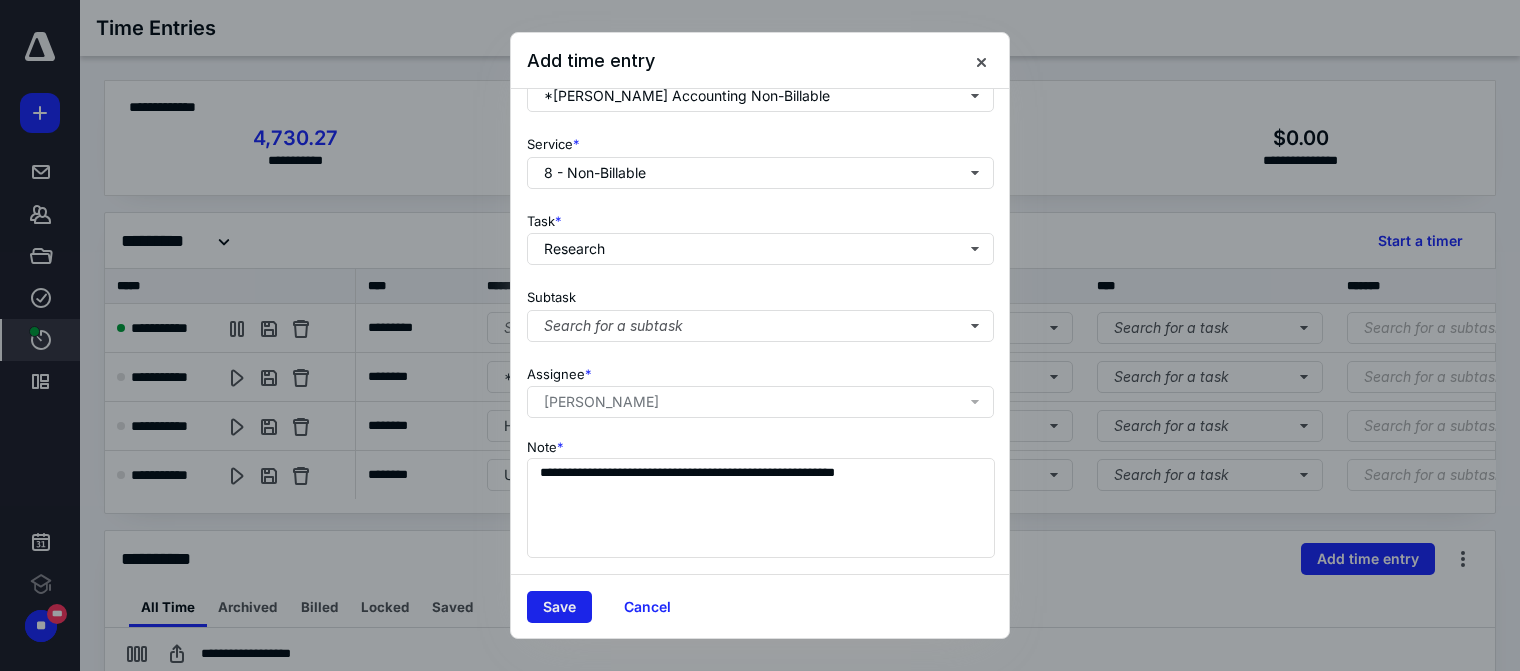 click on "Save" at bounding box center (559, 607) 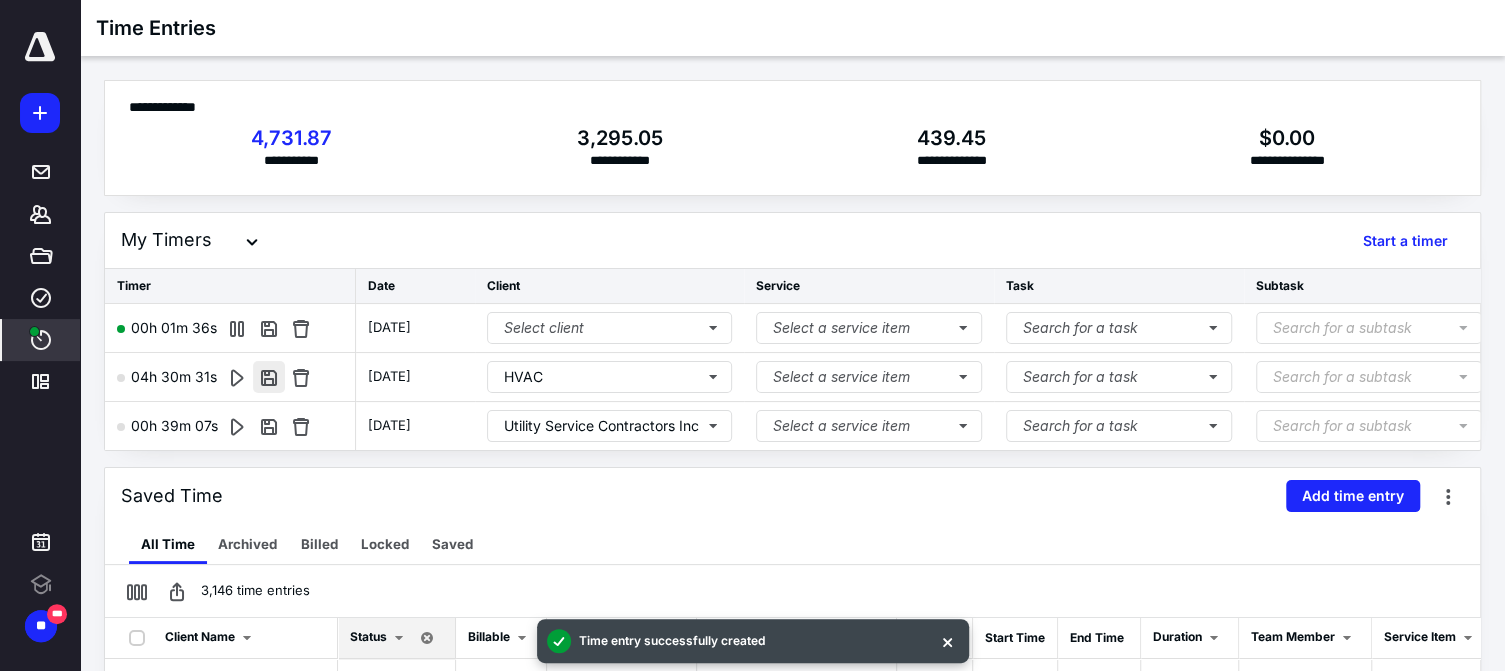 click at bounding box center (269, 377) 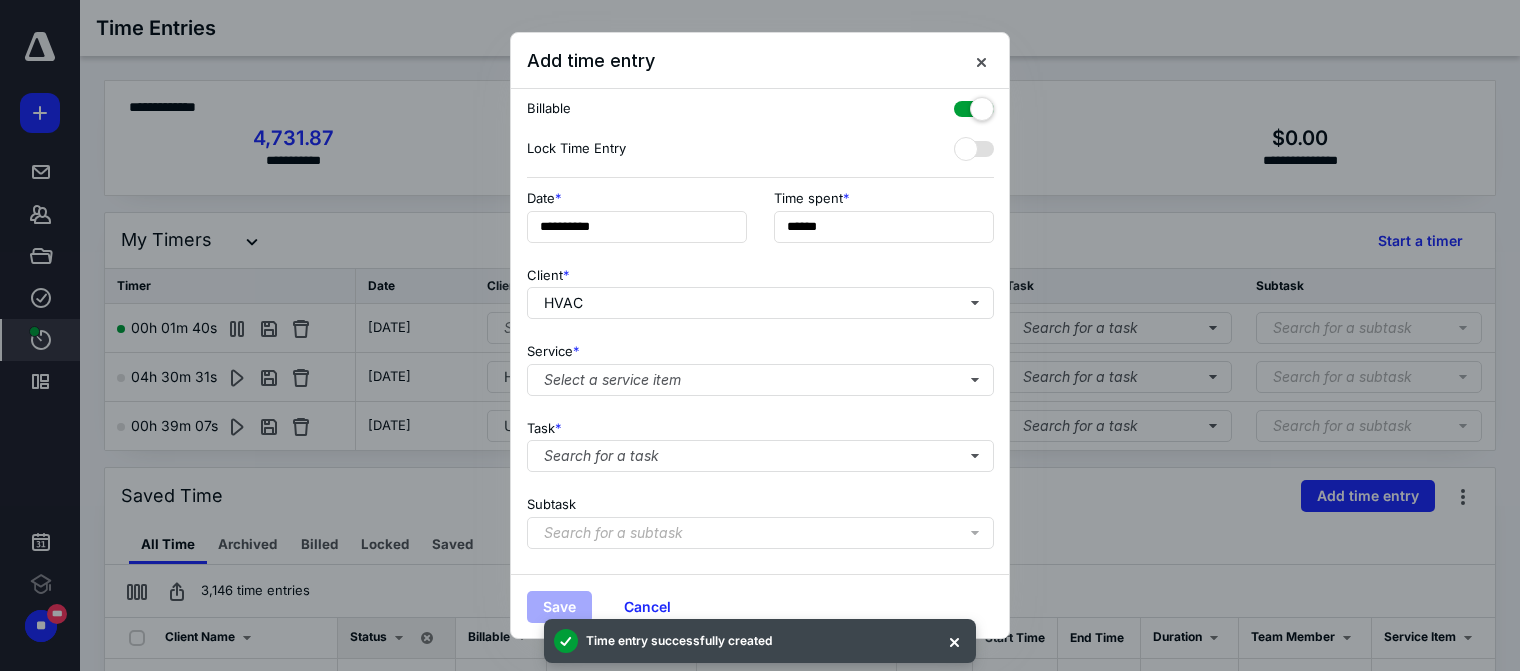 scroll, scrollTop: 0, scrollLeft: 0, axis: both 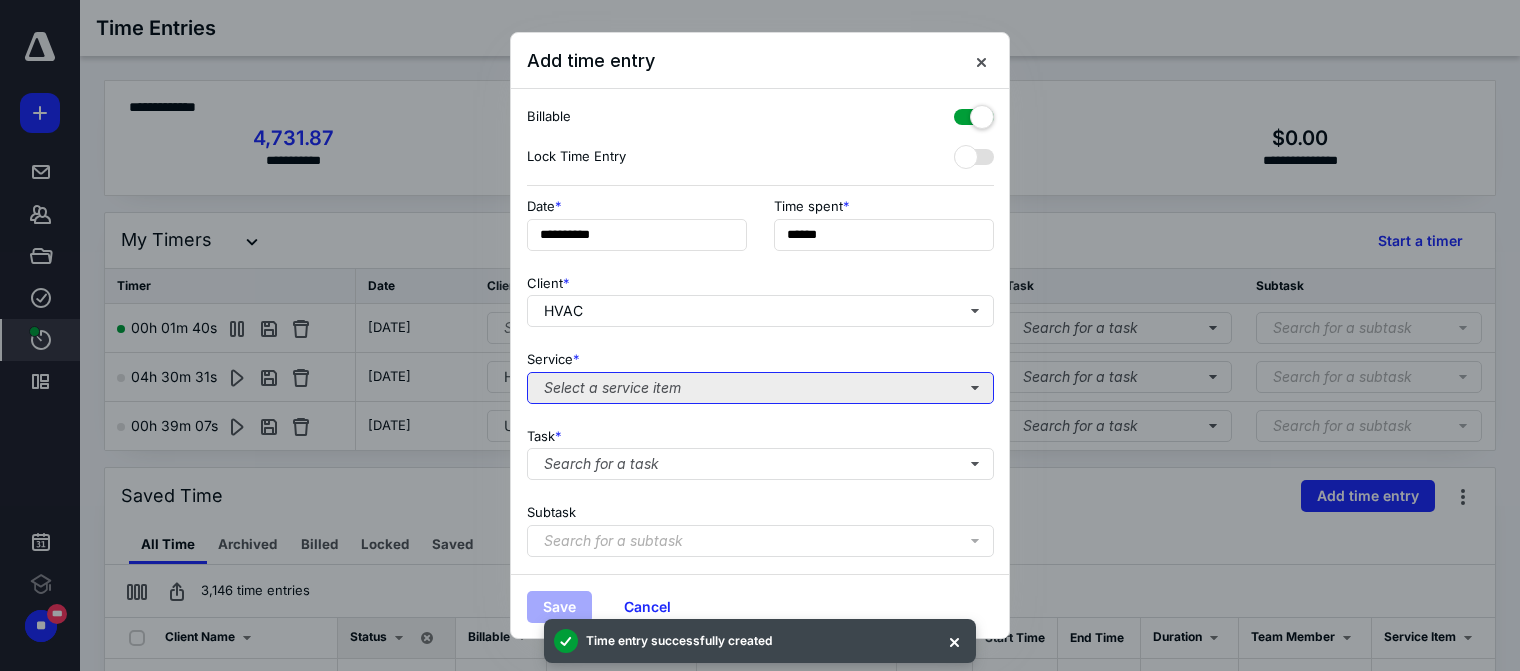 click on "Select a service item" at bounding box center [760, 388] 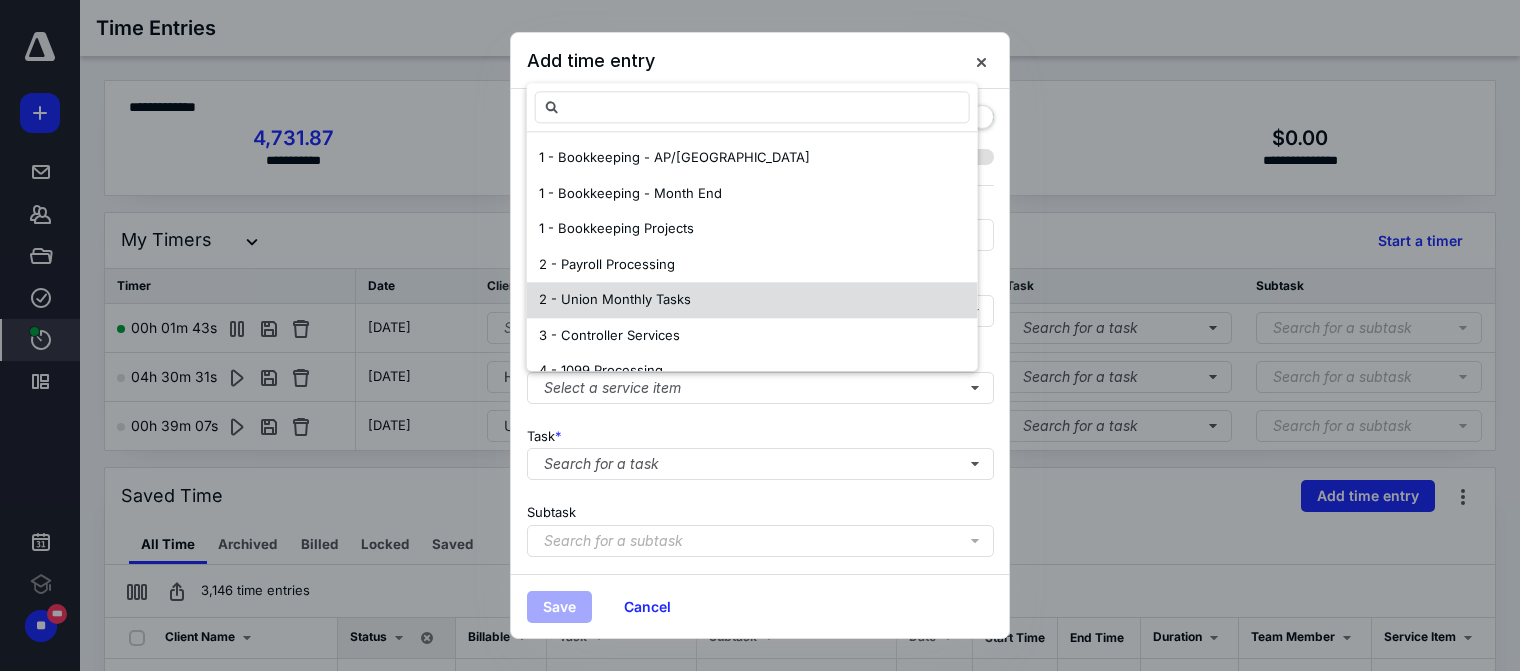 click on "2 - Union Monthly Tasks" at bounding box center (752, 301) 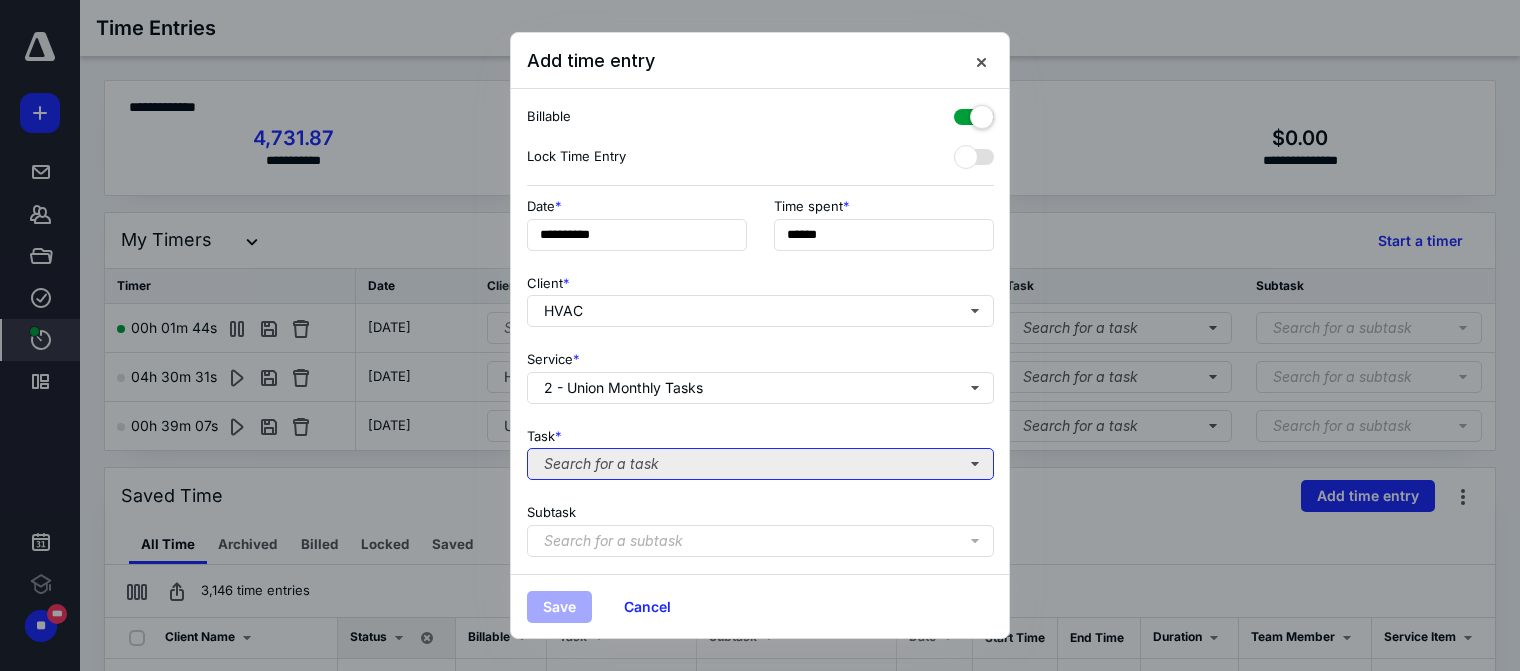 click on "Search for a task" at bounding box center [760, 464] 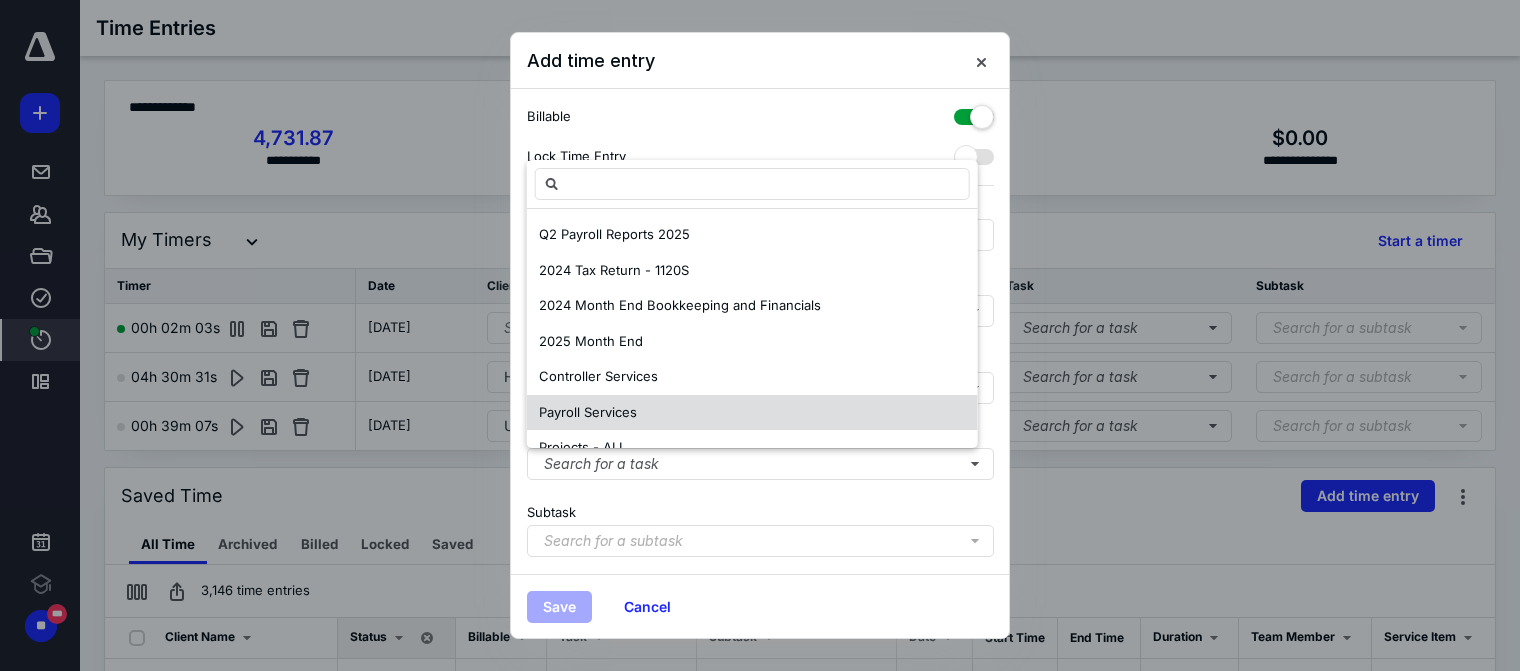 scroll, scrollTop: 100, scrollLeft: 0, axis: vertical 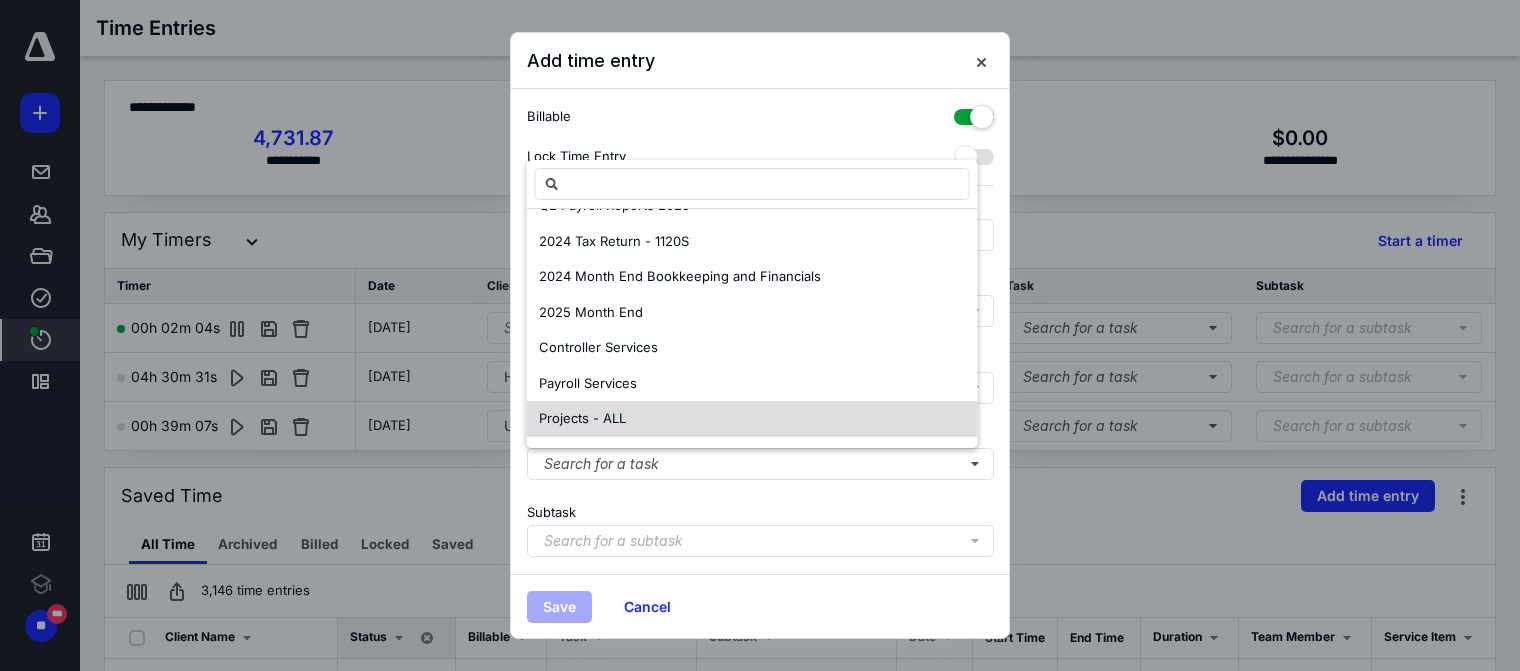 click on "Projects - ALL" at bounding box center (752, 419) 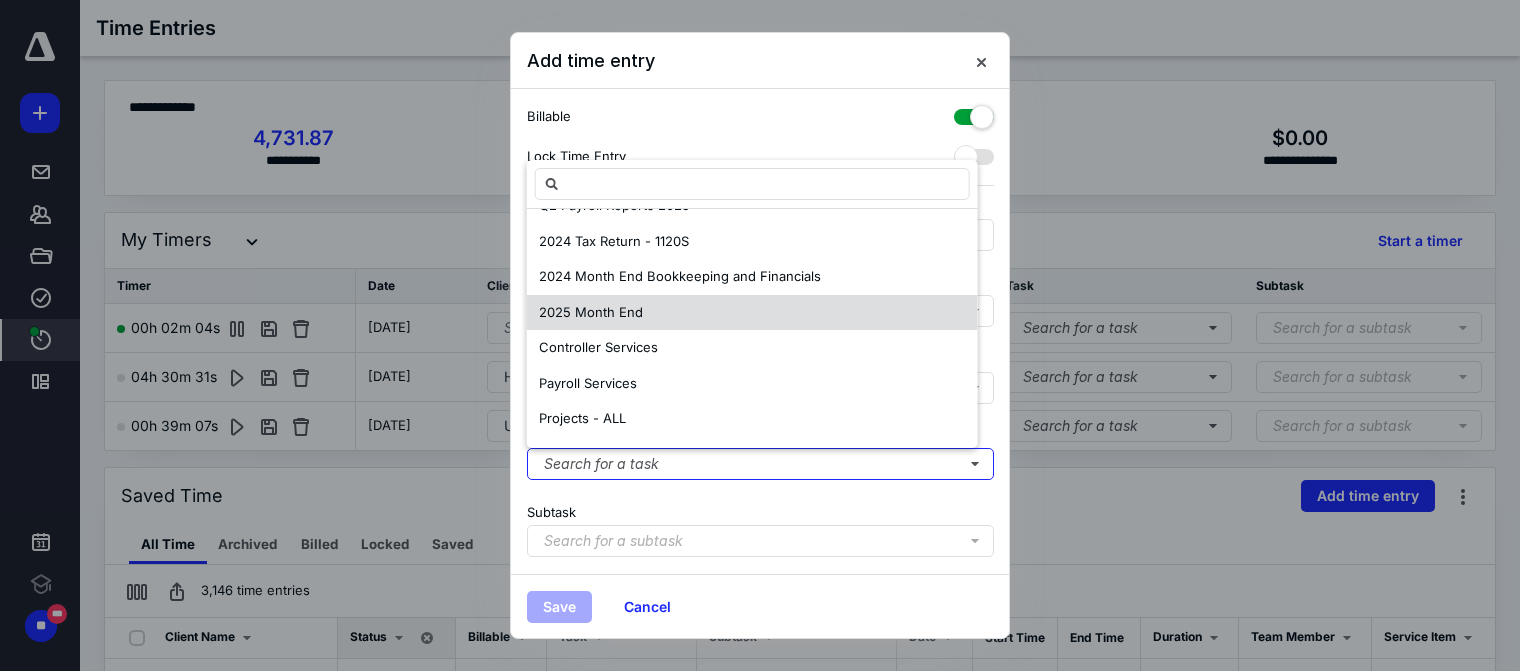 scroll, scrollTop: 0, scrollLeft: 0, axis: both 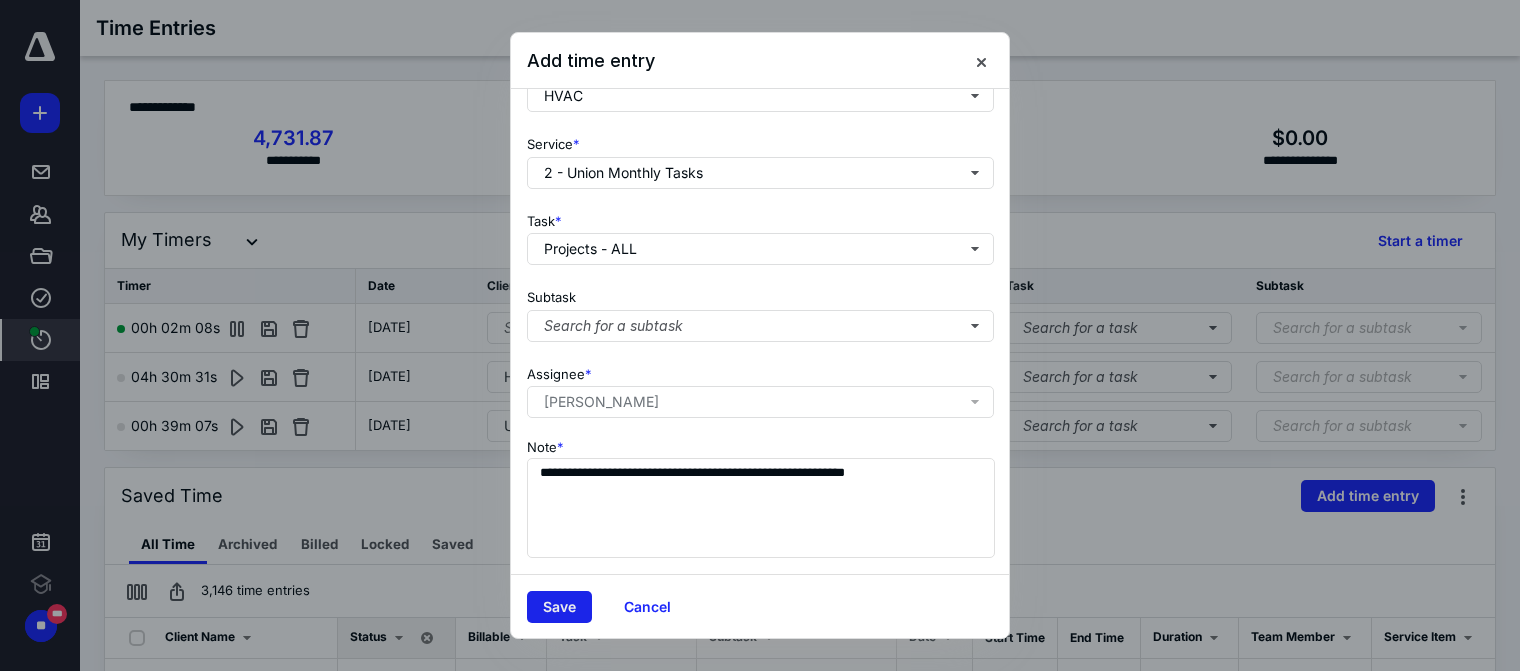 click on "Save" at bounding box center [559, 607] 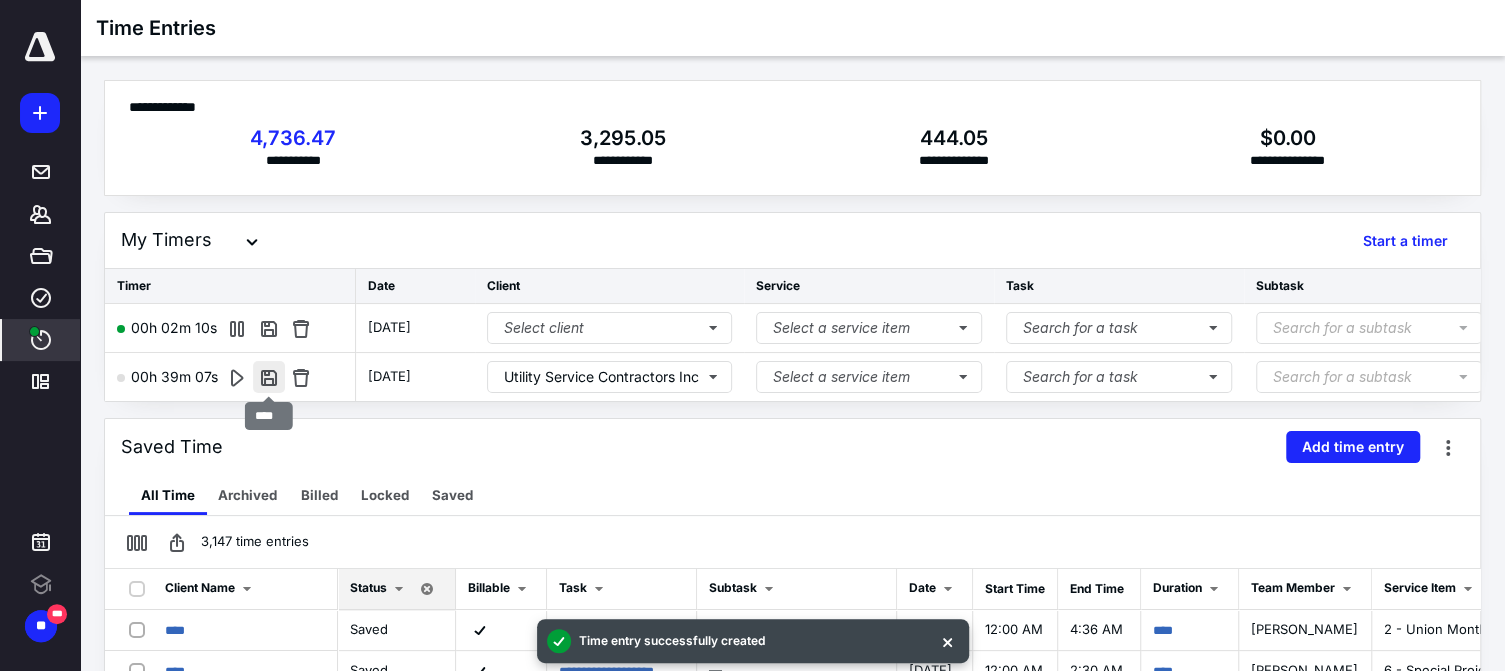 click at bounding box center (269, 377) 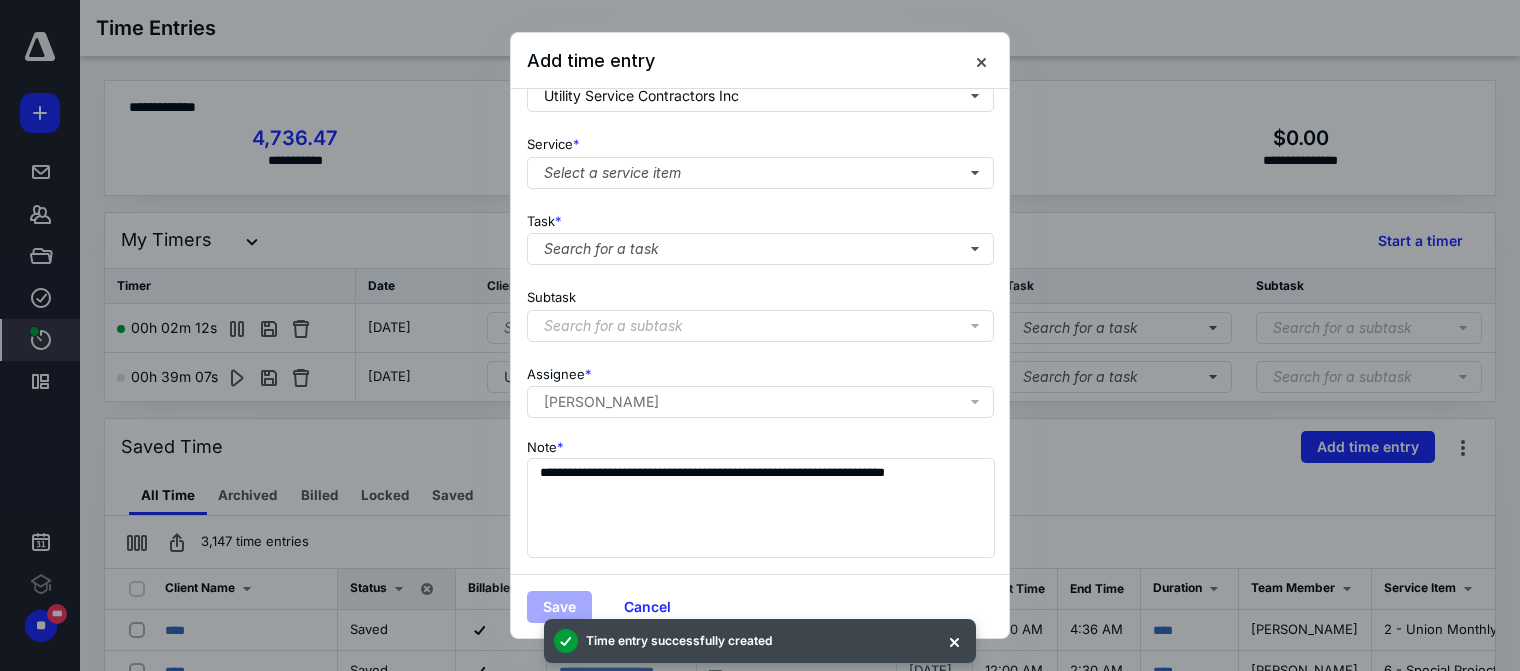 scroll, scrollTop: 29, scrollLeft: 0, axis: vertical 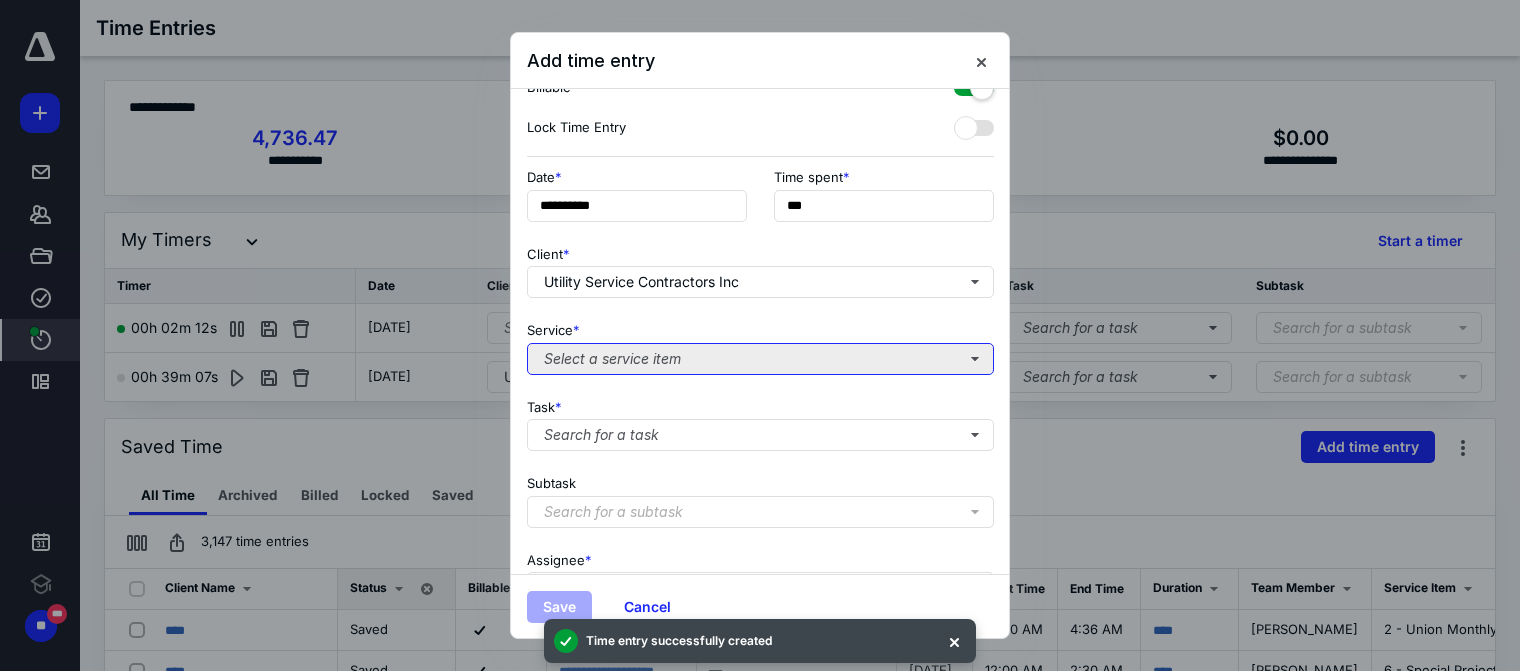 click on "Select a service item" at bounding box center [760, 359] 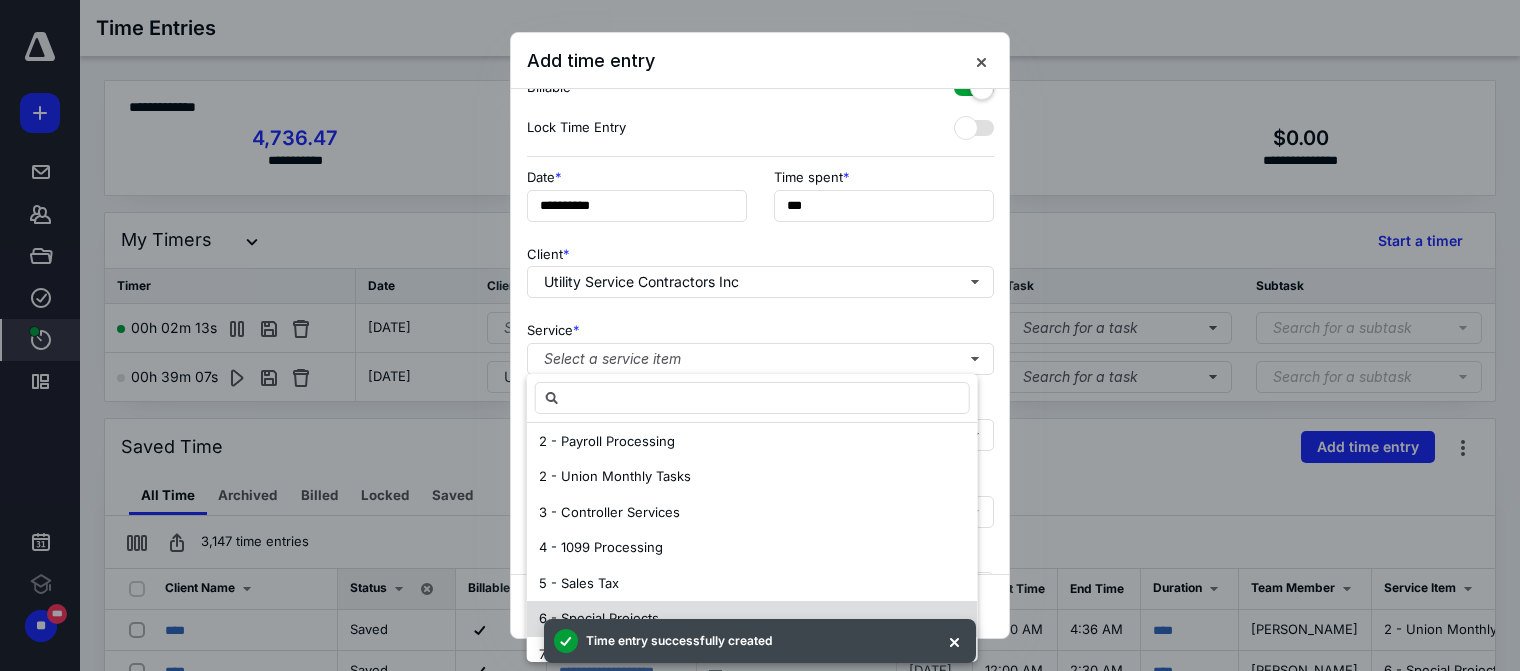 scroll, scrollTop: 200, scrollLeft: 0, axis: vertical 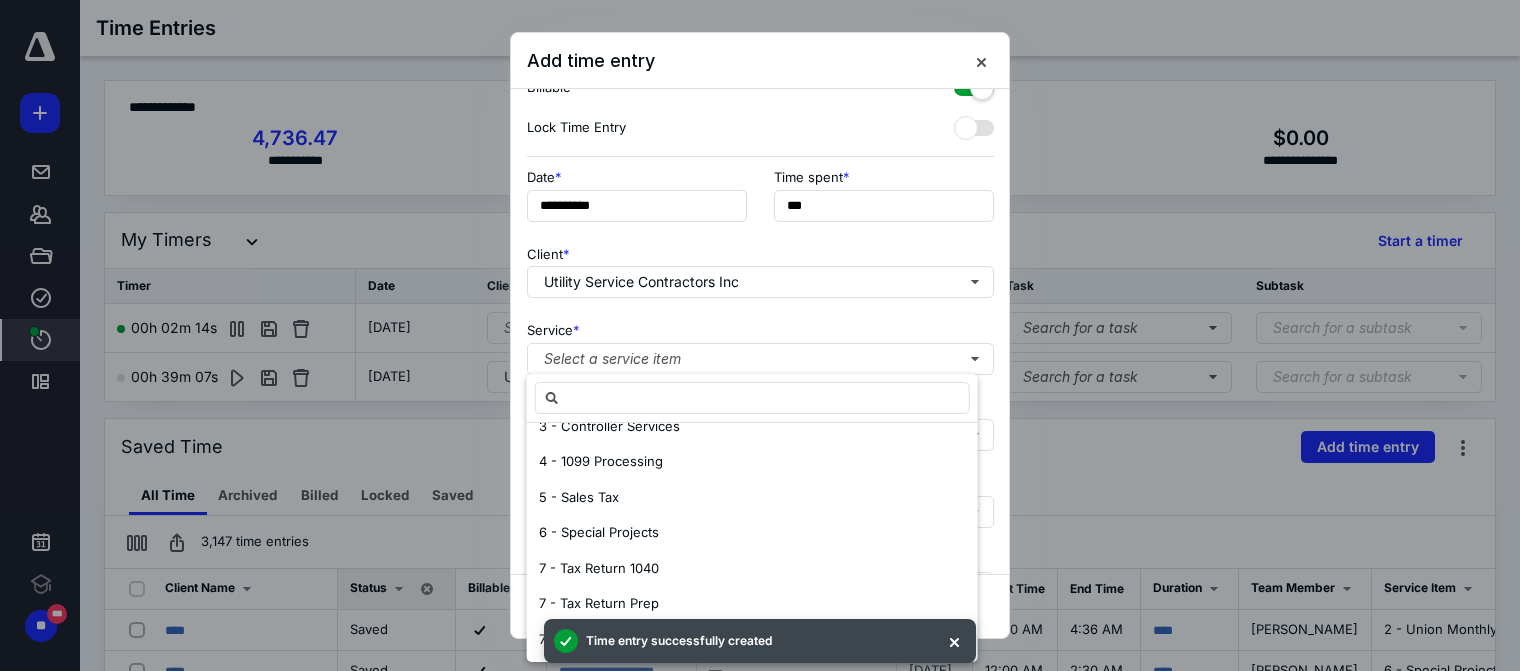 drag, startPoint x: 604, startPoint y: 523, endPoint x: 622, endPoint y: 468, distance: 57.870544 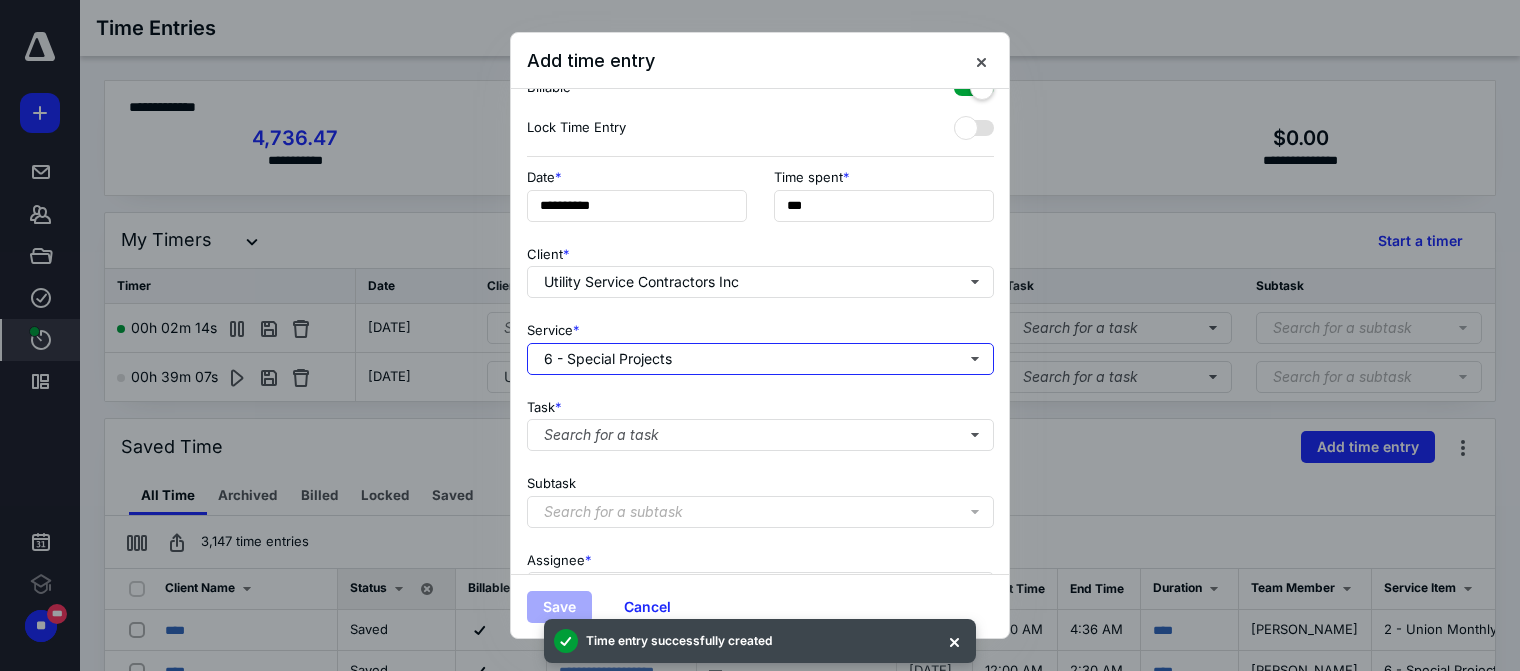 scroll, scrollTop: 0, scrollLeft: 0, axis: both 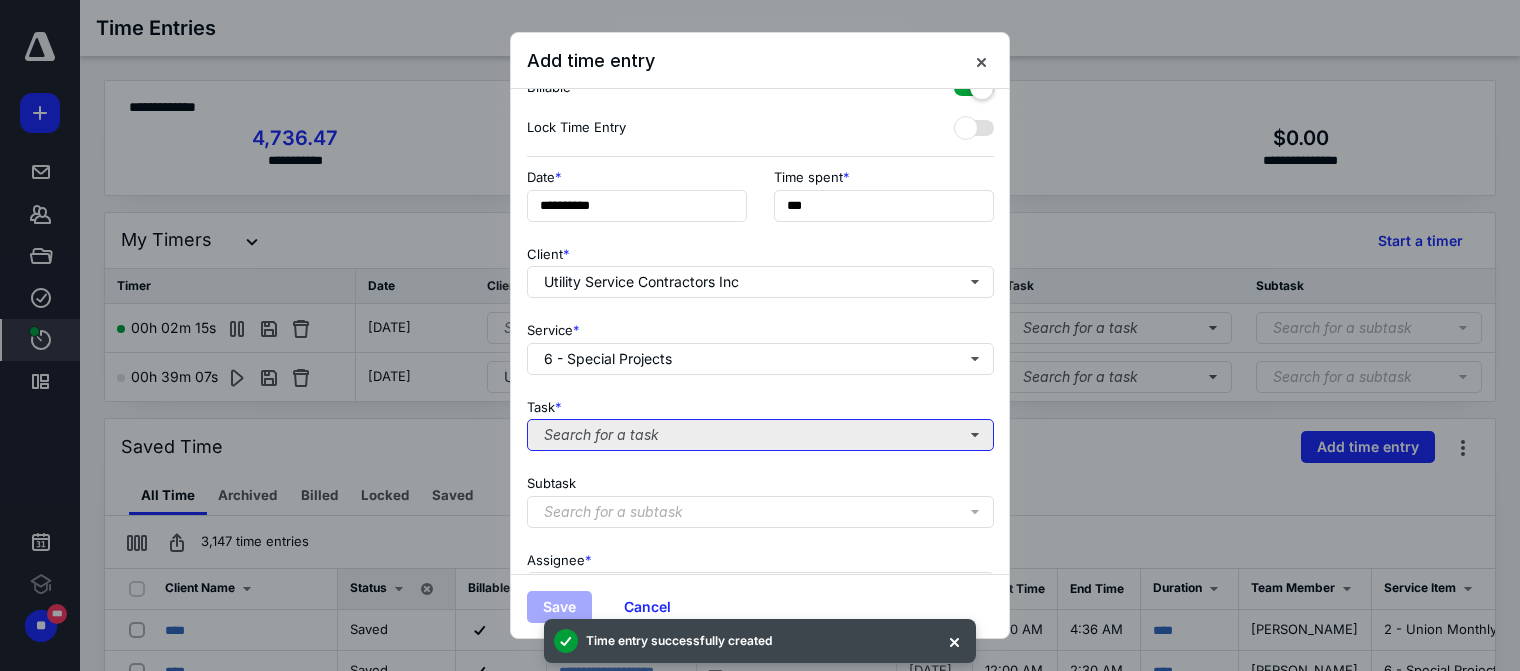click on "Search for a task" at bounding box center [760, 435] 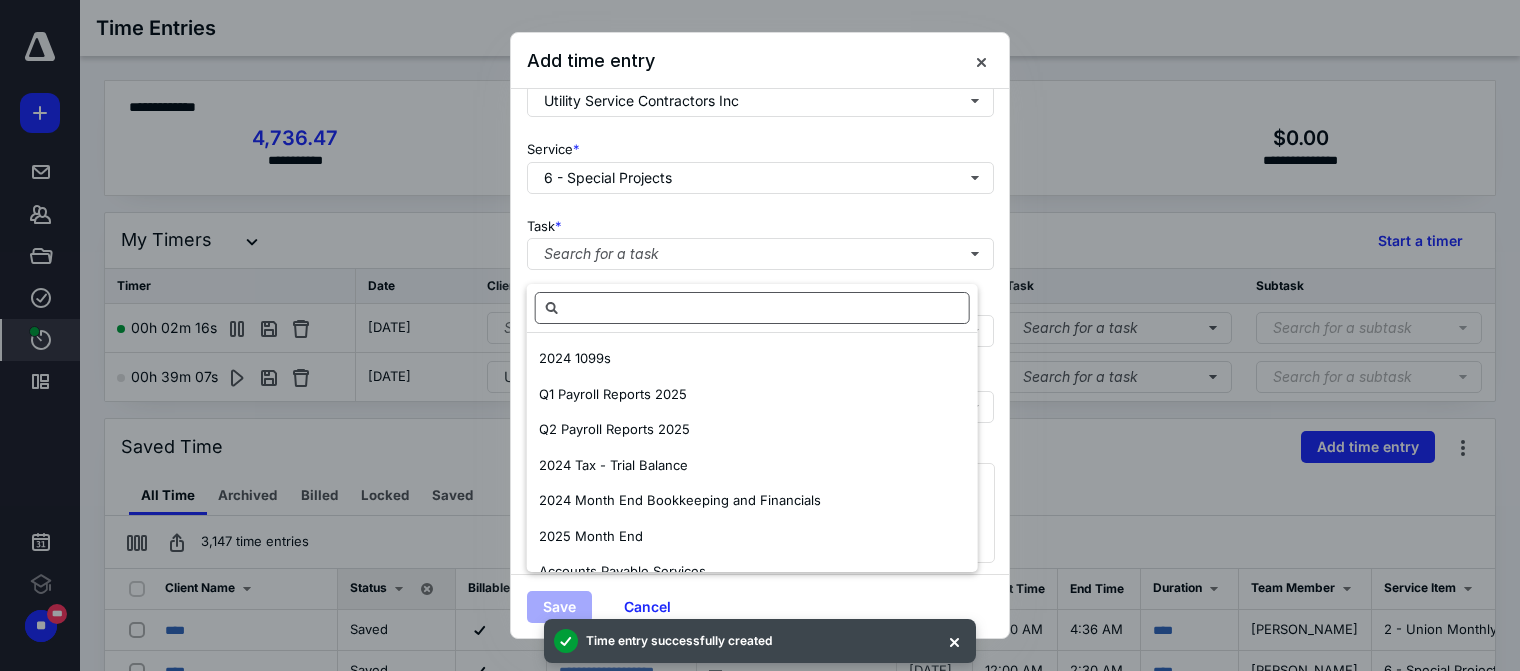 scroll, scrollTop: 229, scrollLeft: 0, axis: vertical 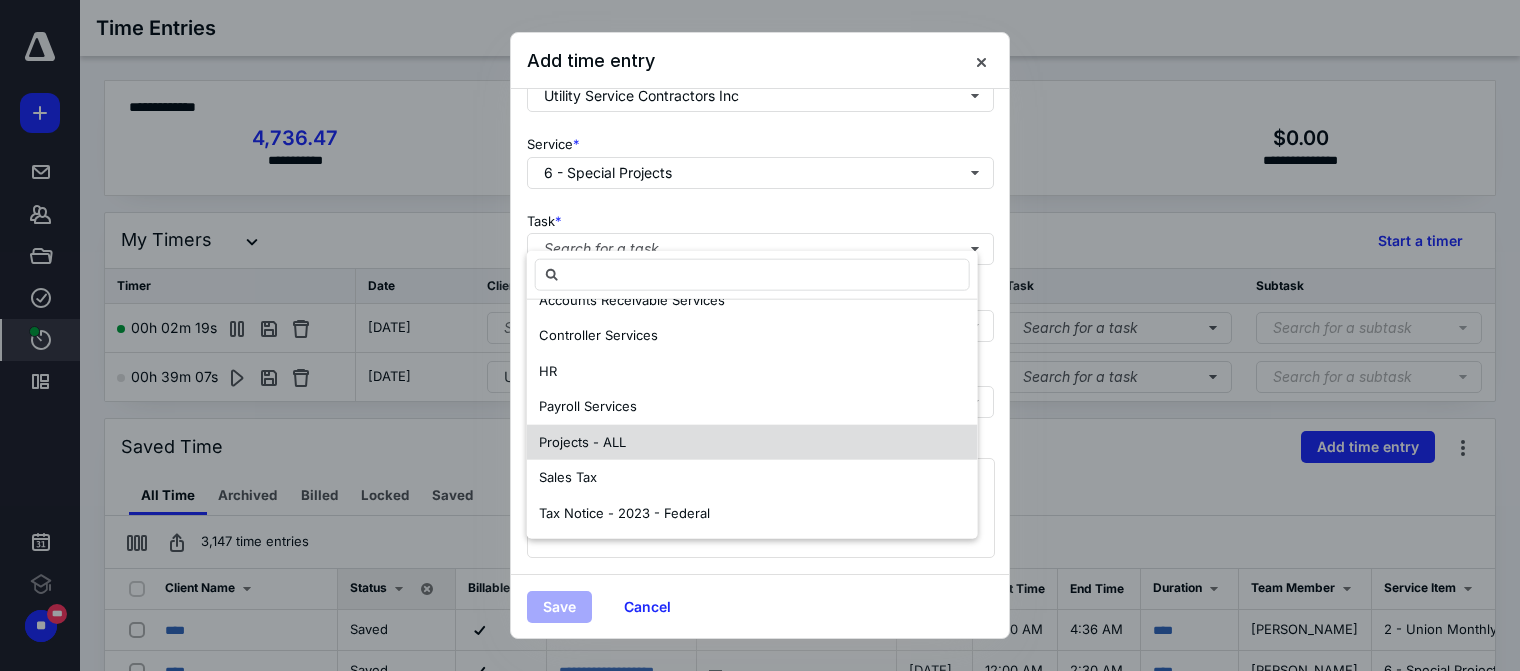 click on "Projects - ALL" at bounding box center (752, 442) 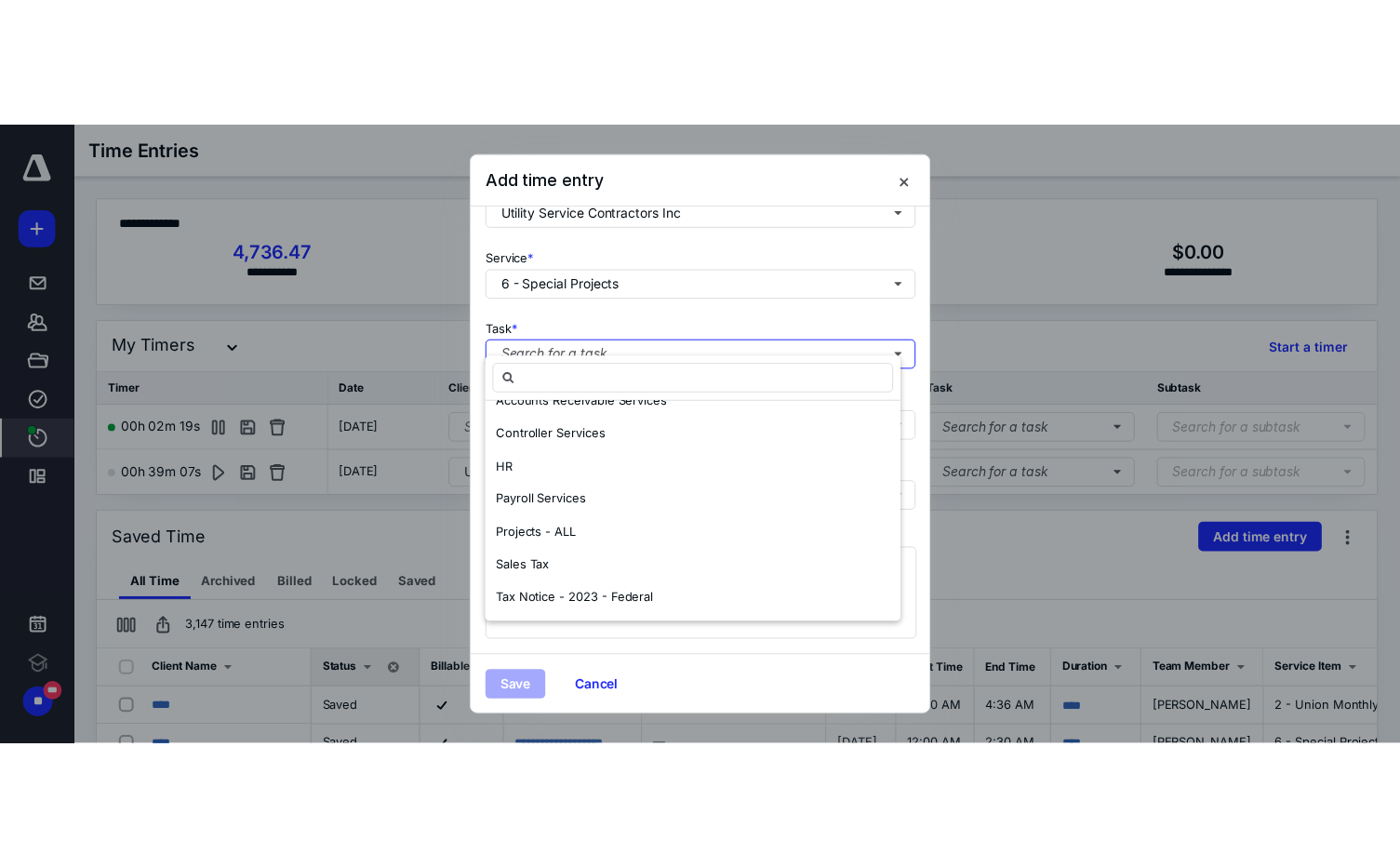 scroll, scrollTop: 0, scrollLeft: 0, axis: both 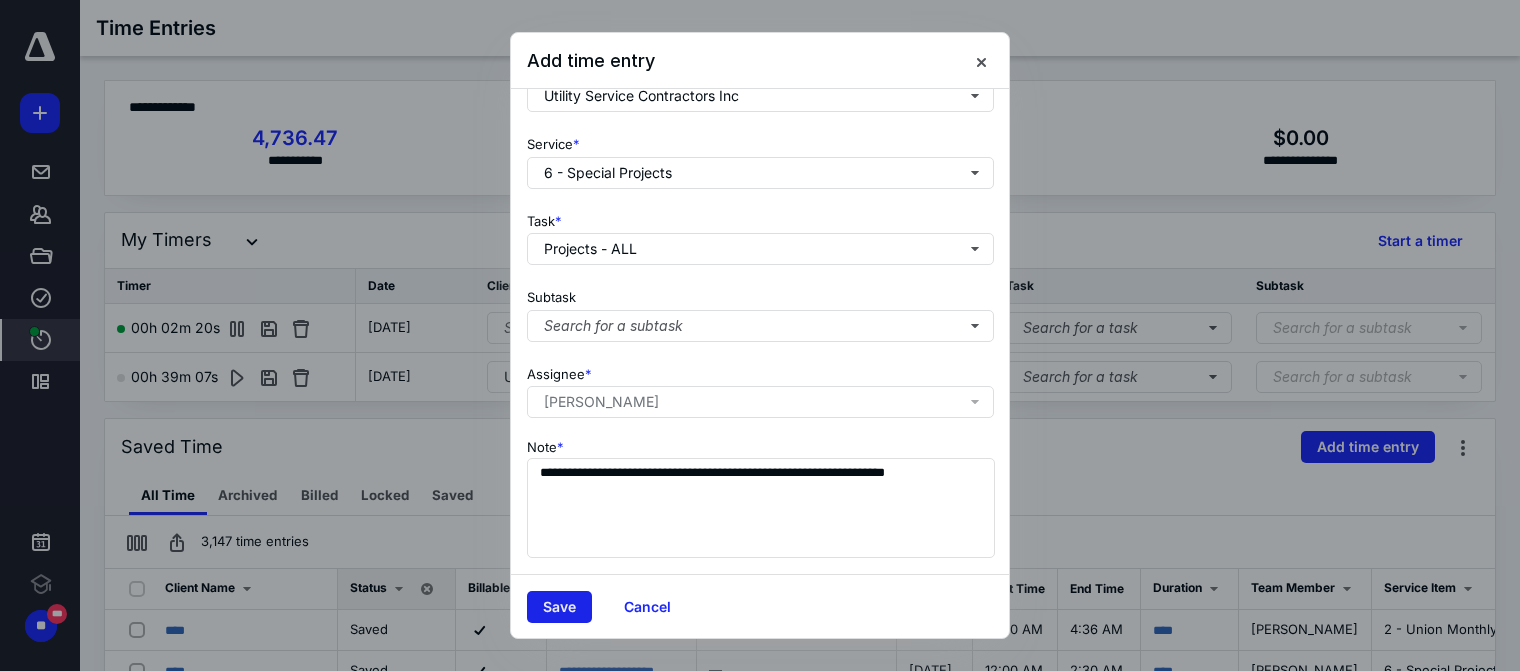 click on "Save" at bounding box center [559, 607] 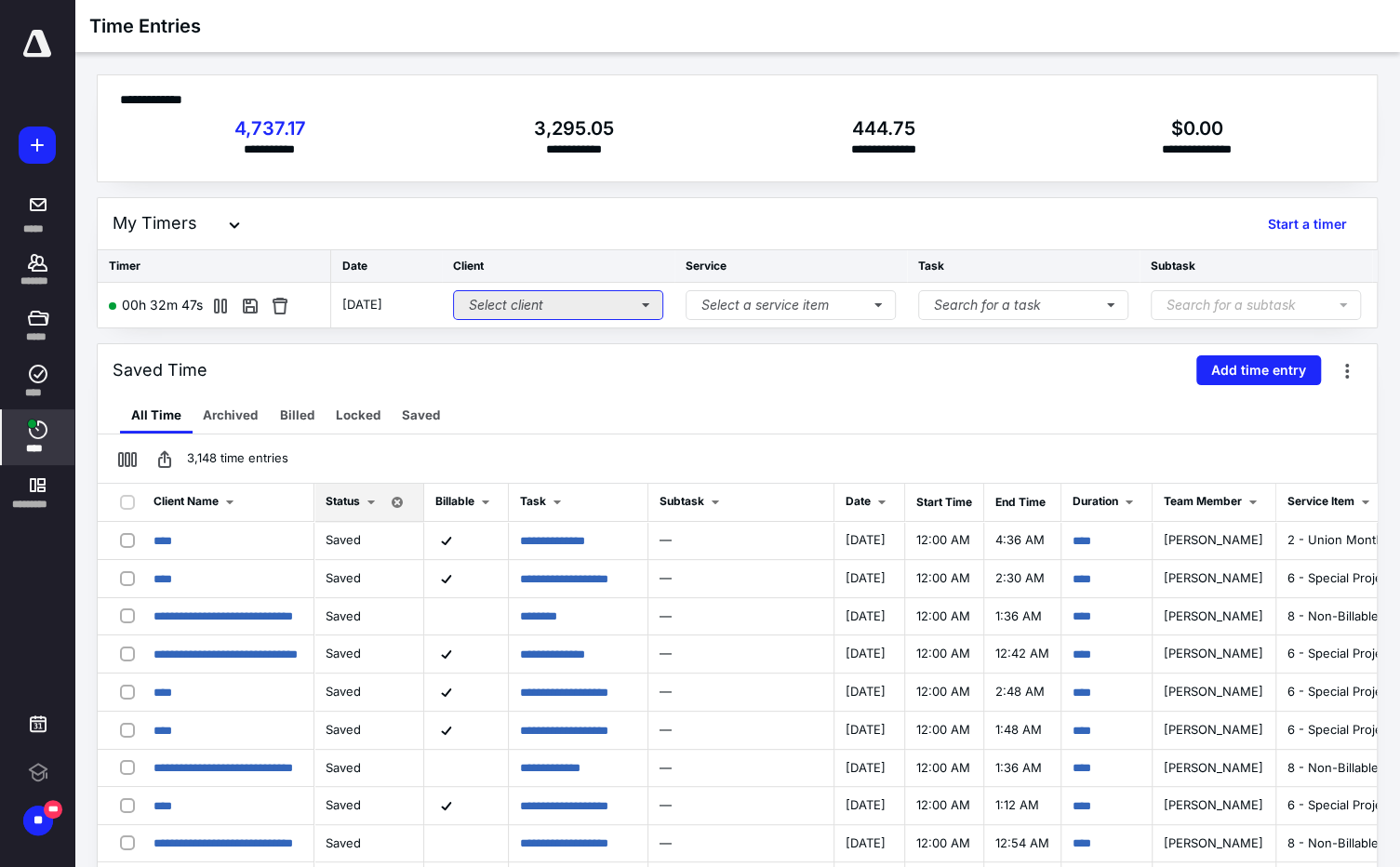 click on "Select client" at bounding box center (558, 305) 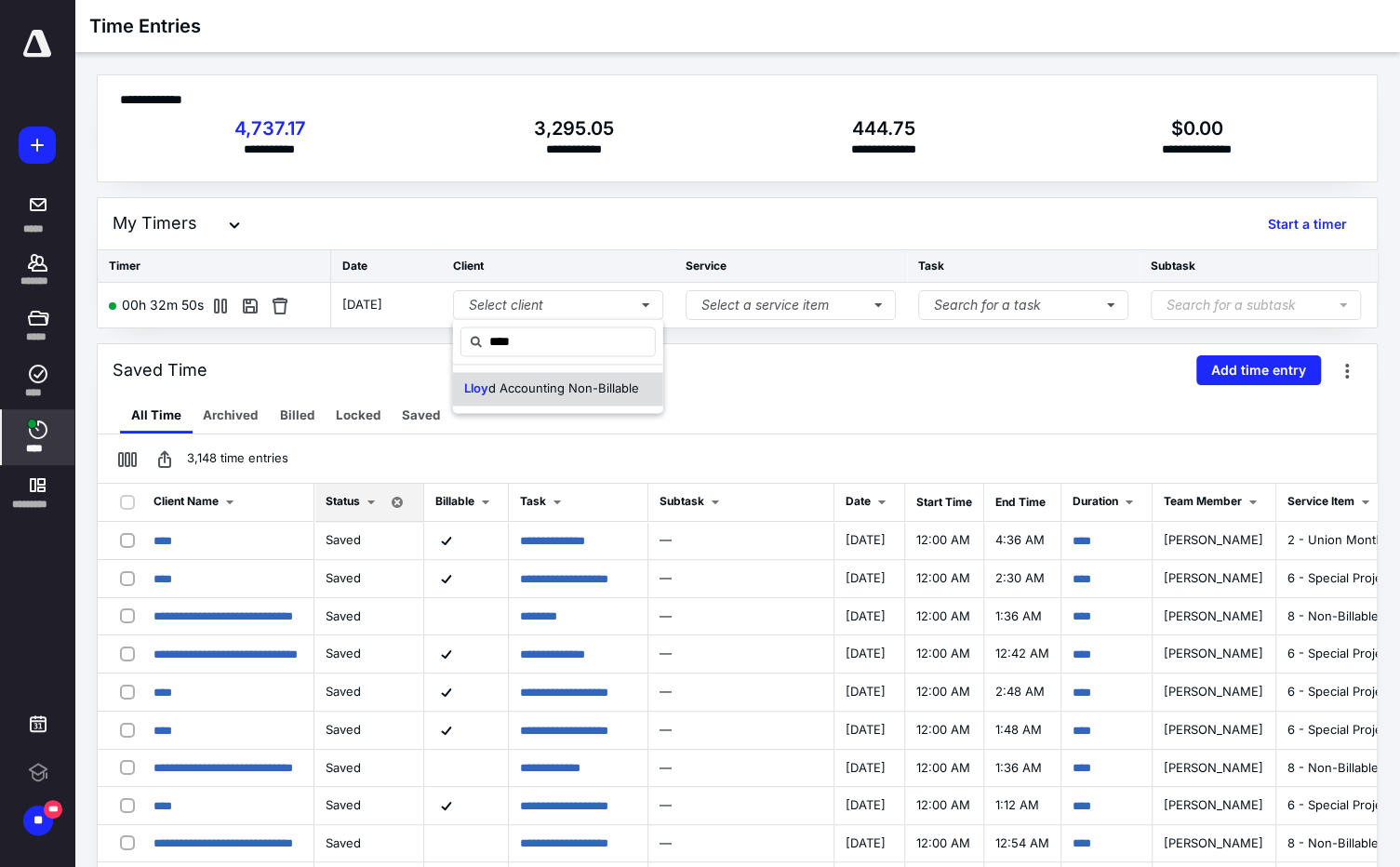 click on "d Accounting Non-Billable" at bounding box center (564, 388) 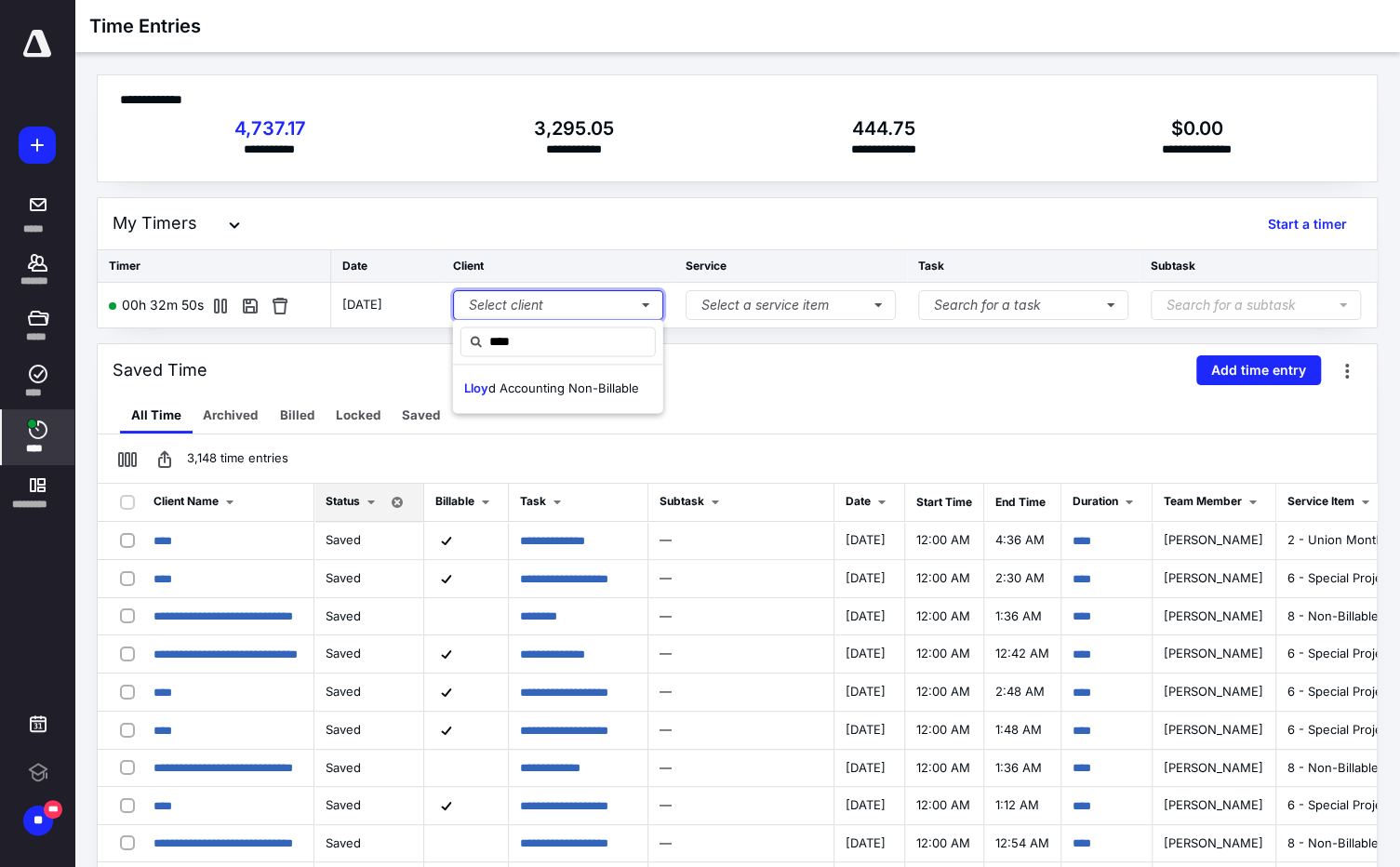 type 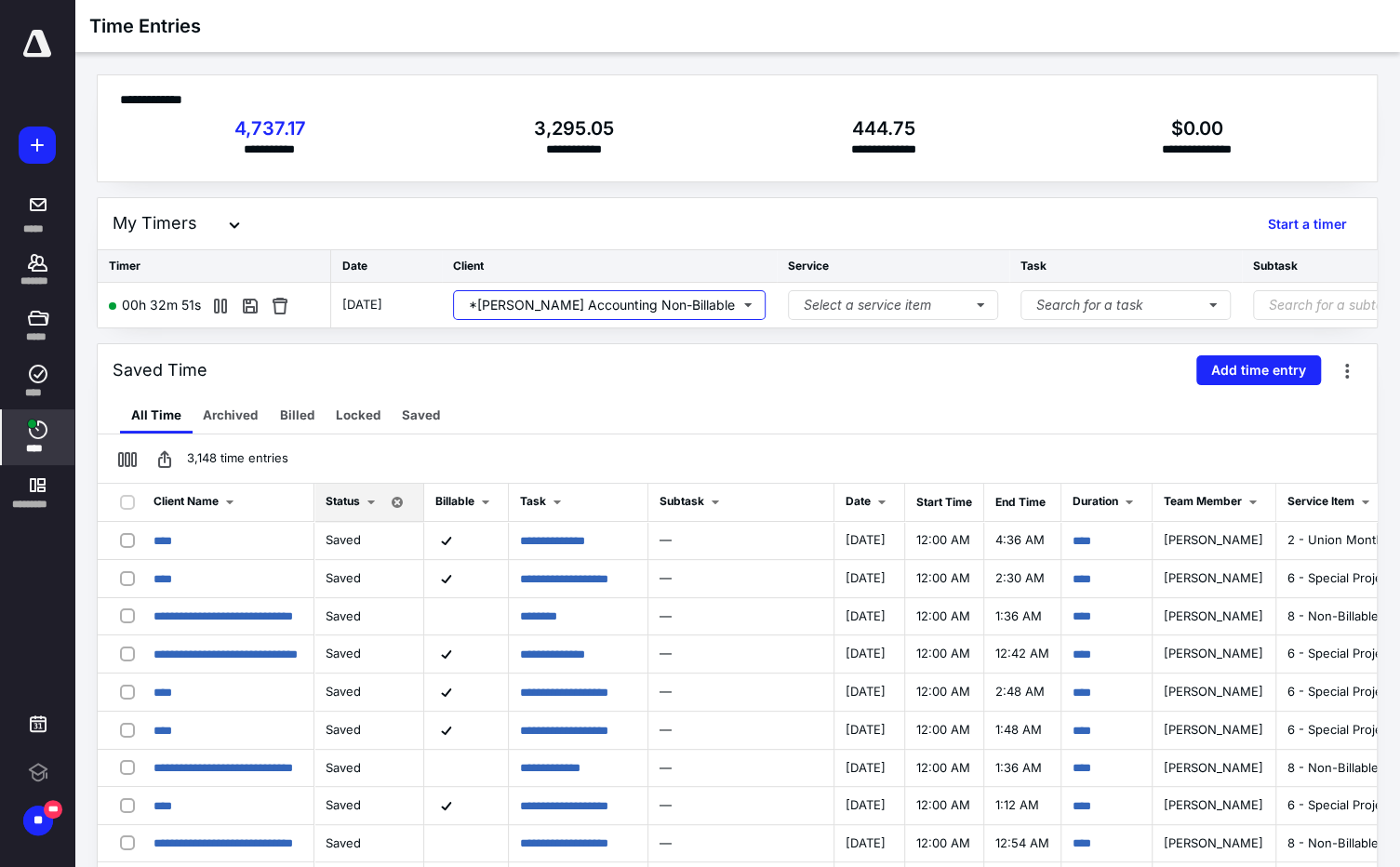 scroll, scrollTop: 0, scrollLeft: 396, axis: horizontal 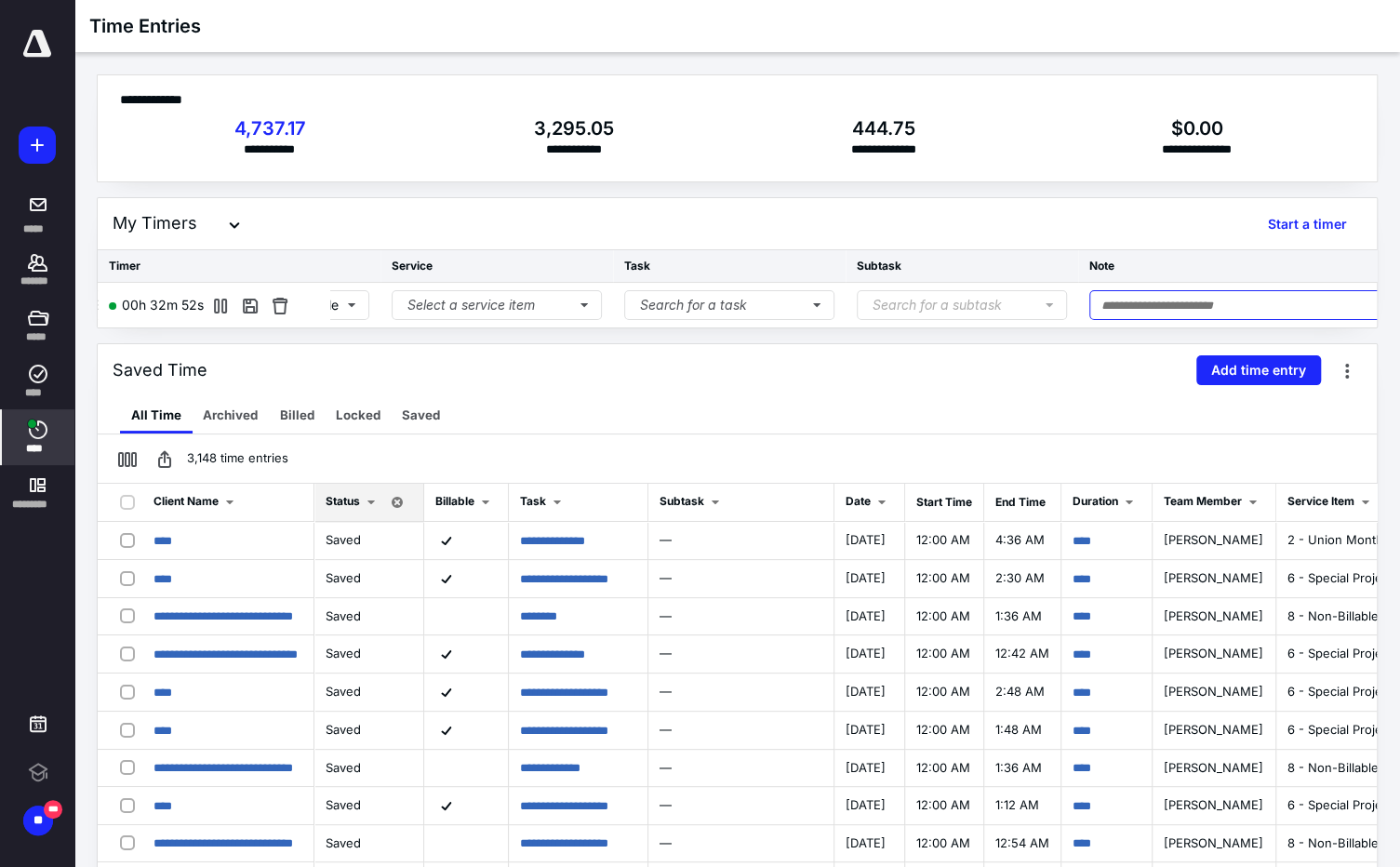 click at bounding box center (1264, 305) 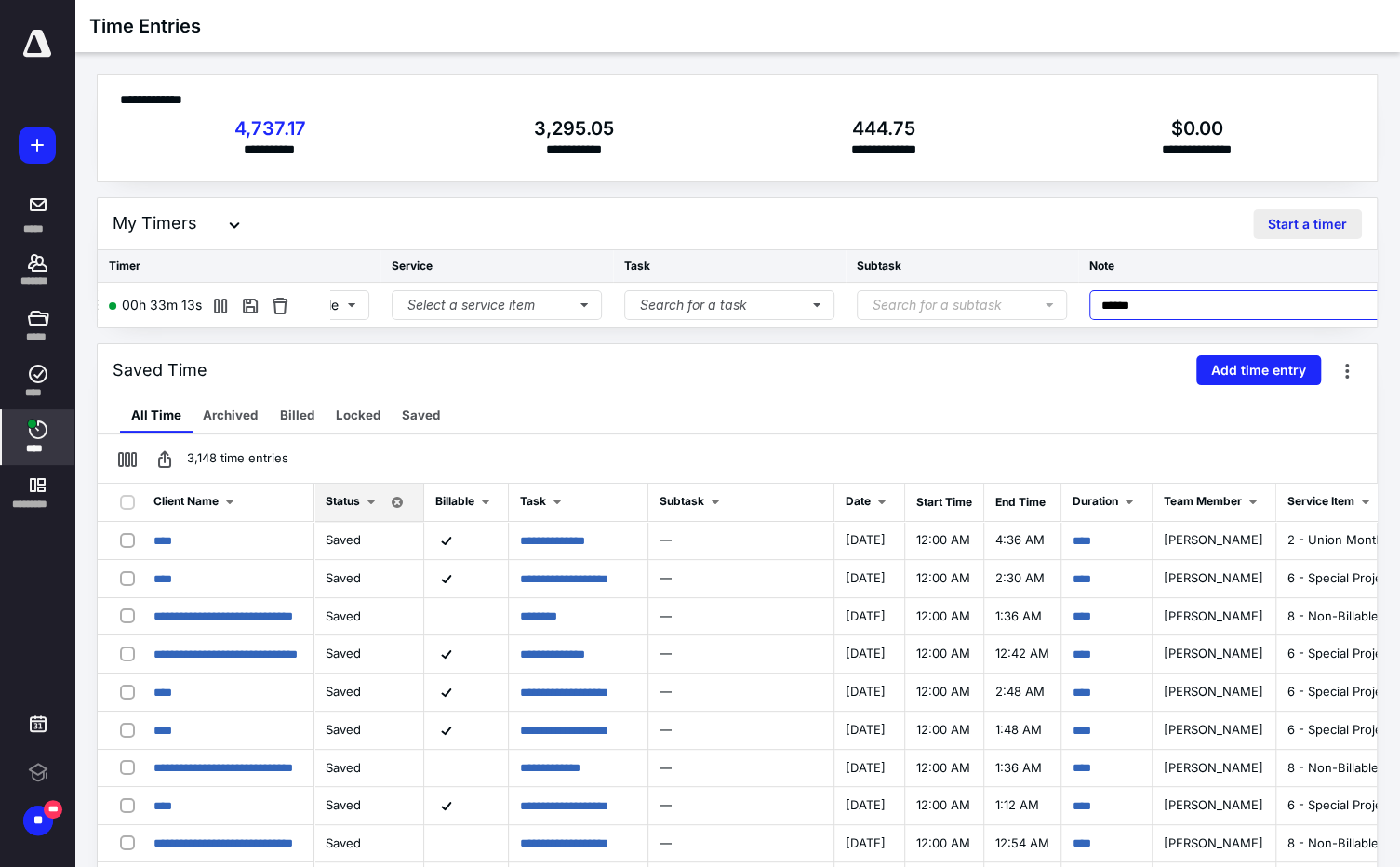 type on "******" 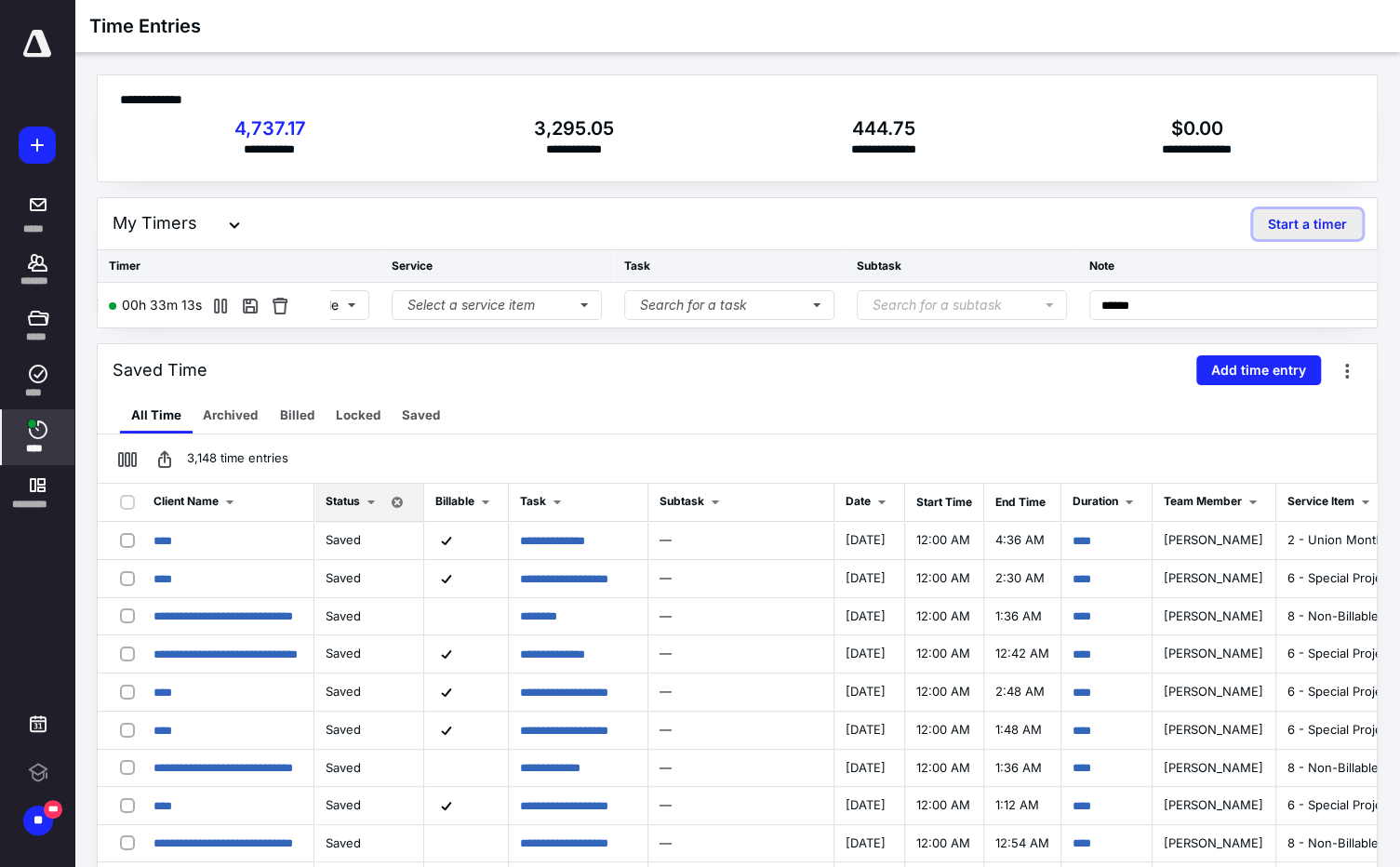 drag, startPoint x: 1306, startPoint y: 232, endPoint x: 1300, endPoint y: 224, distance: 10 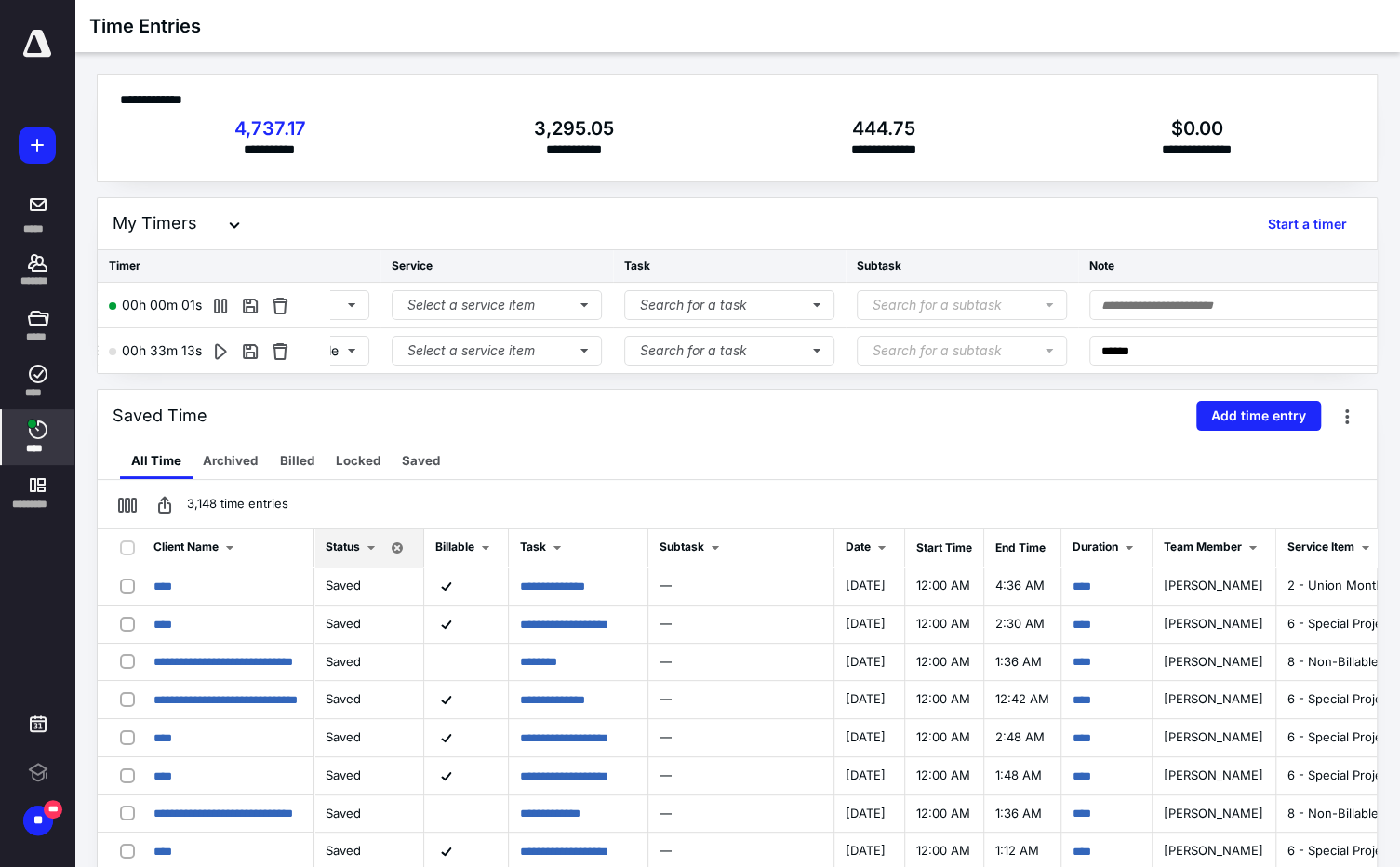 scroll, scrollTop: 0, scrollLeft: 76, axis: horizontal 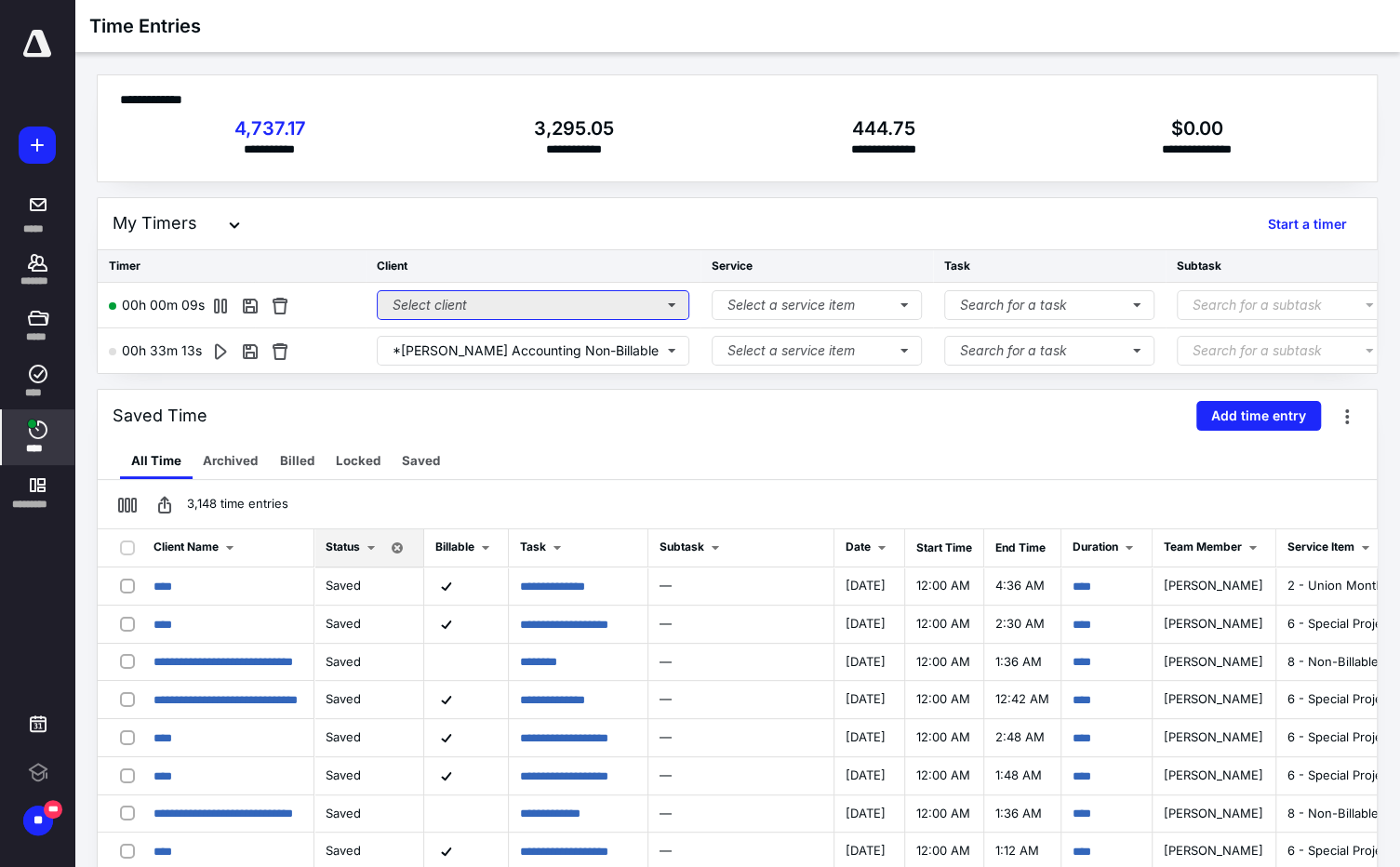 click on "Select client" at bounding box center [533, 305] 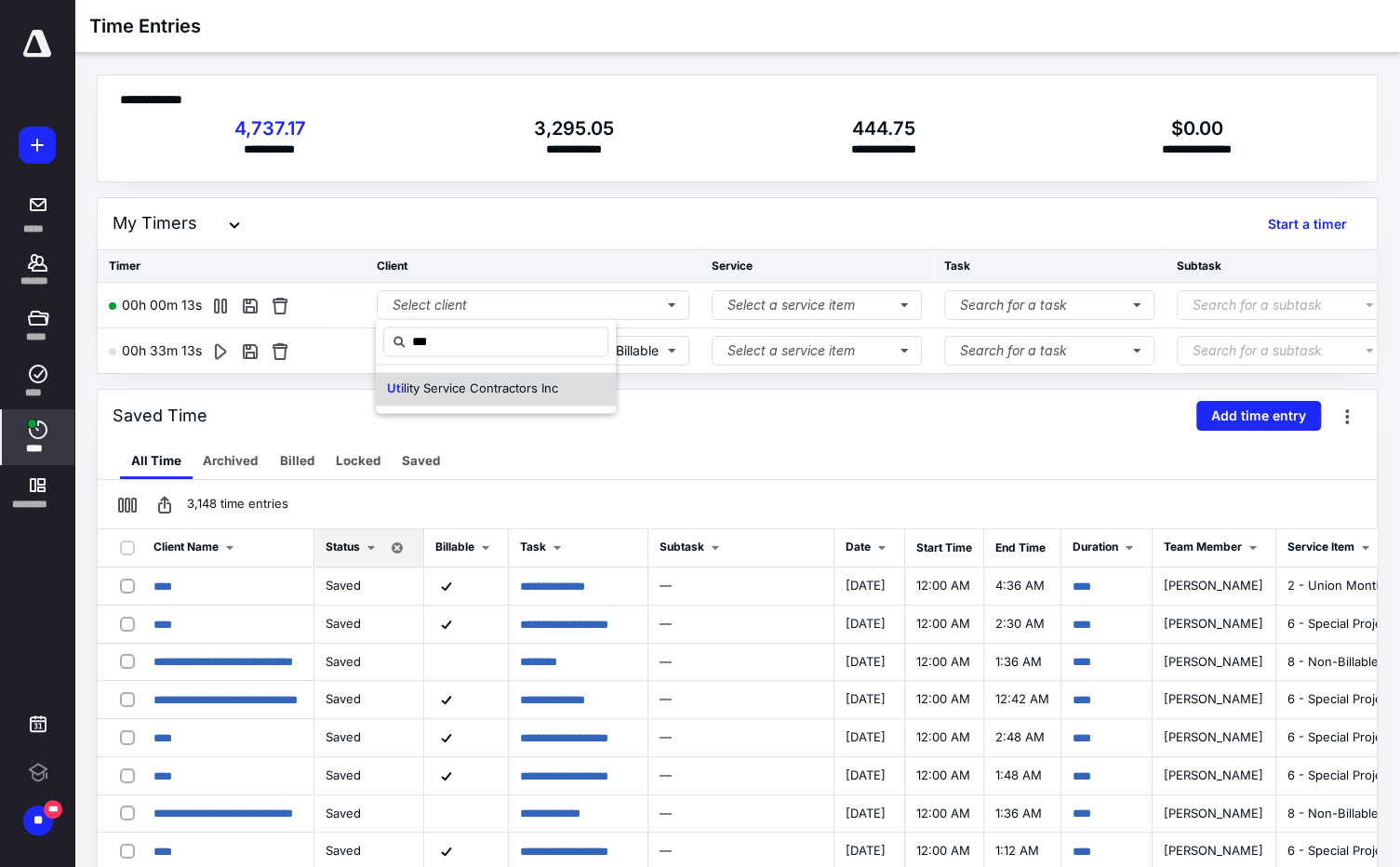click on "lity Service Contractors Inc" at bounding box center (481, 388) 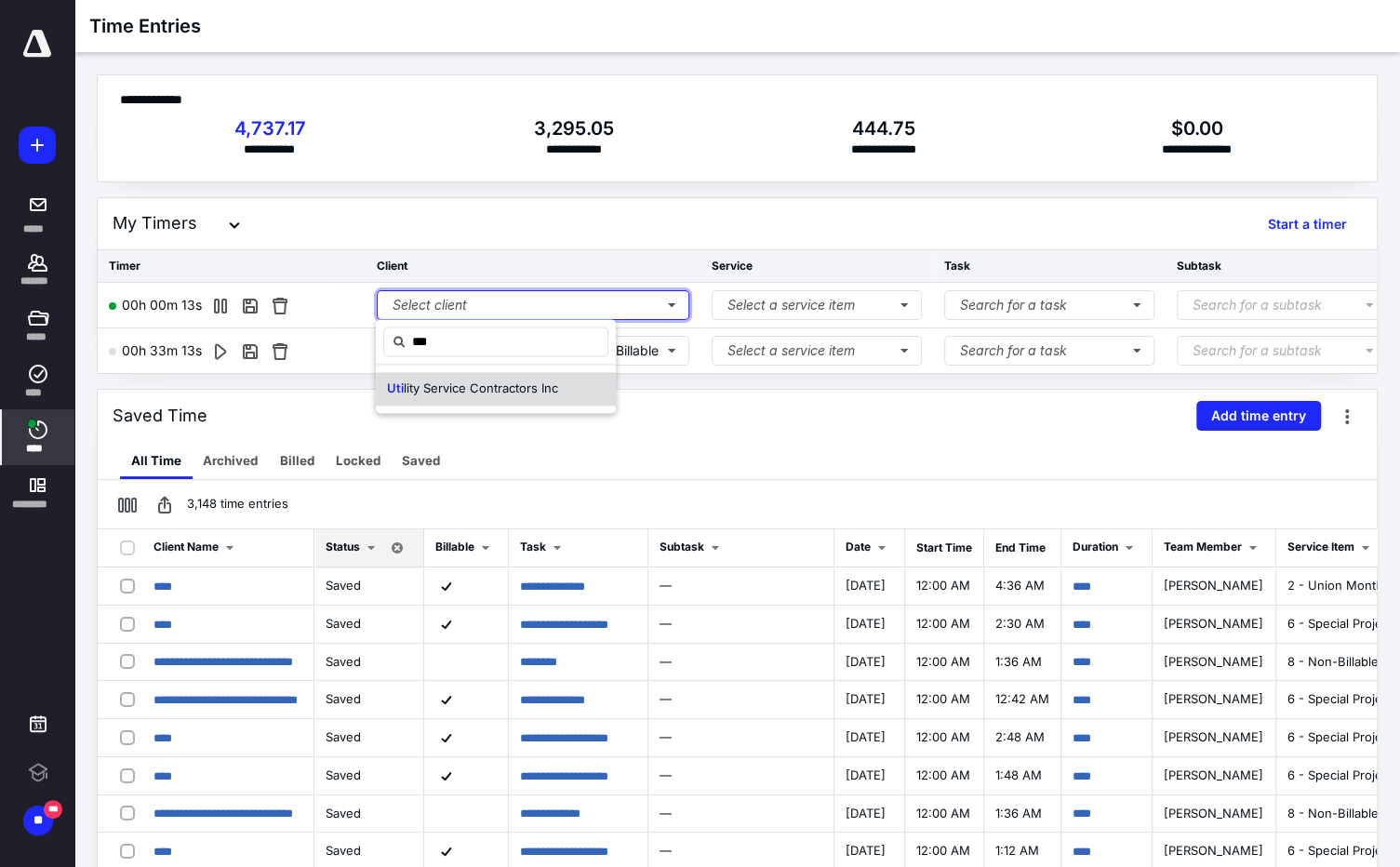 type 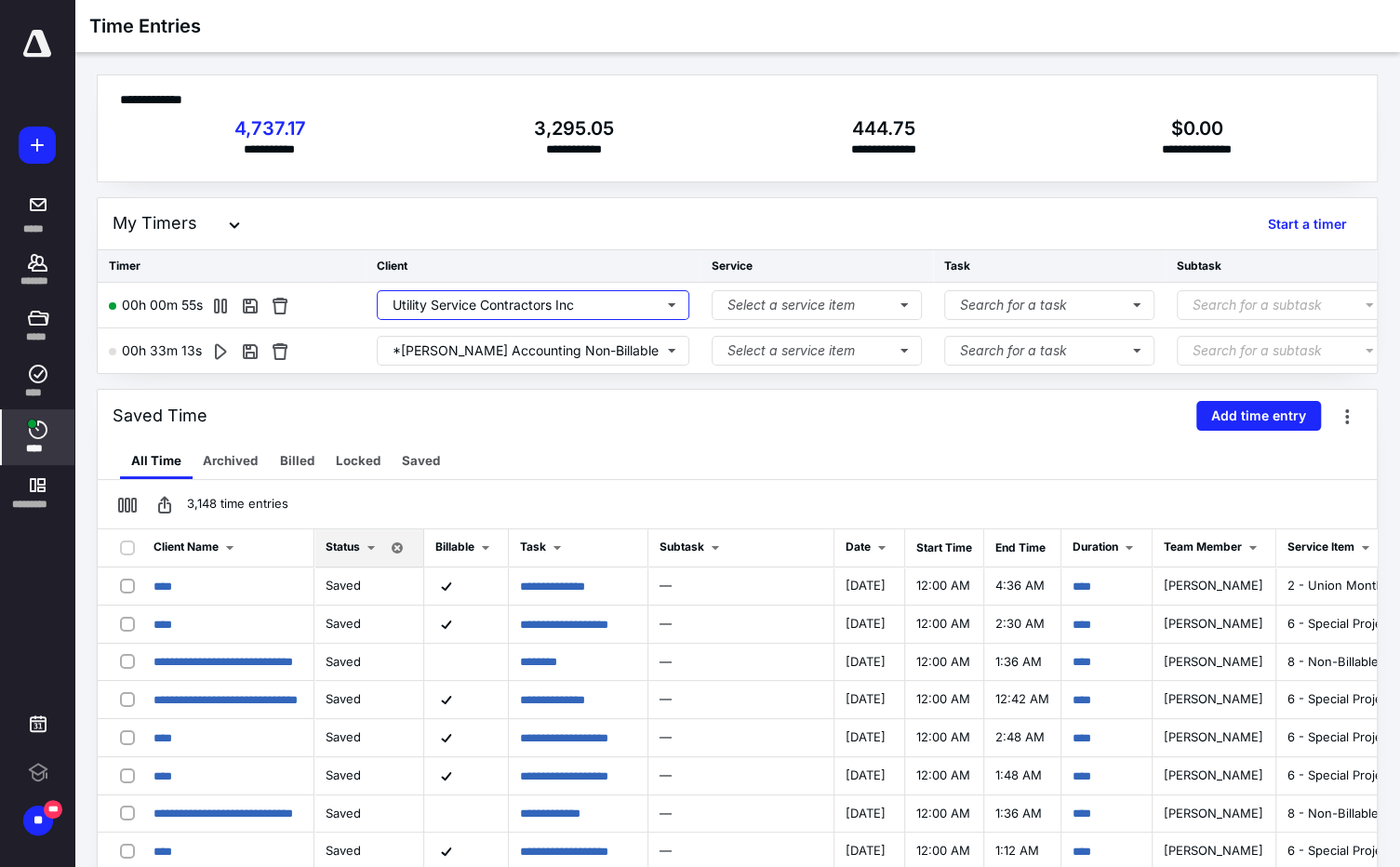 scroll, scrollTop: 0, scrollLeft: 396, axis: horizontal 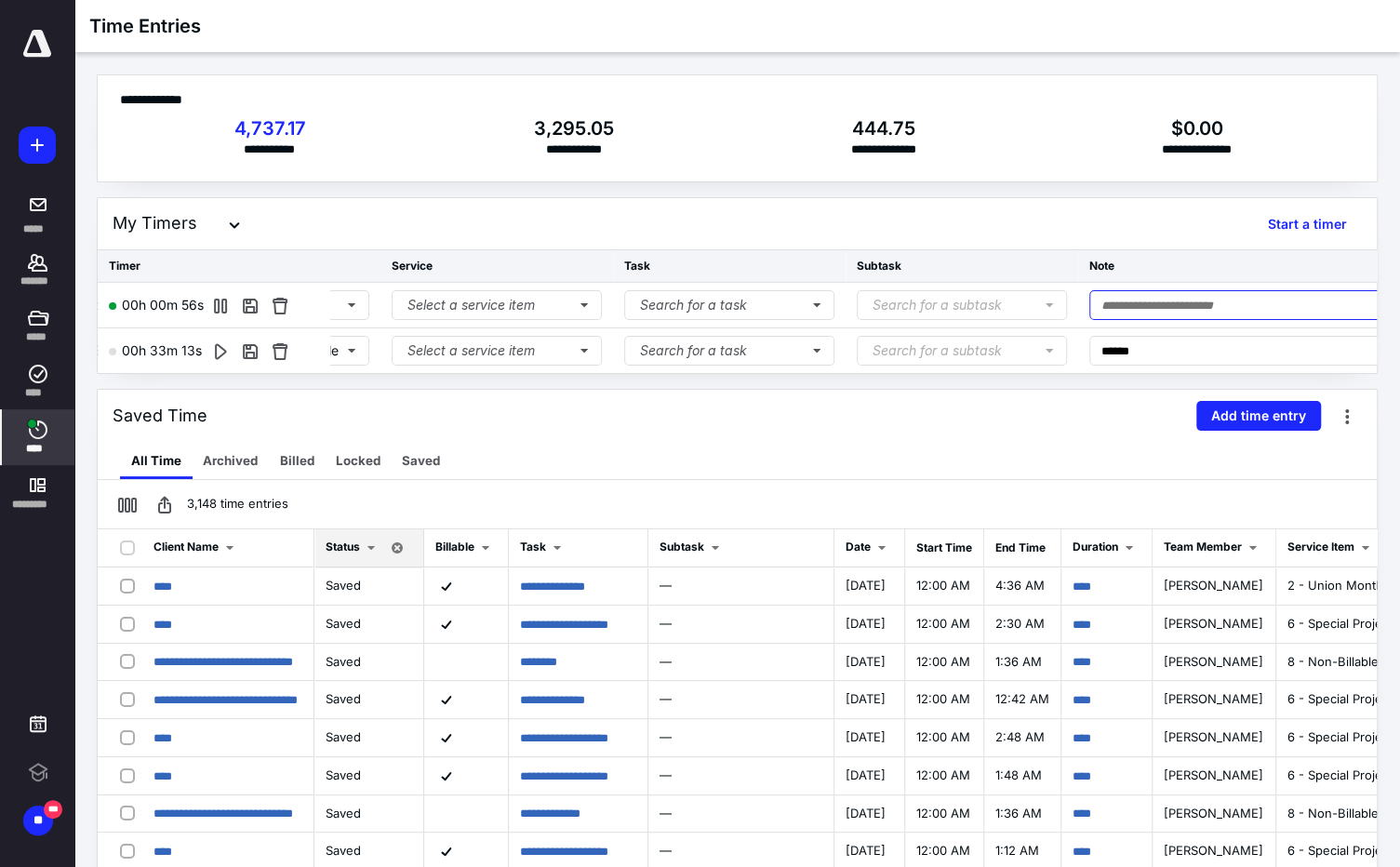 click at bounding box center (1264, 305) 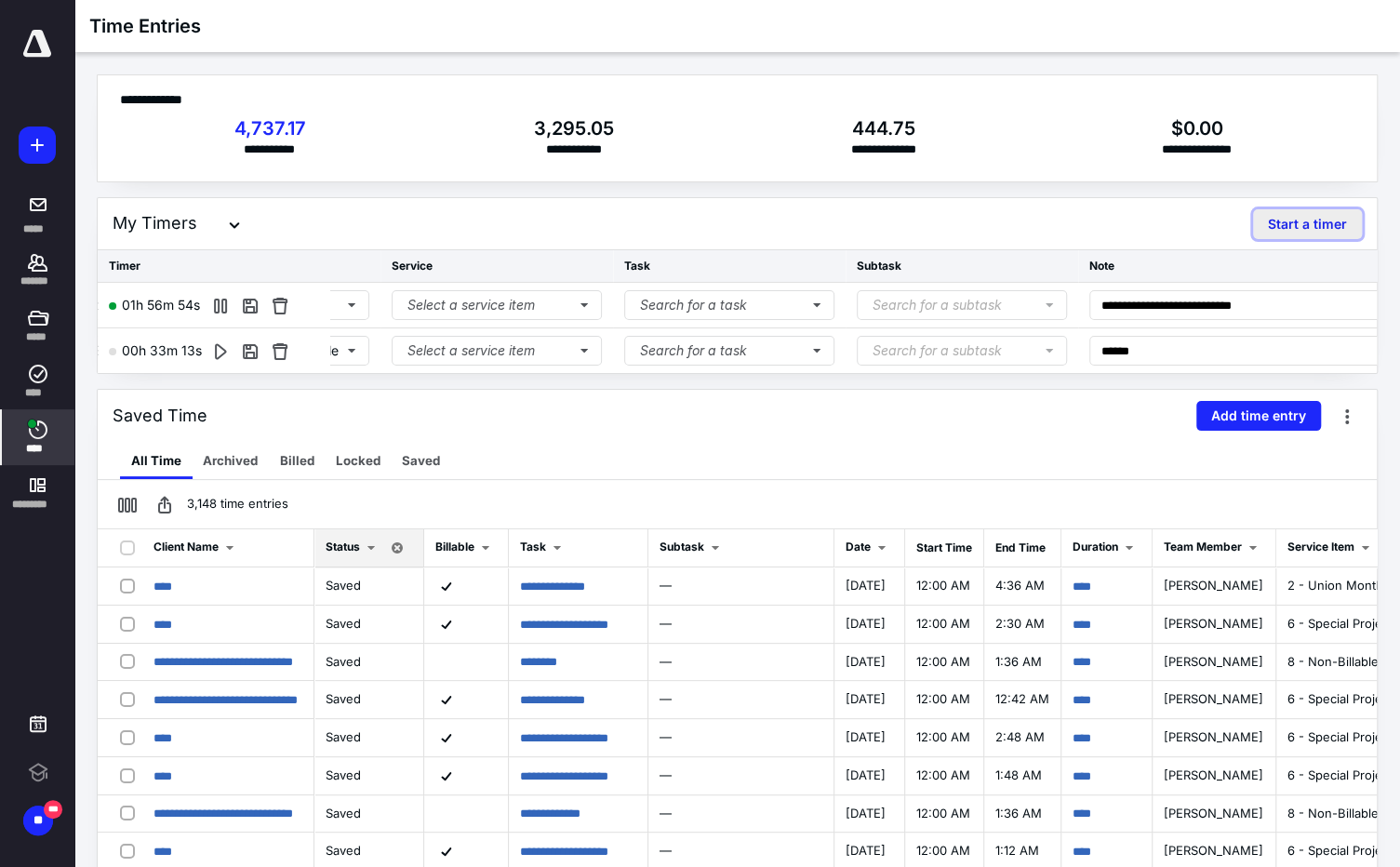 click on "Start a timer" at bounding box center (1307, 224) 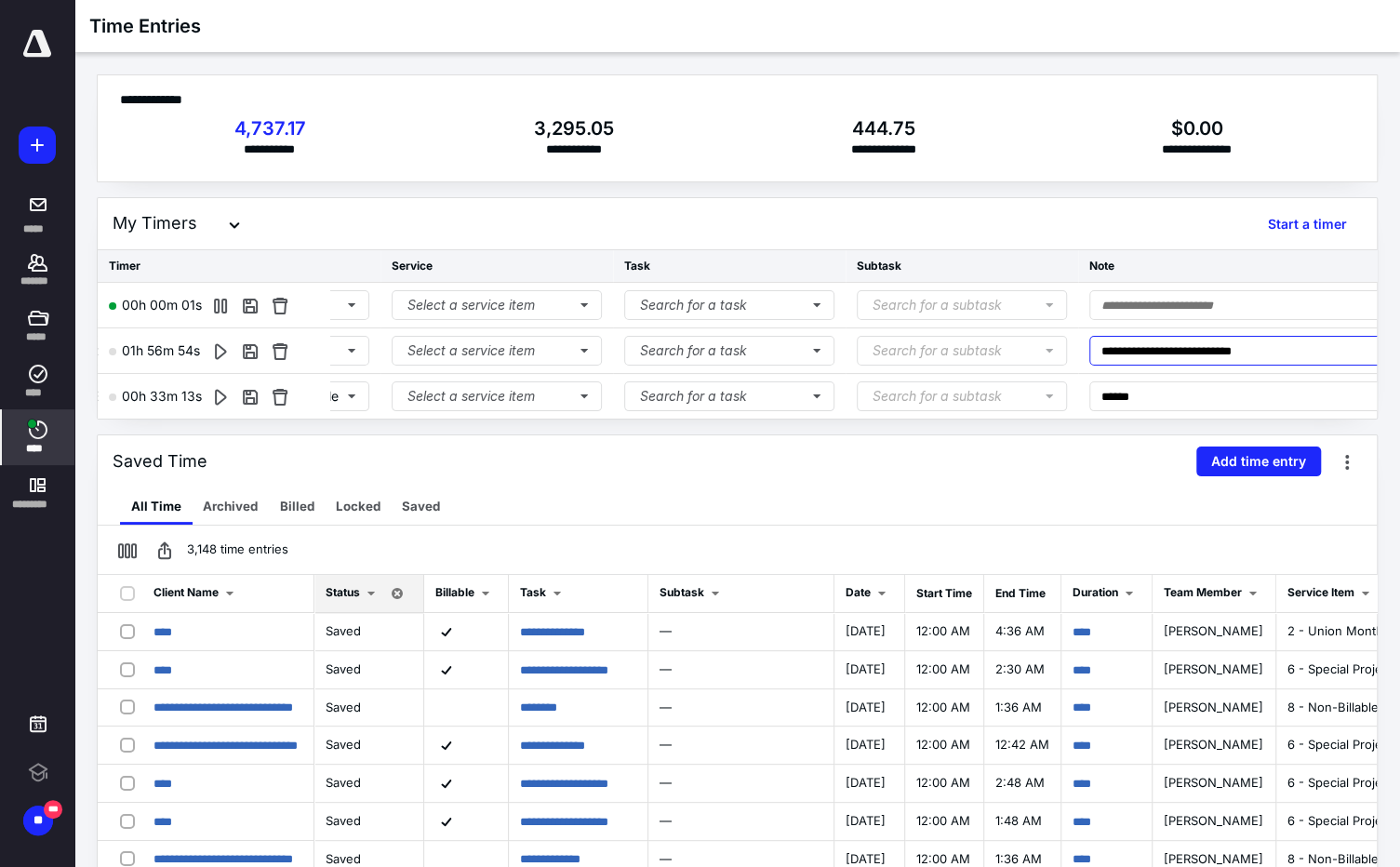 click on "**********" at bounding box center (1264, 351) 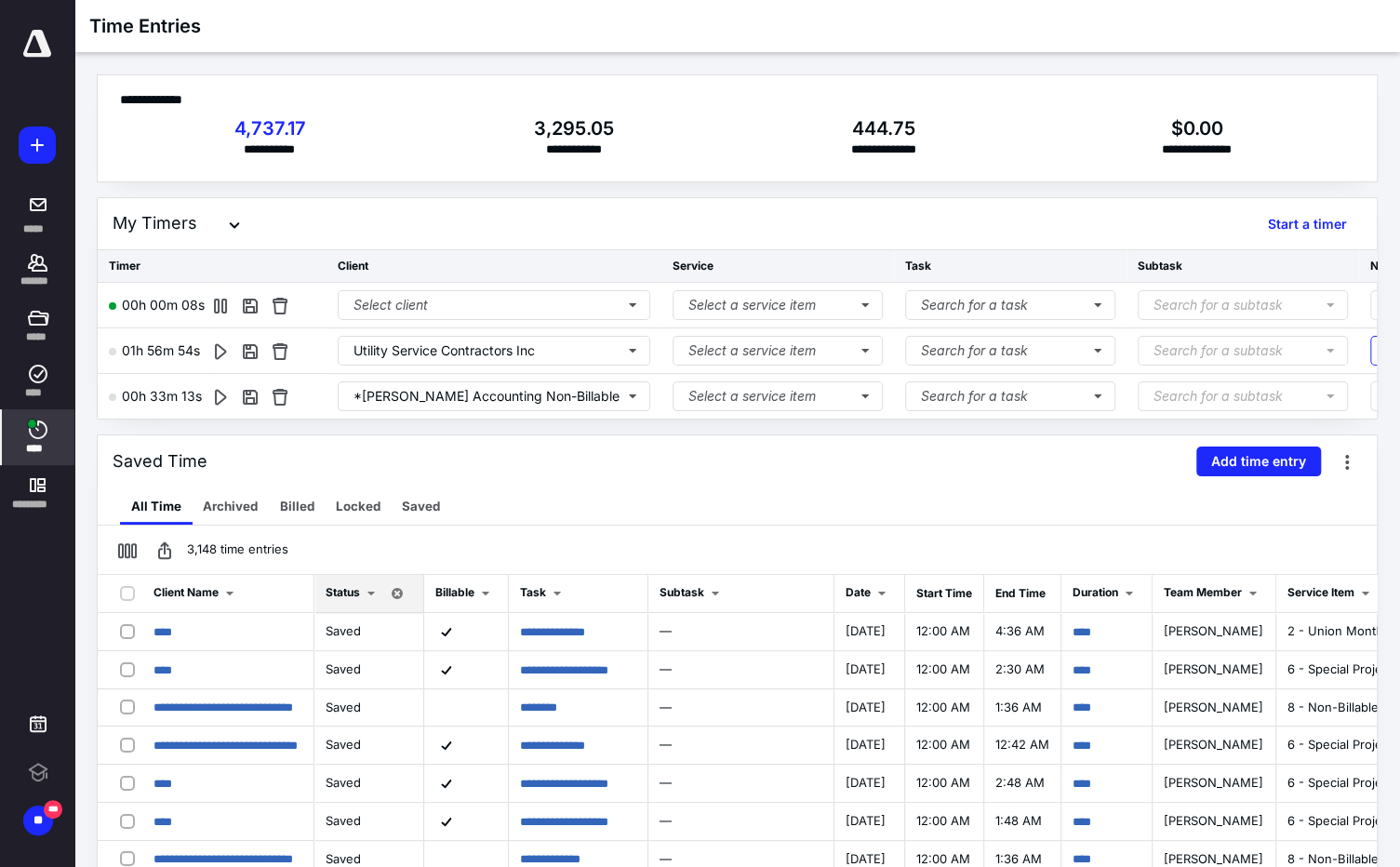scroll, scrollTop: 0, scrollLeft: 0, axis: both 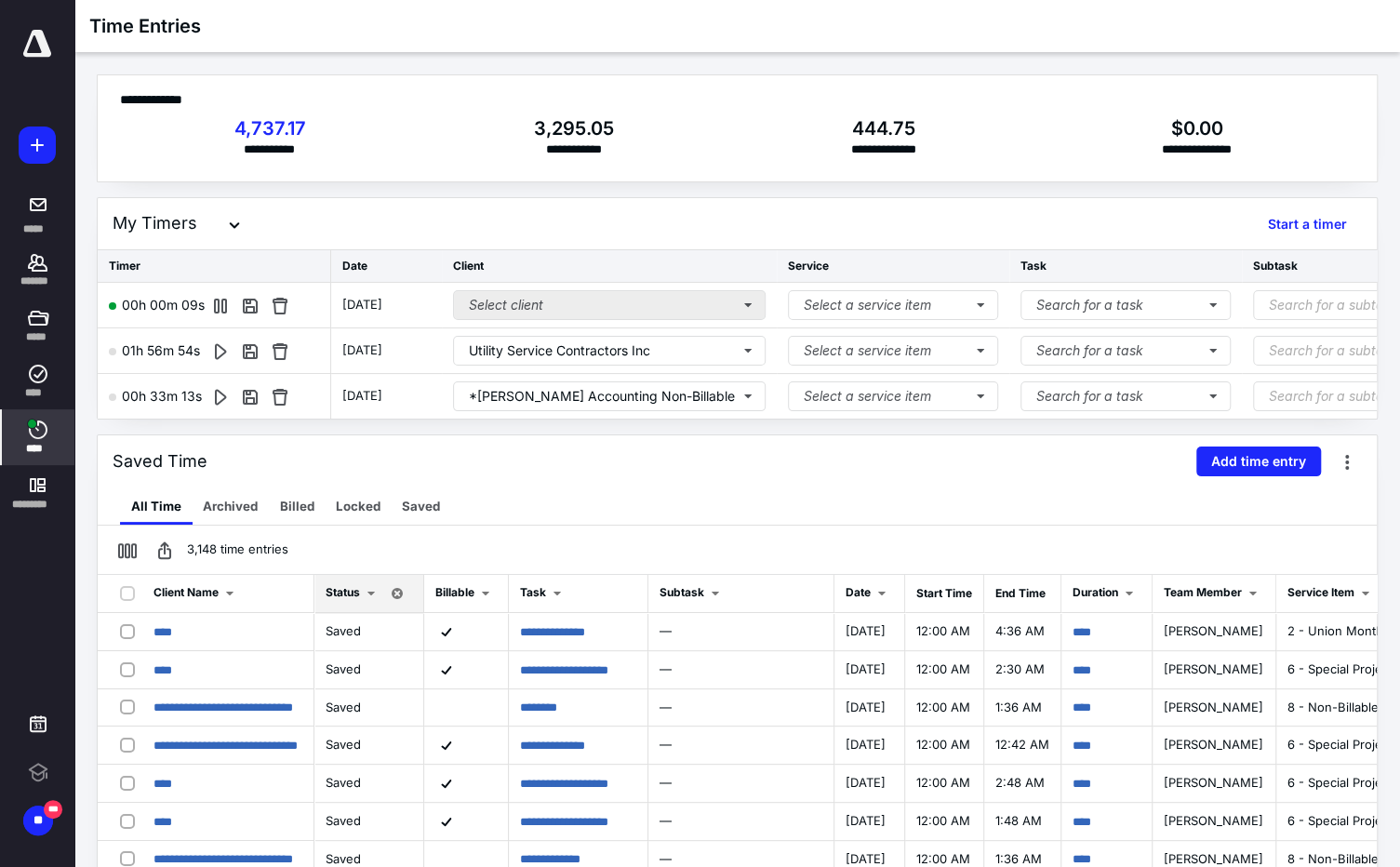 type on "**********" 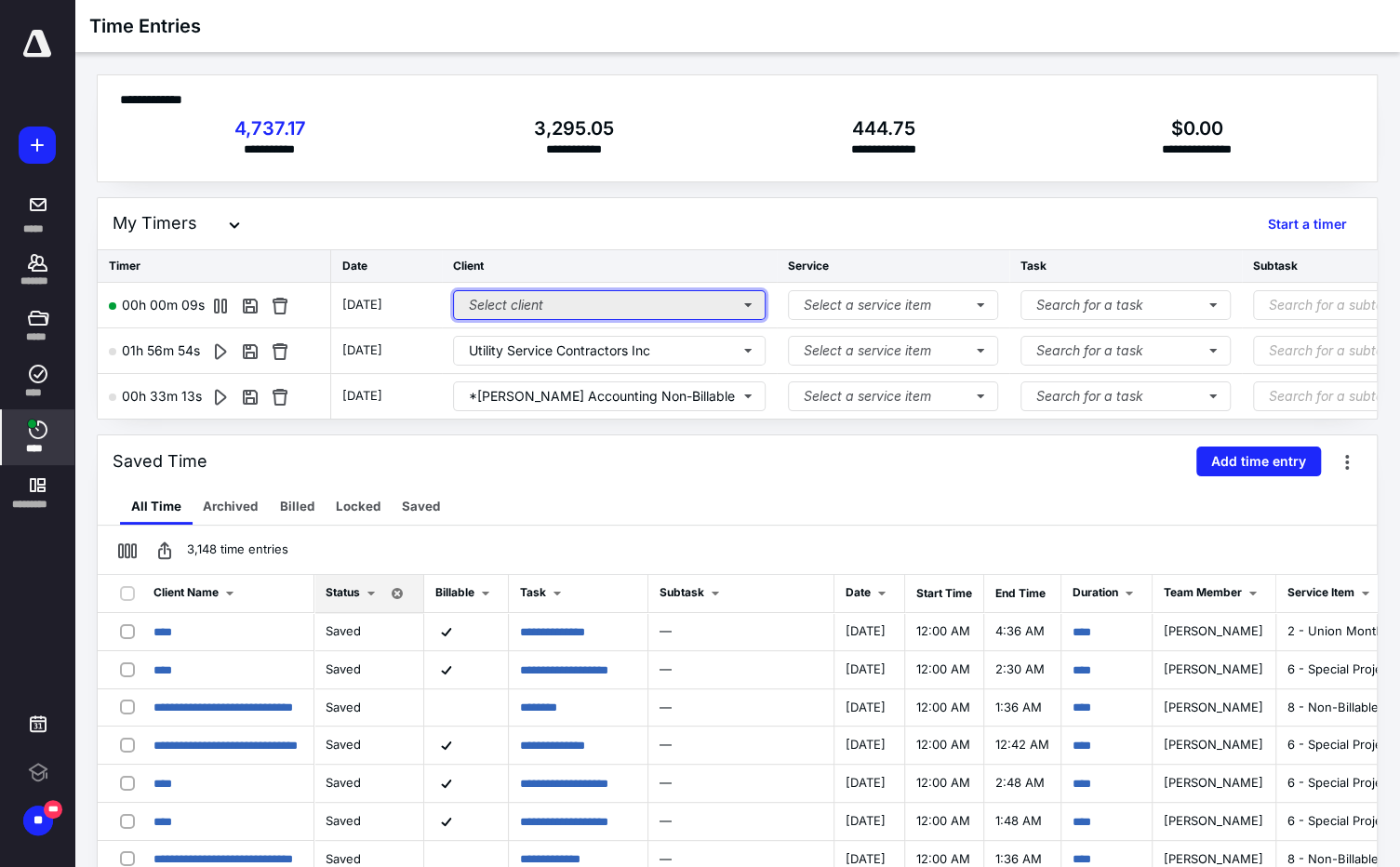 click on "Select client" at bounding box center [609, 305] 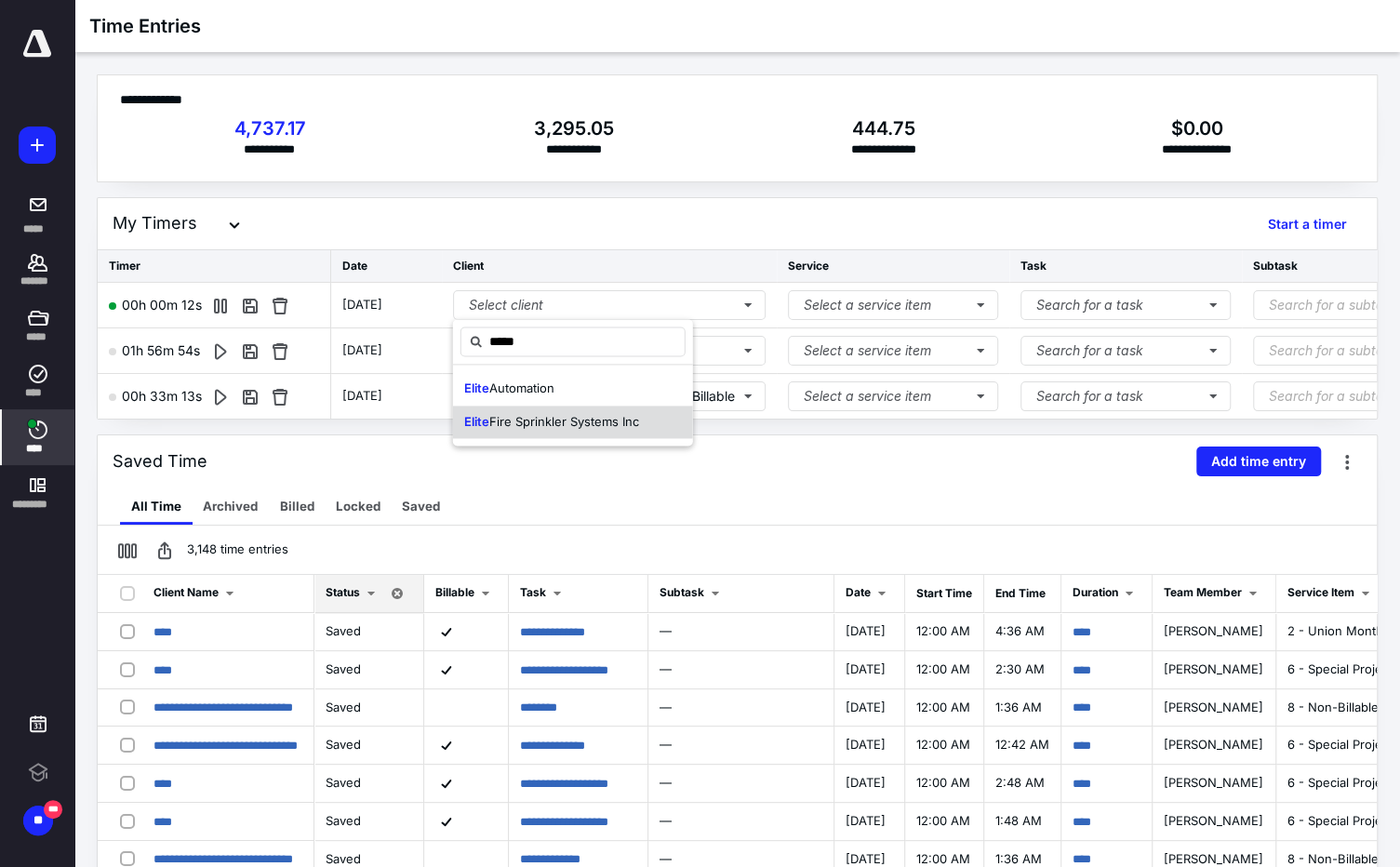 click on "Fire Sprinkler Systems Inc" at bounding box center [564, 421] 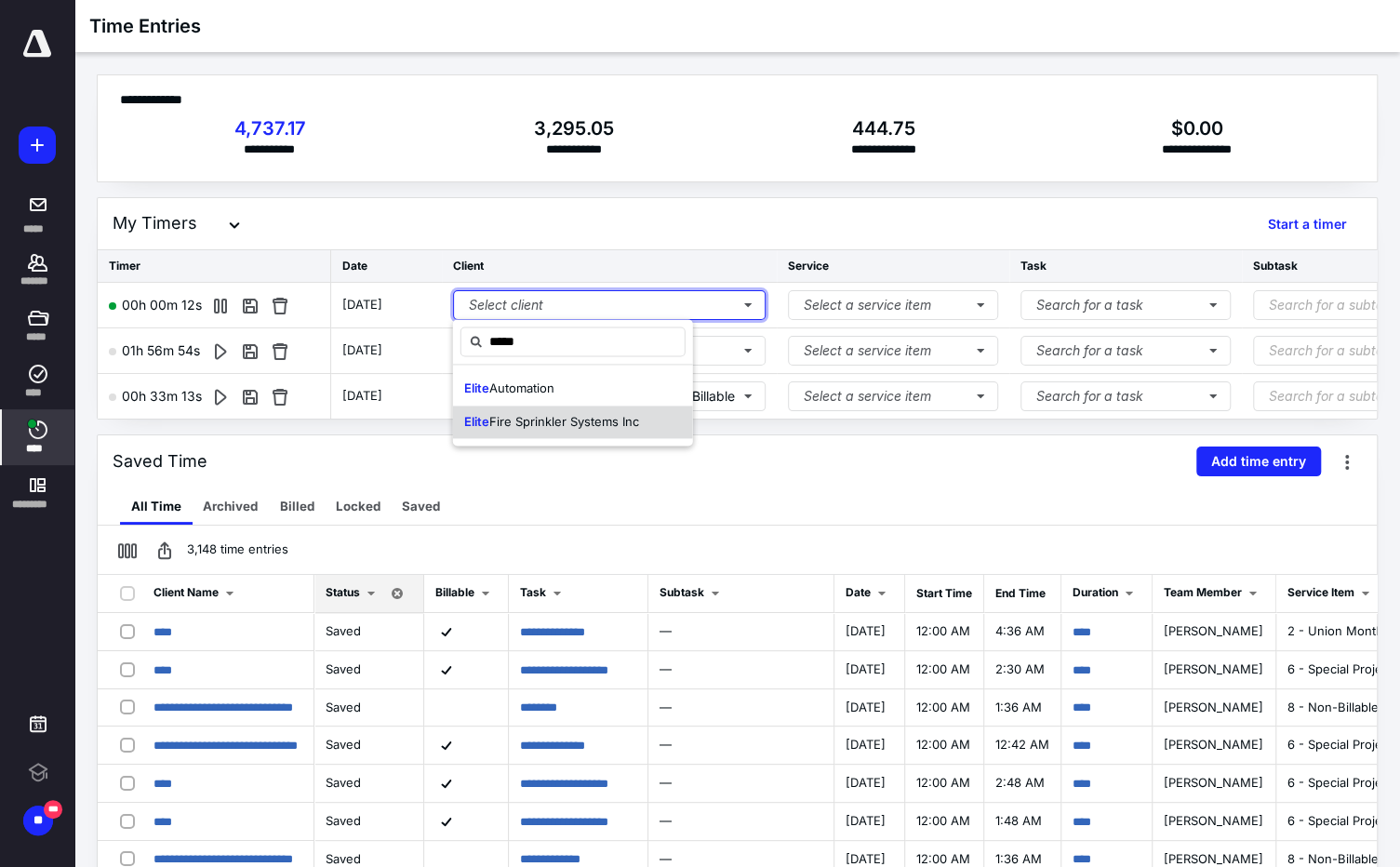 type 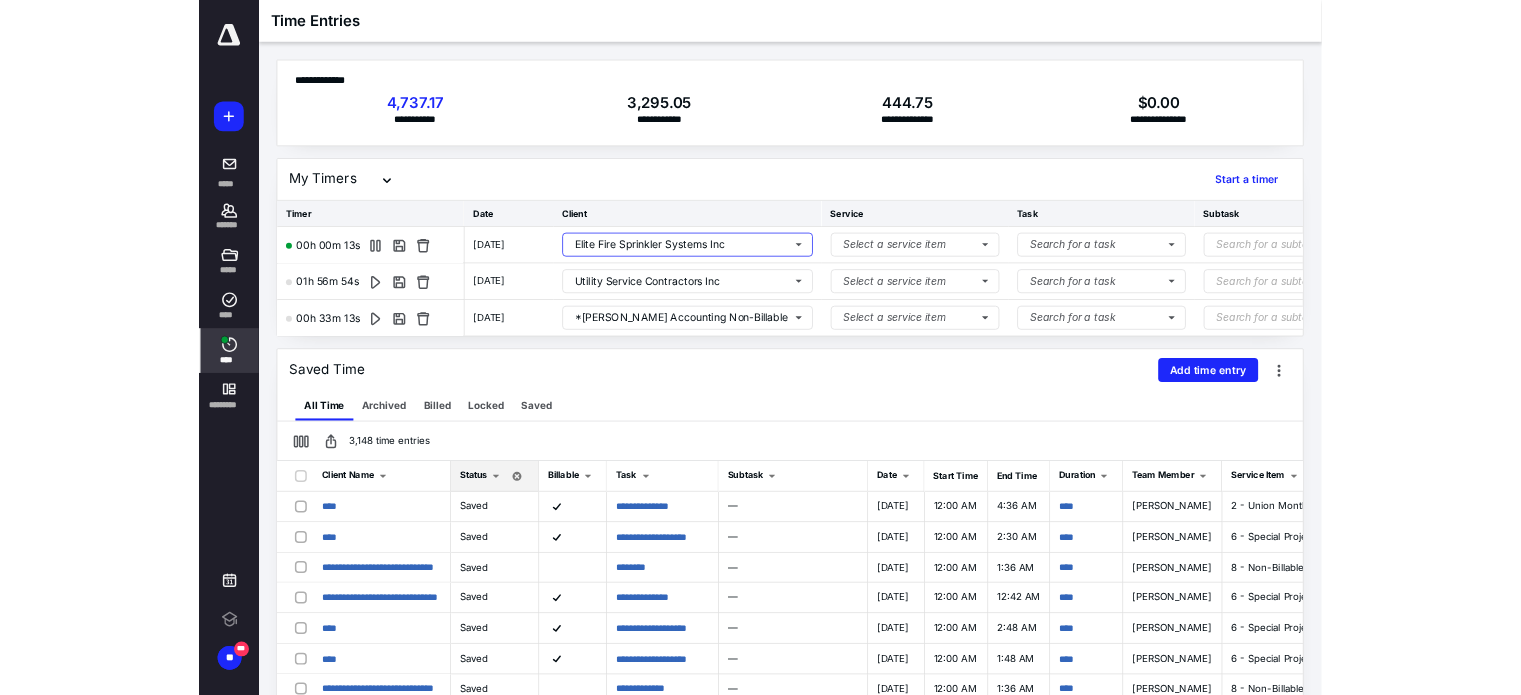 scroll, scrollTop: 0, scrollLeft: 426, axis: horizontal 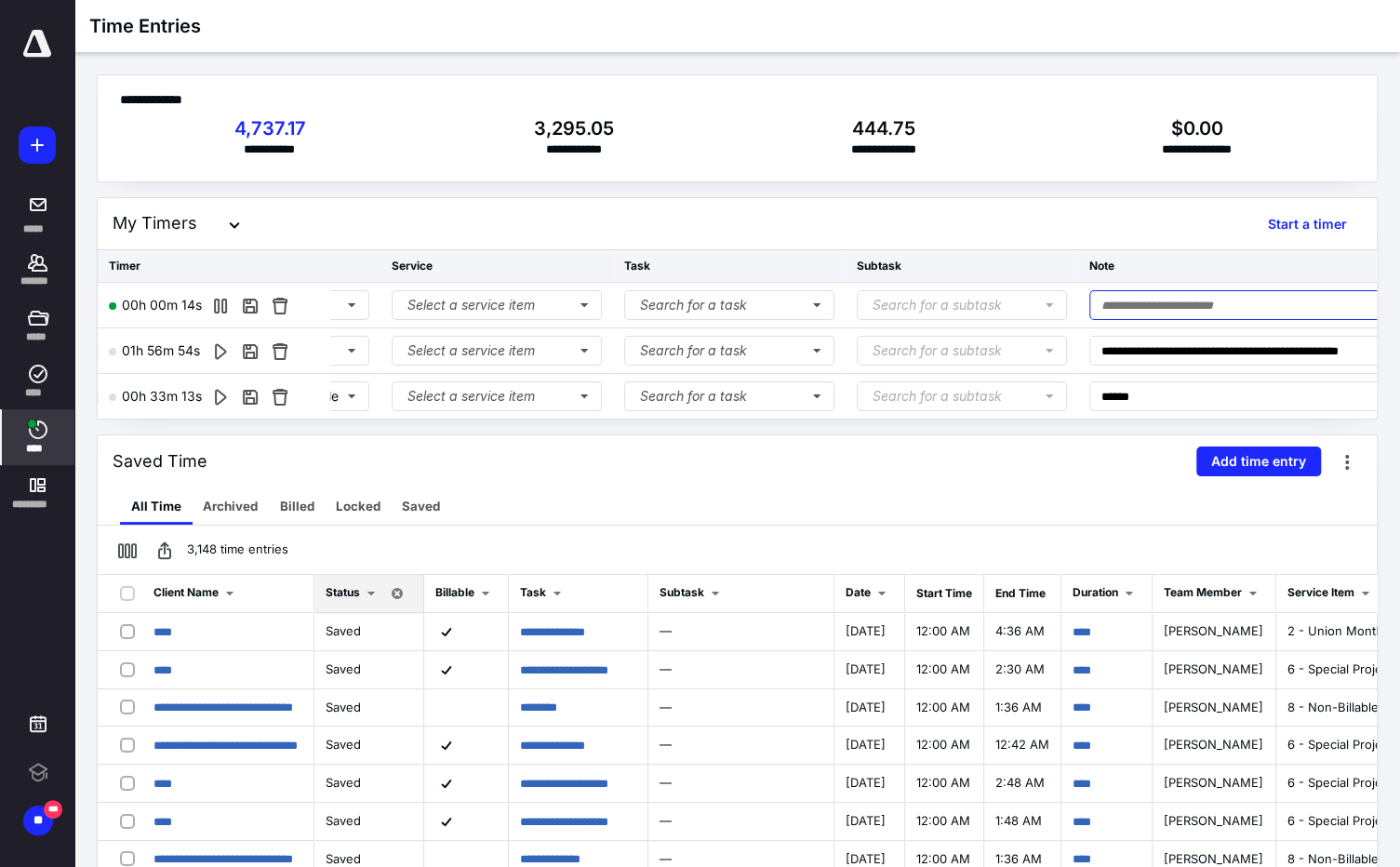 click at bounding box center (1264, 305) 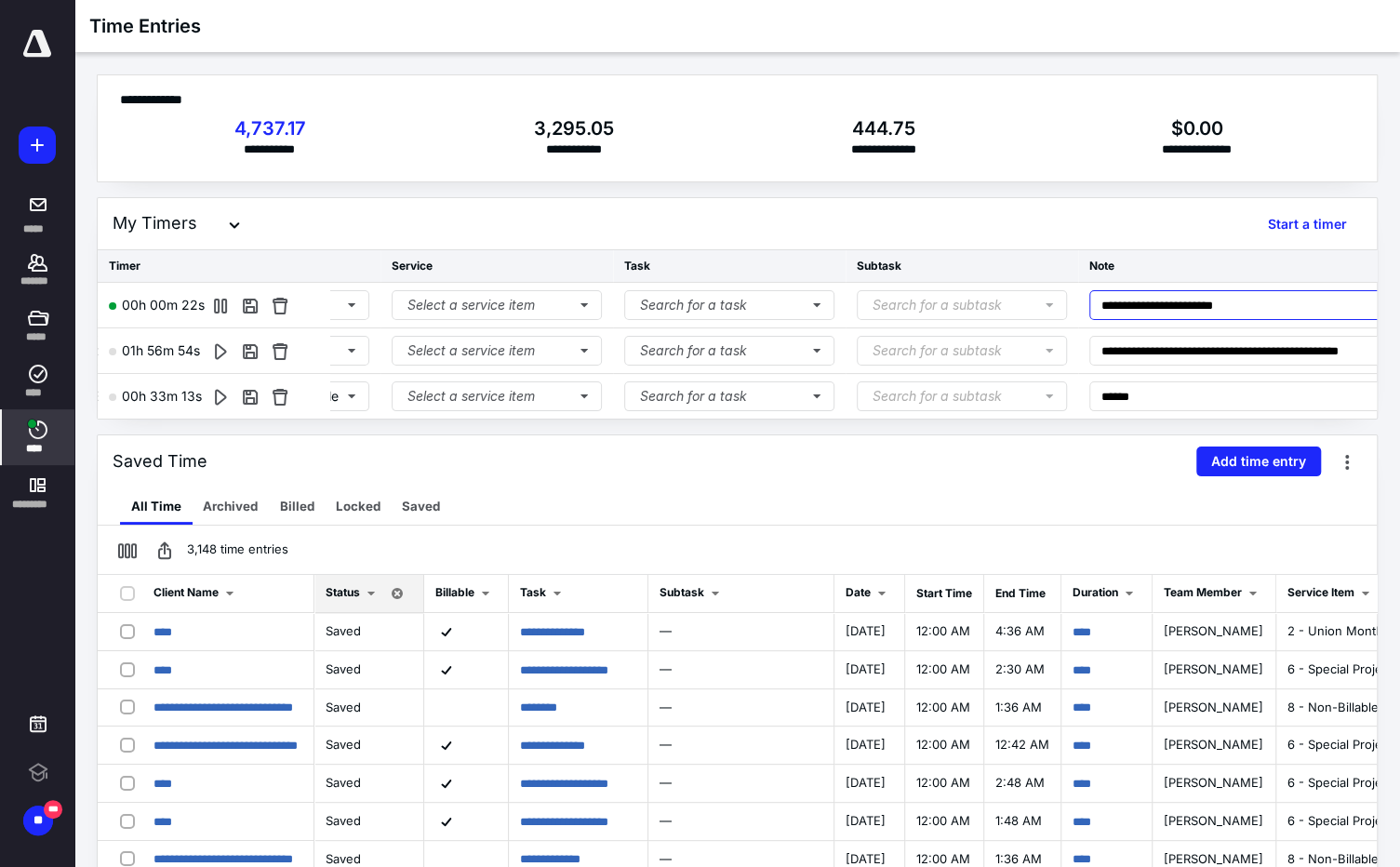 type on "**********" 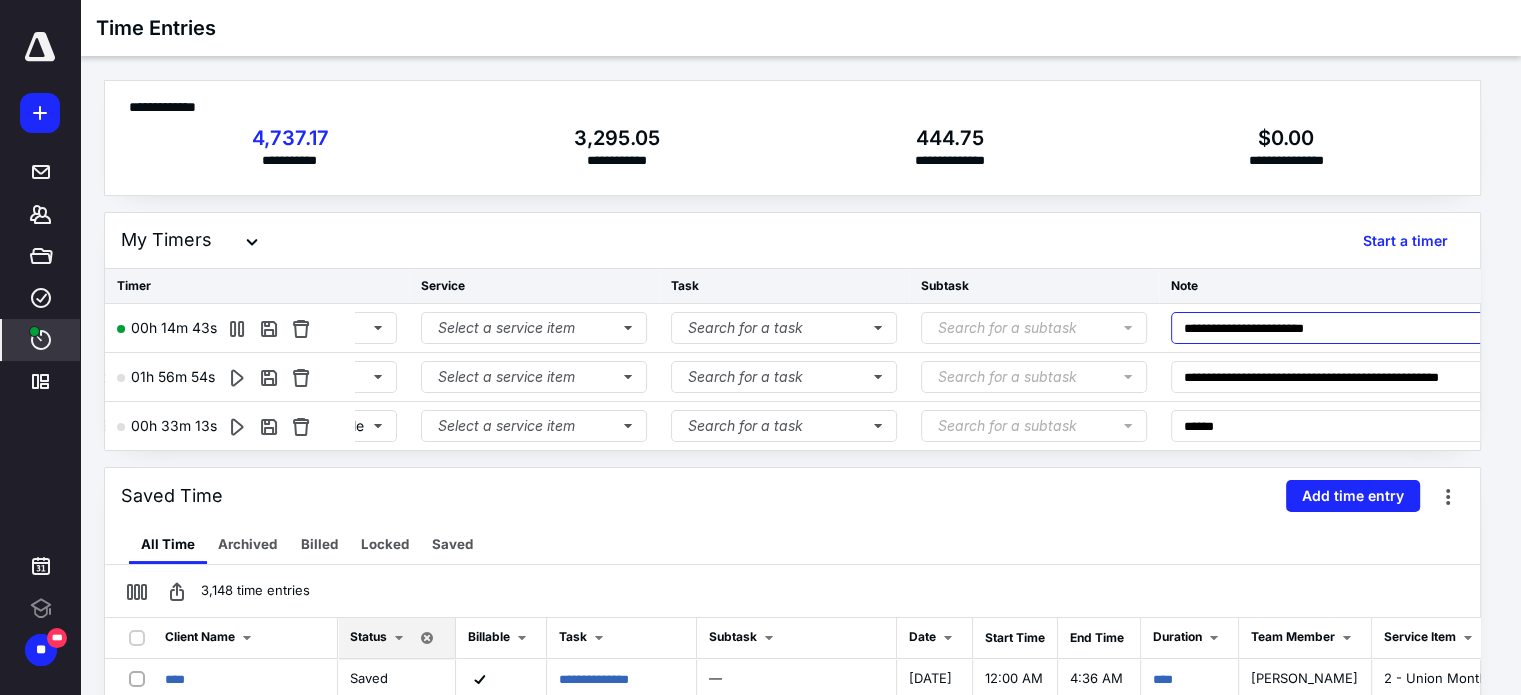 scroll, scrollTop: 0, scrollLeft: 411, axis: horizontal 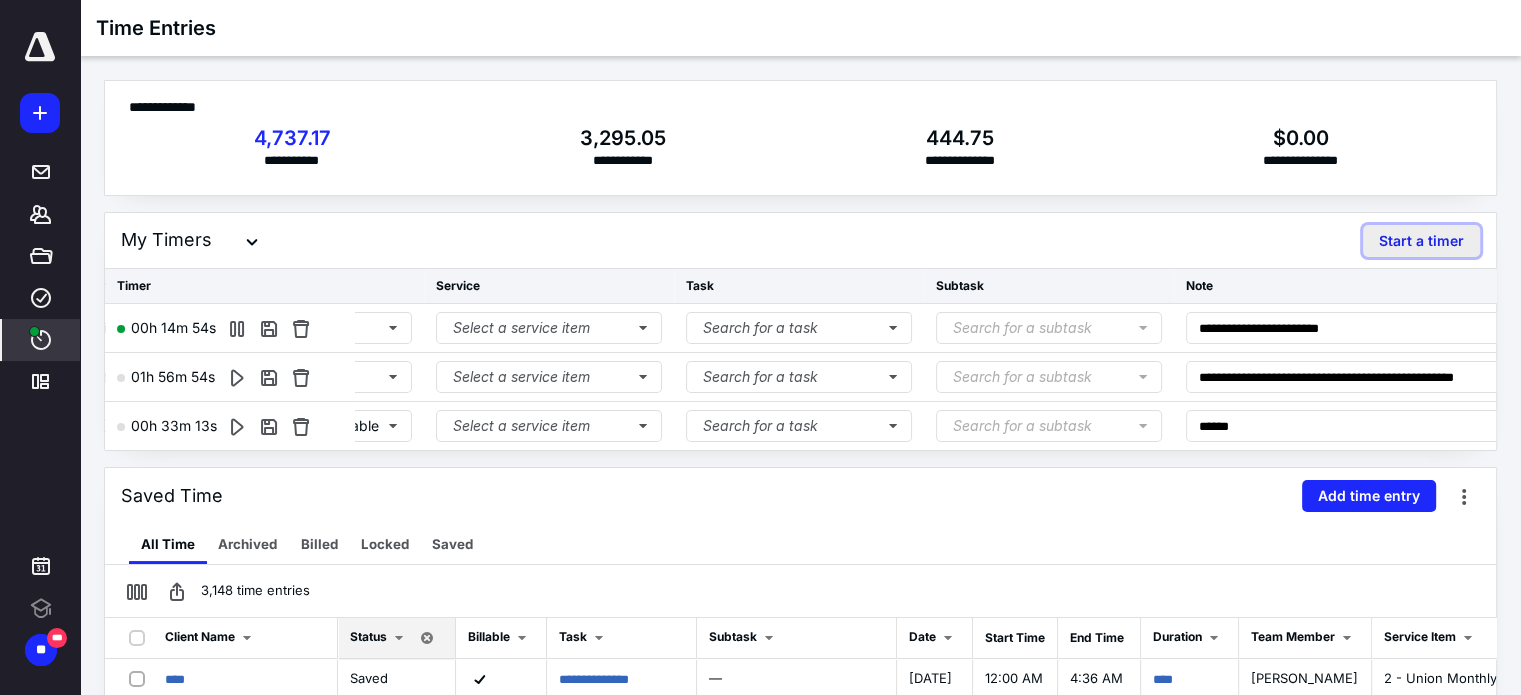 click on "Start a timer" at bounding box center [1421, 241] 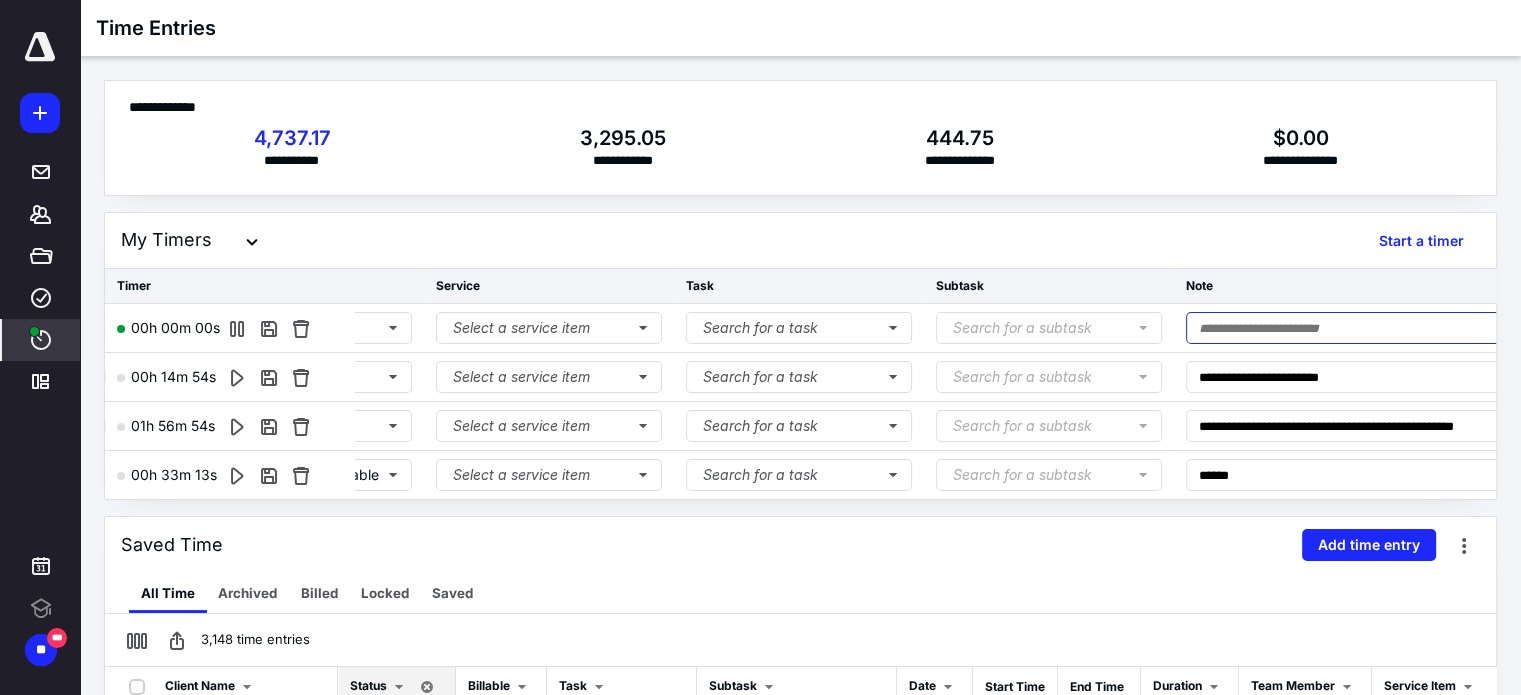 click at bounding box center (1374, 328) 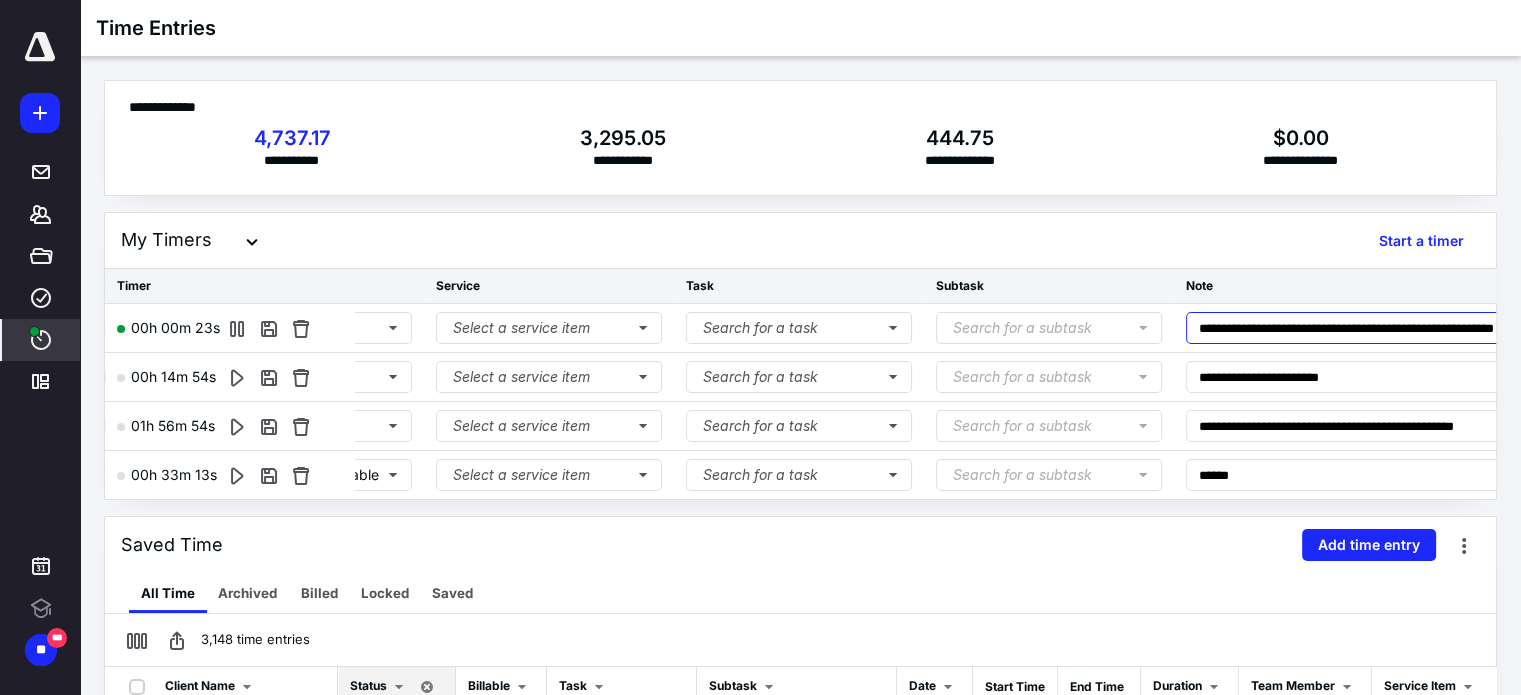 scroll, scrollTop: 0, scrollLeft: 4, axis: horizontal 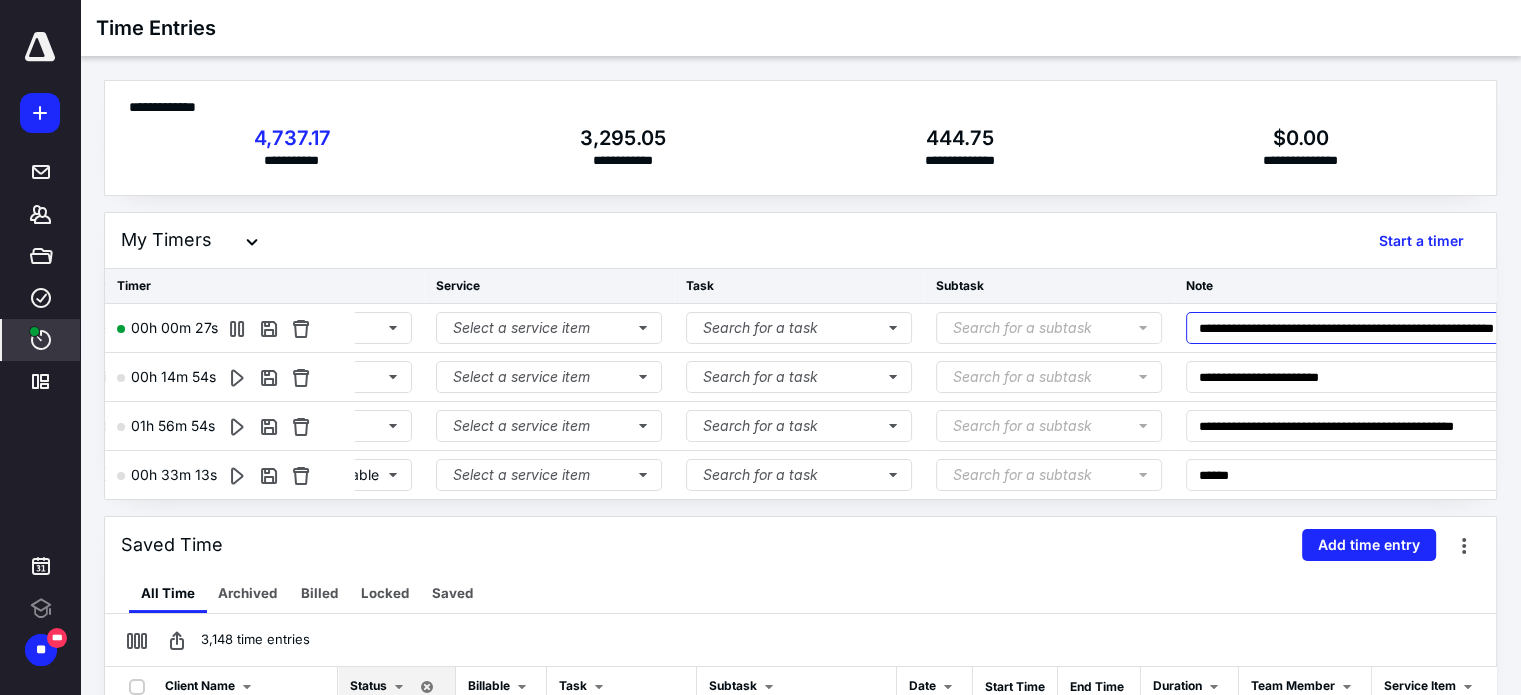 type on "**********" 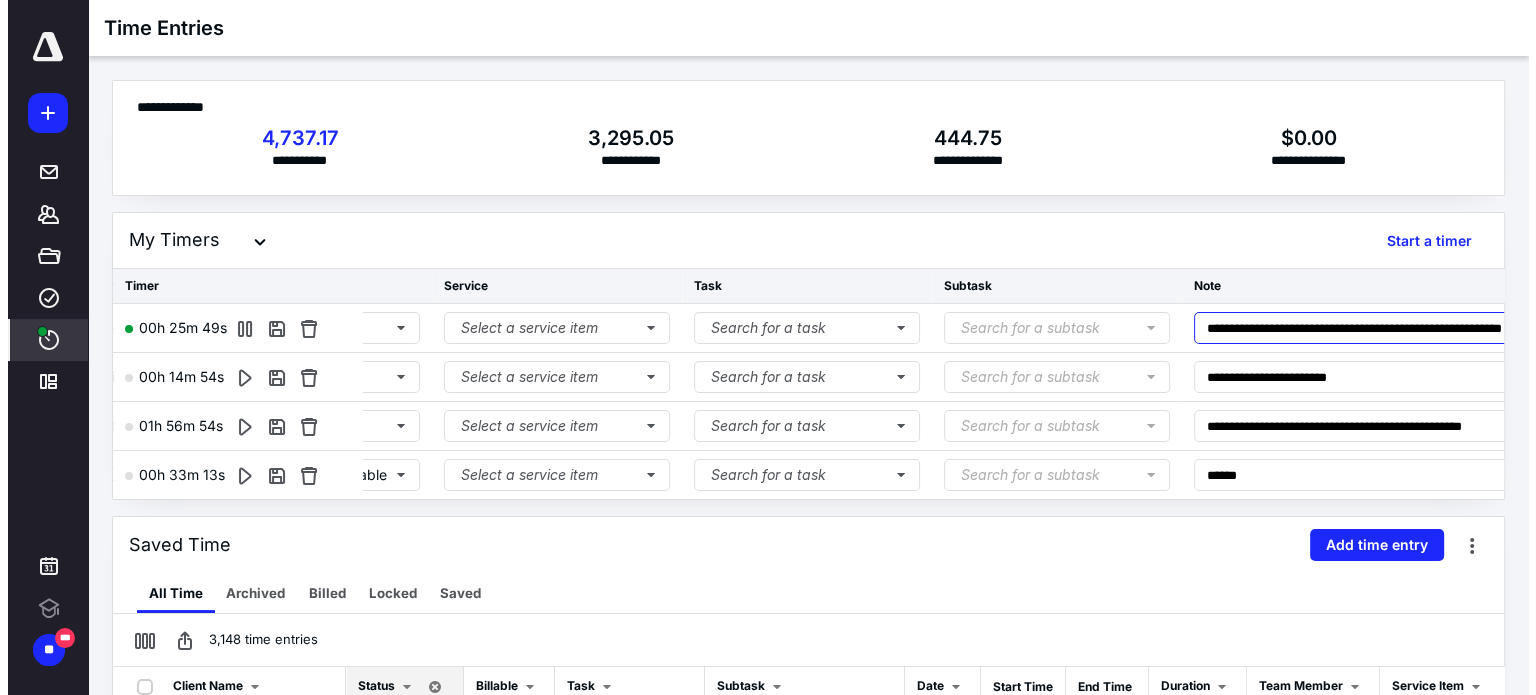 scroll, scrollTop: 0, scrollLeft: 0, axis: both 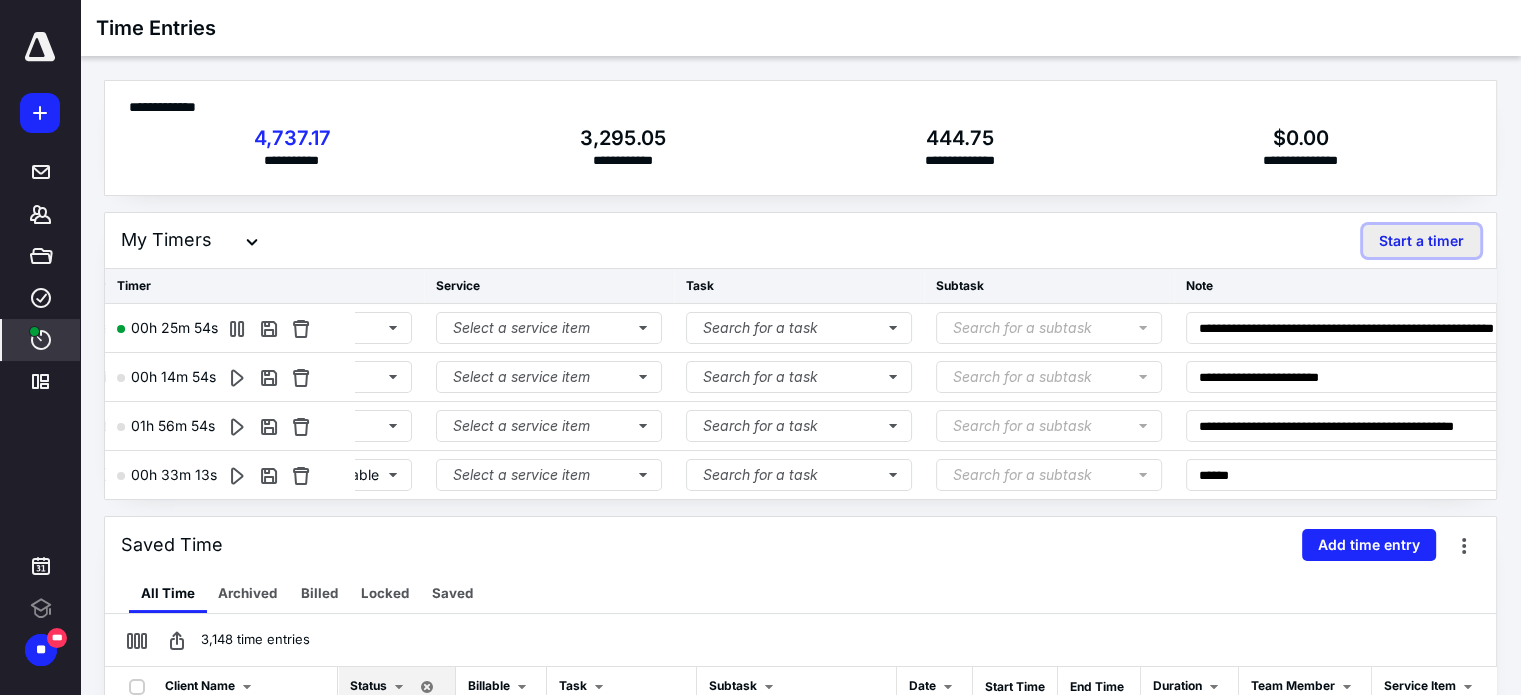 click on "Start a timer" at bounding box center [1421, 241] 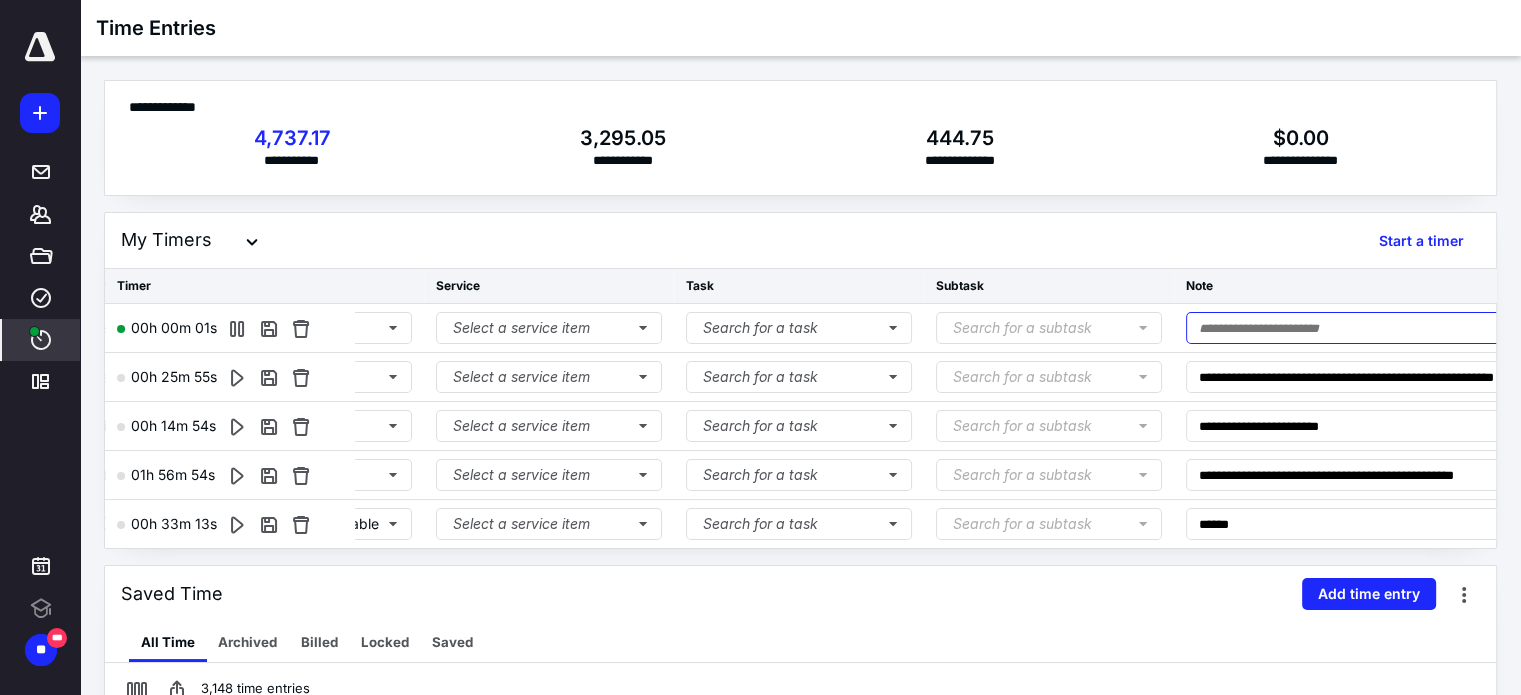click at bounding box center [1374, 328] 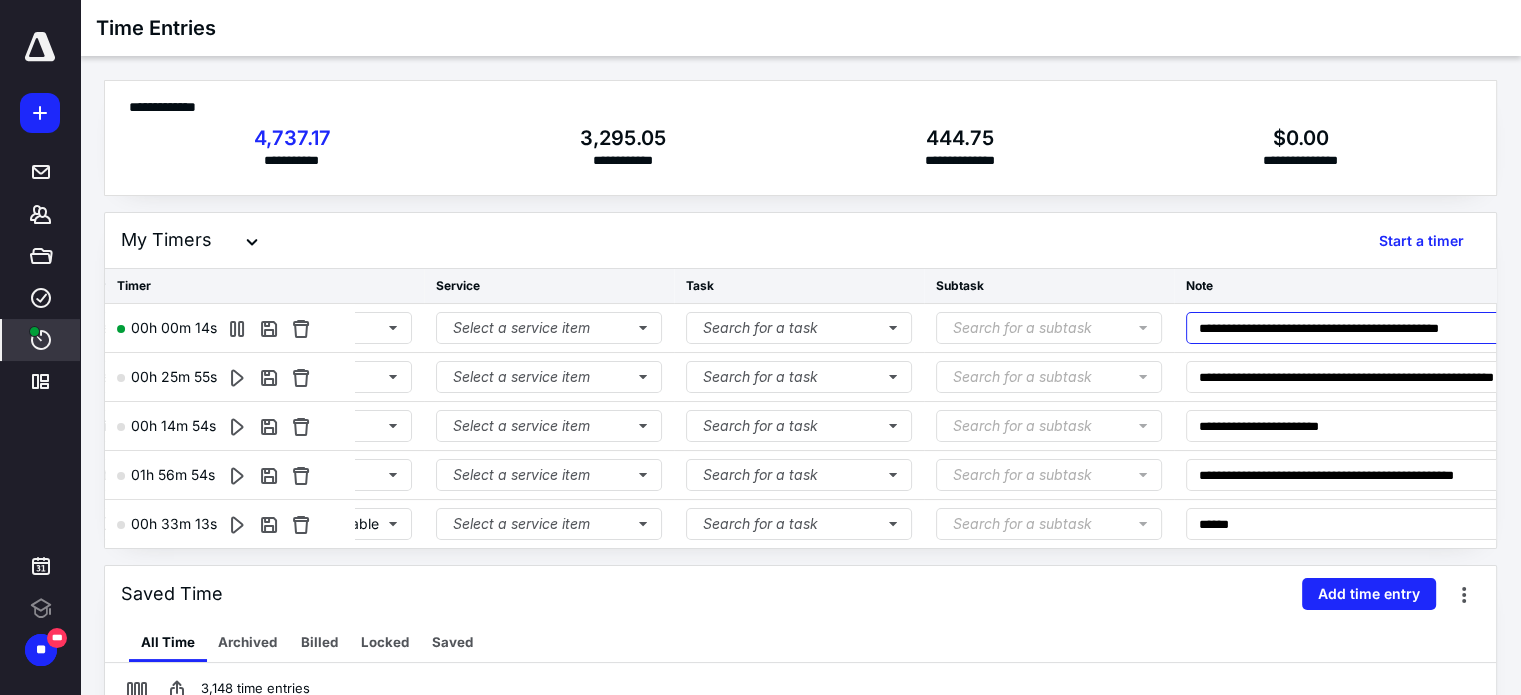 type on "**********" 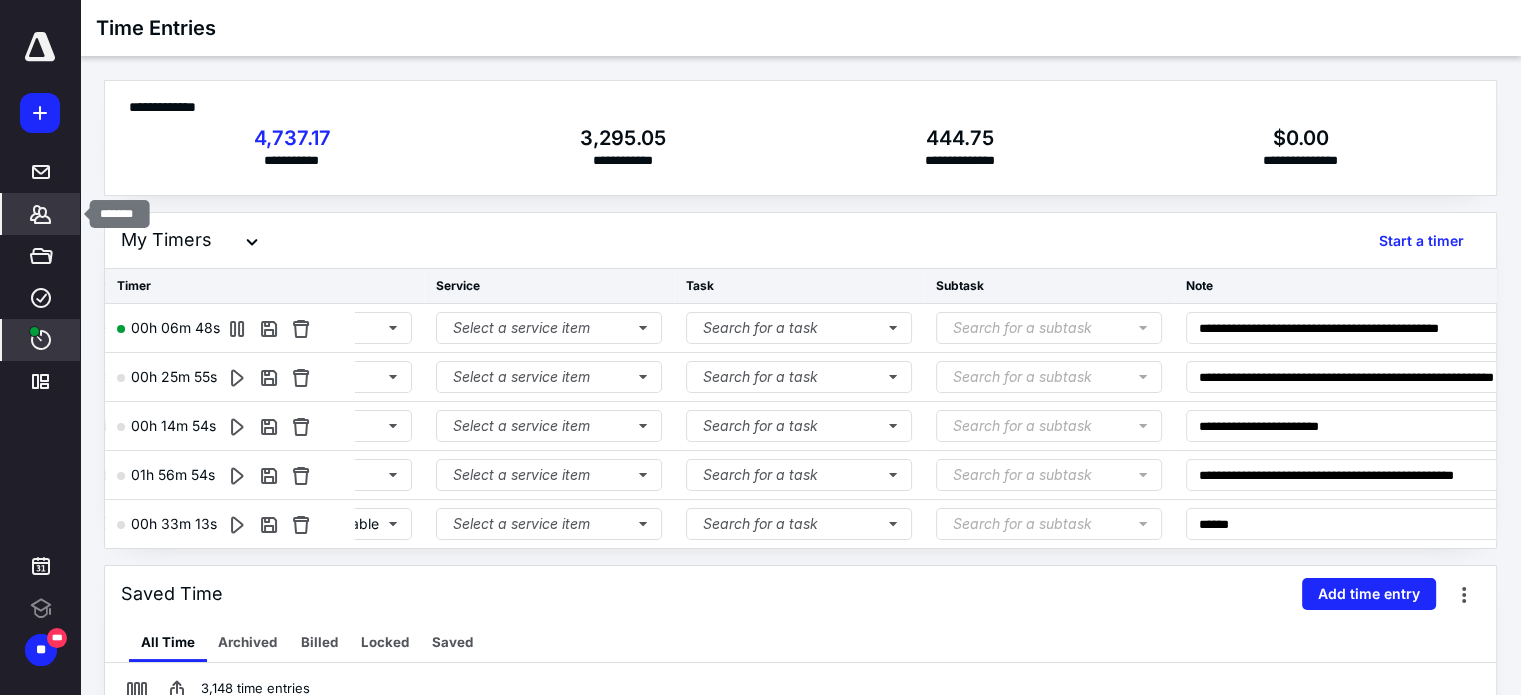 click 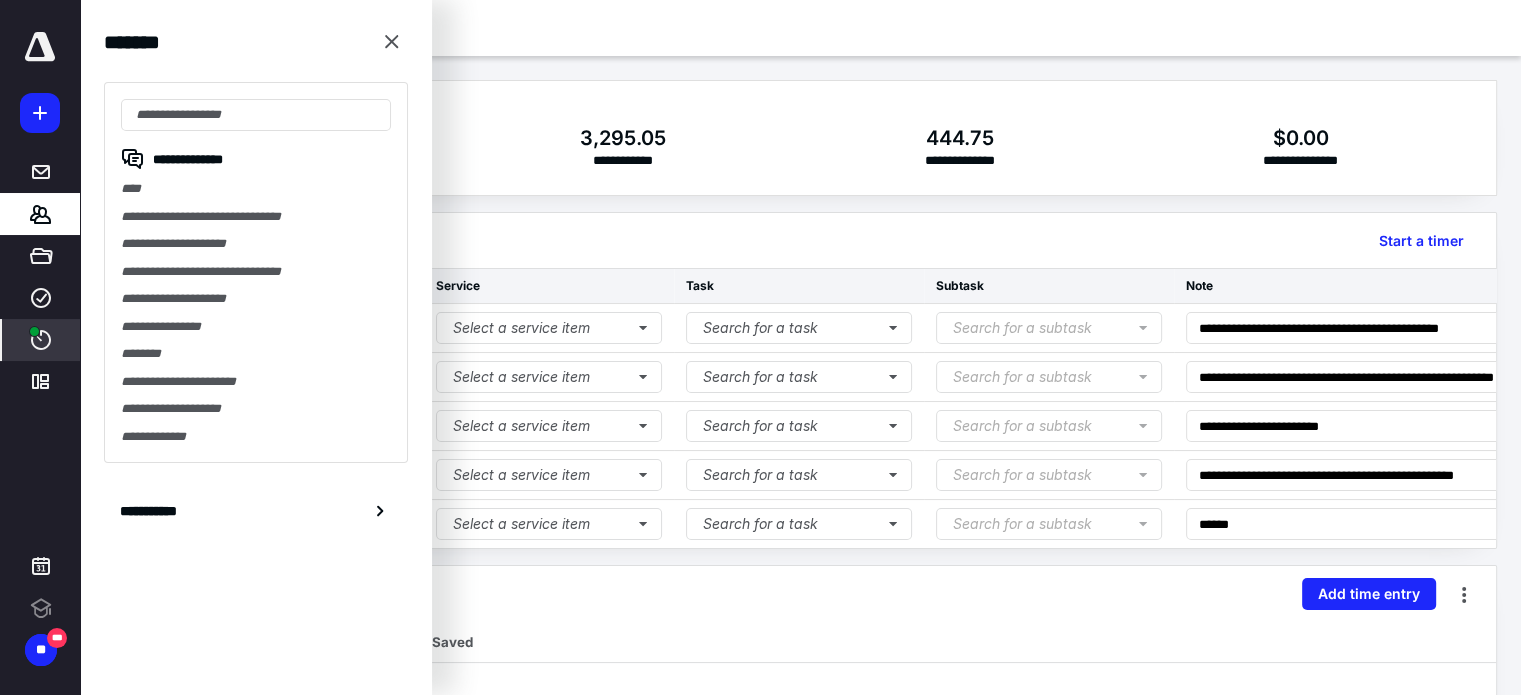 click on "****" at bounding box center (256, 189) 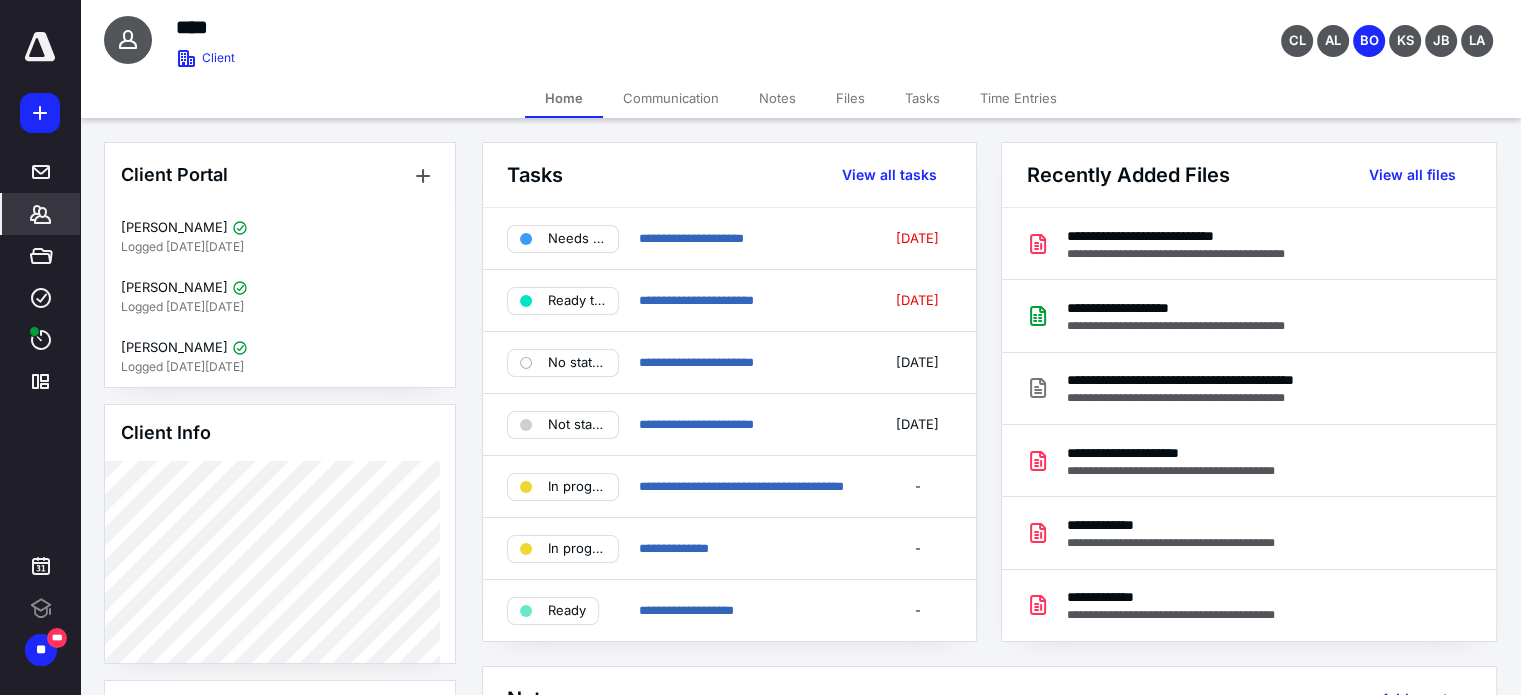 click on "Files" at bounding box center [850, 98] 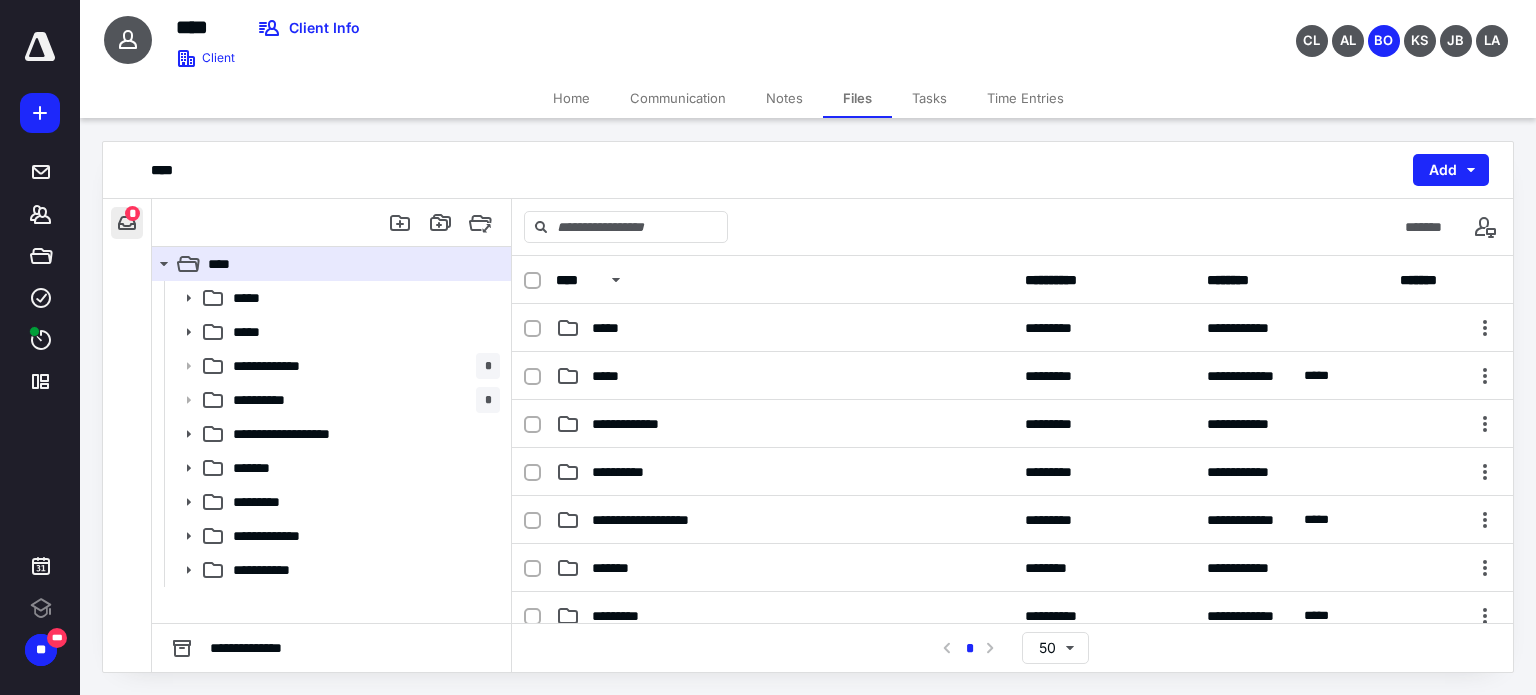 click at bounding box center [127, 223] 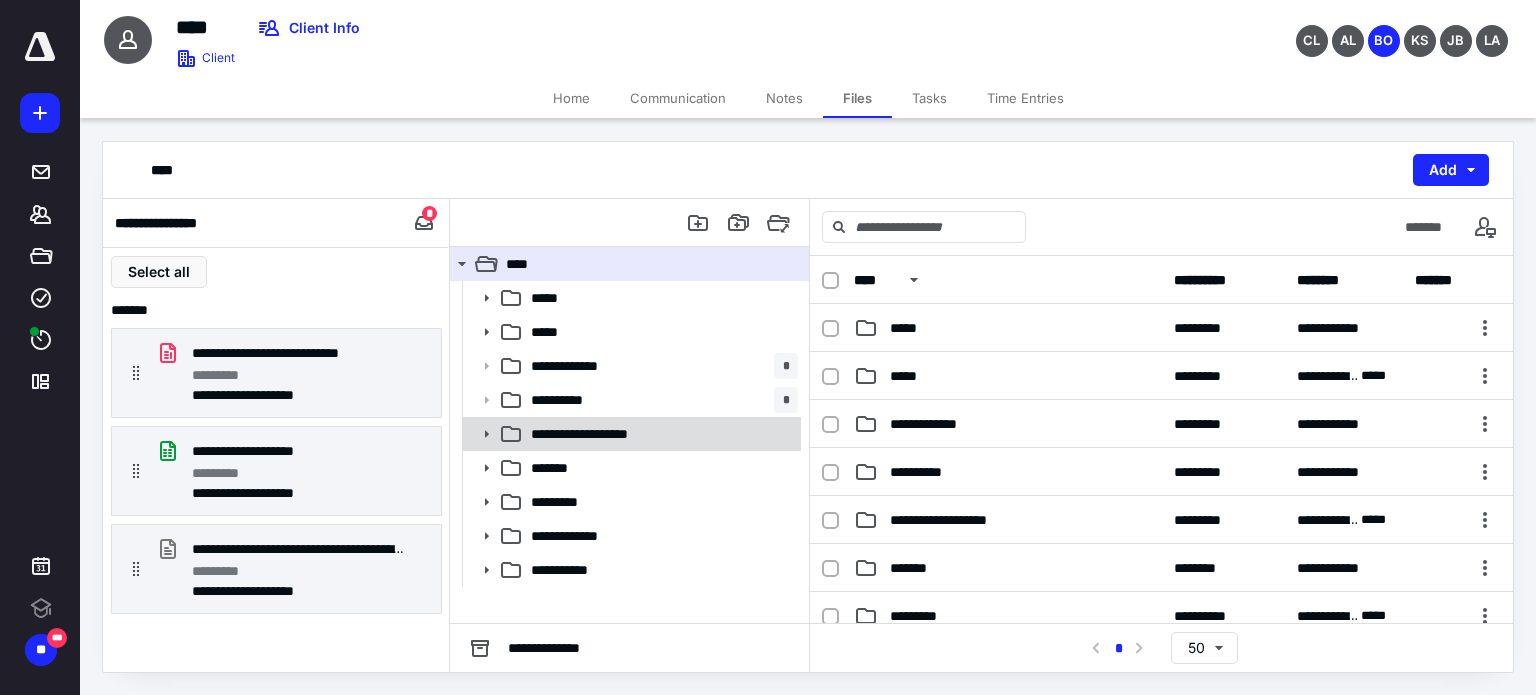 click on "**********" at bounding box center [606, 434] 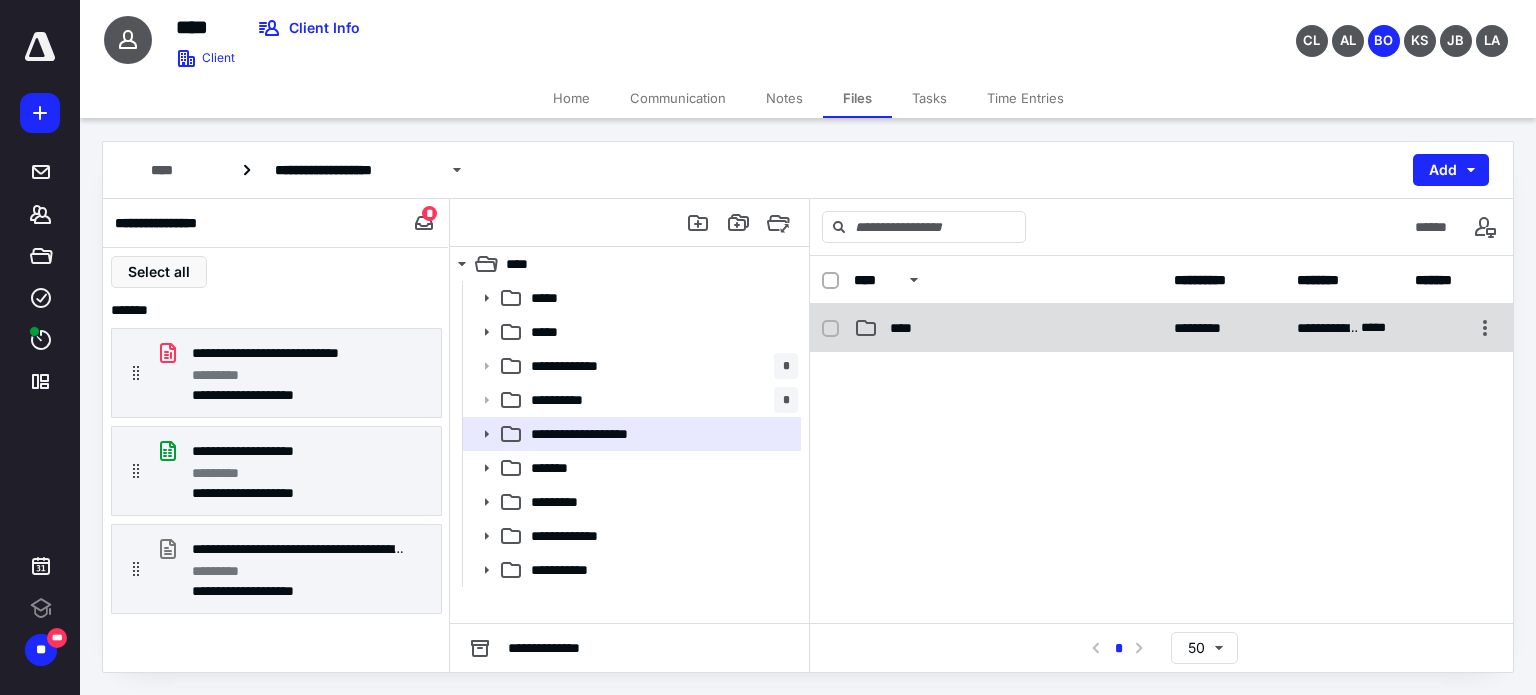 click on "****" at bounding box center [907, 328] 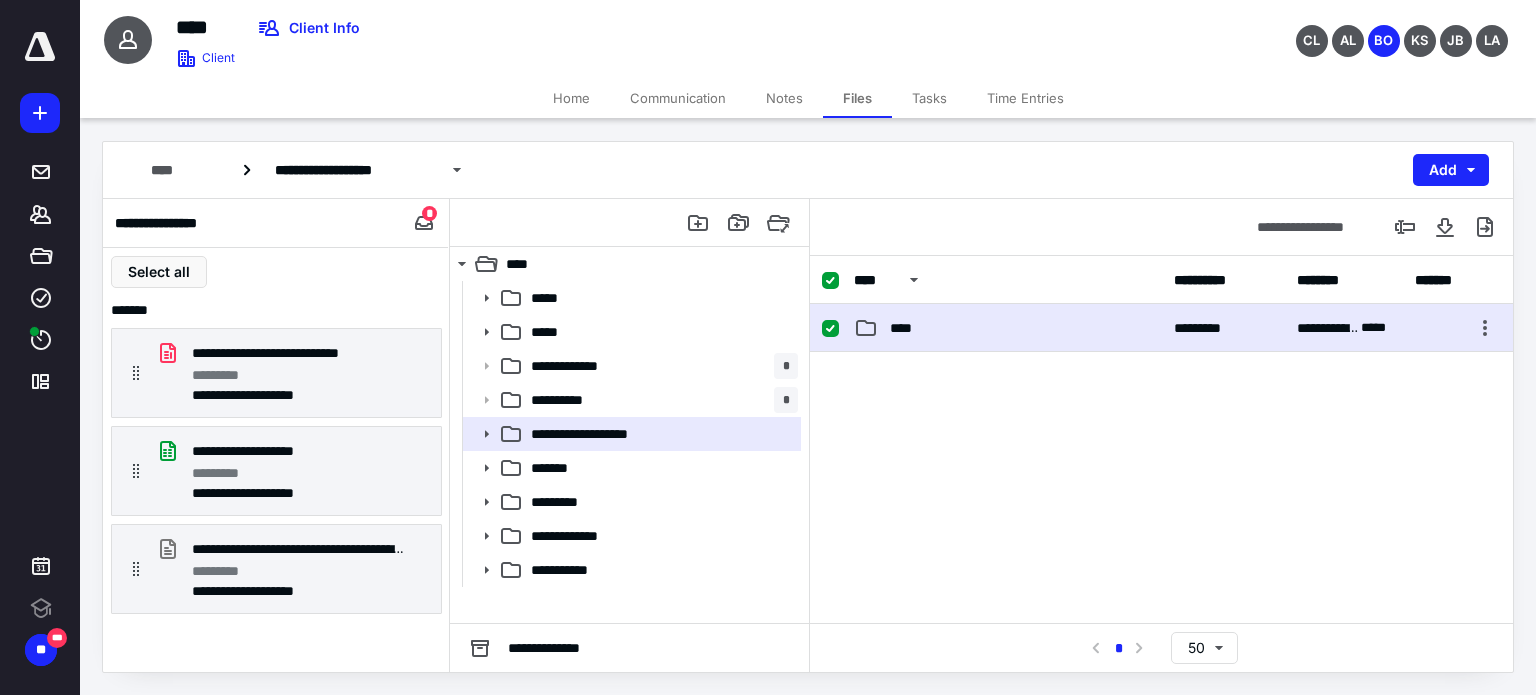 click on "****" at bounding box center [907, 328] 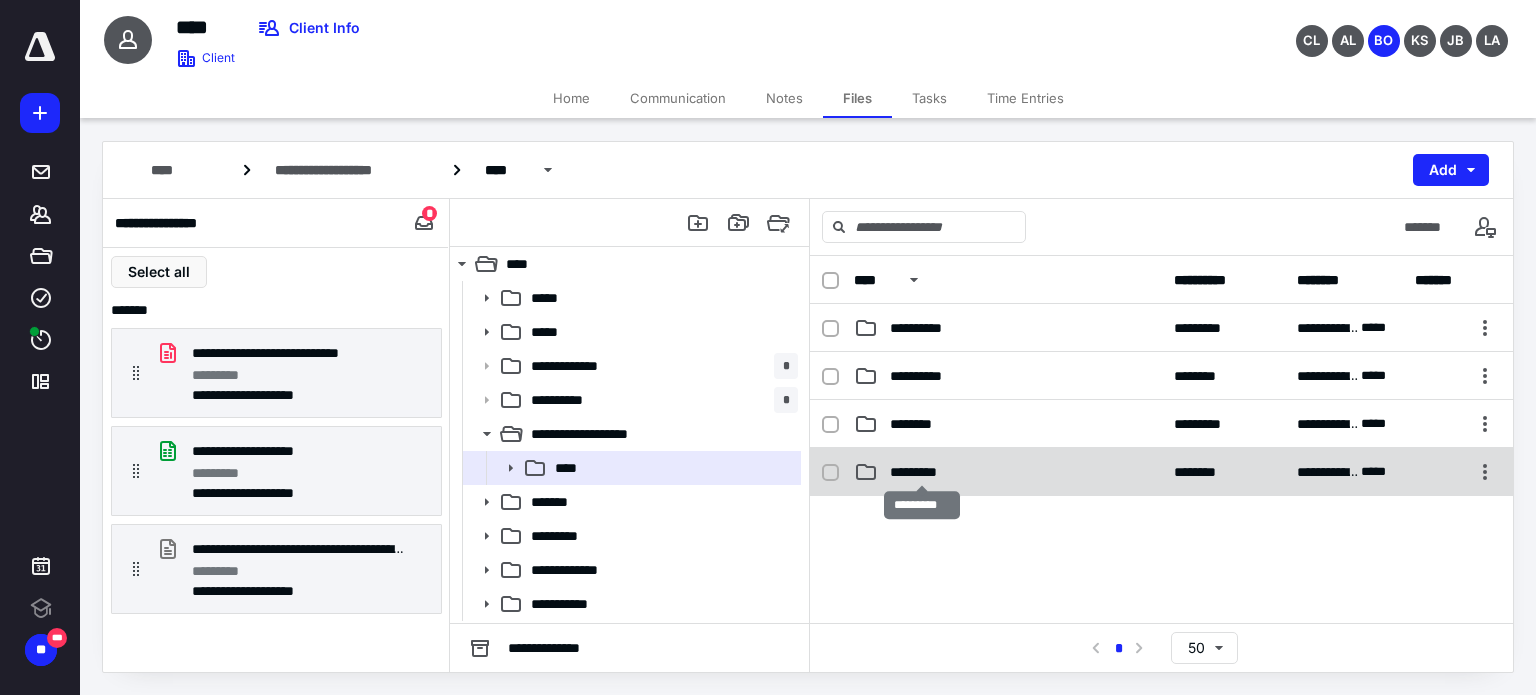 click on "*********" at bounding box center [922, 472] 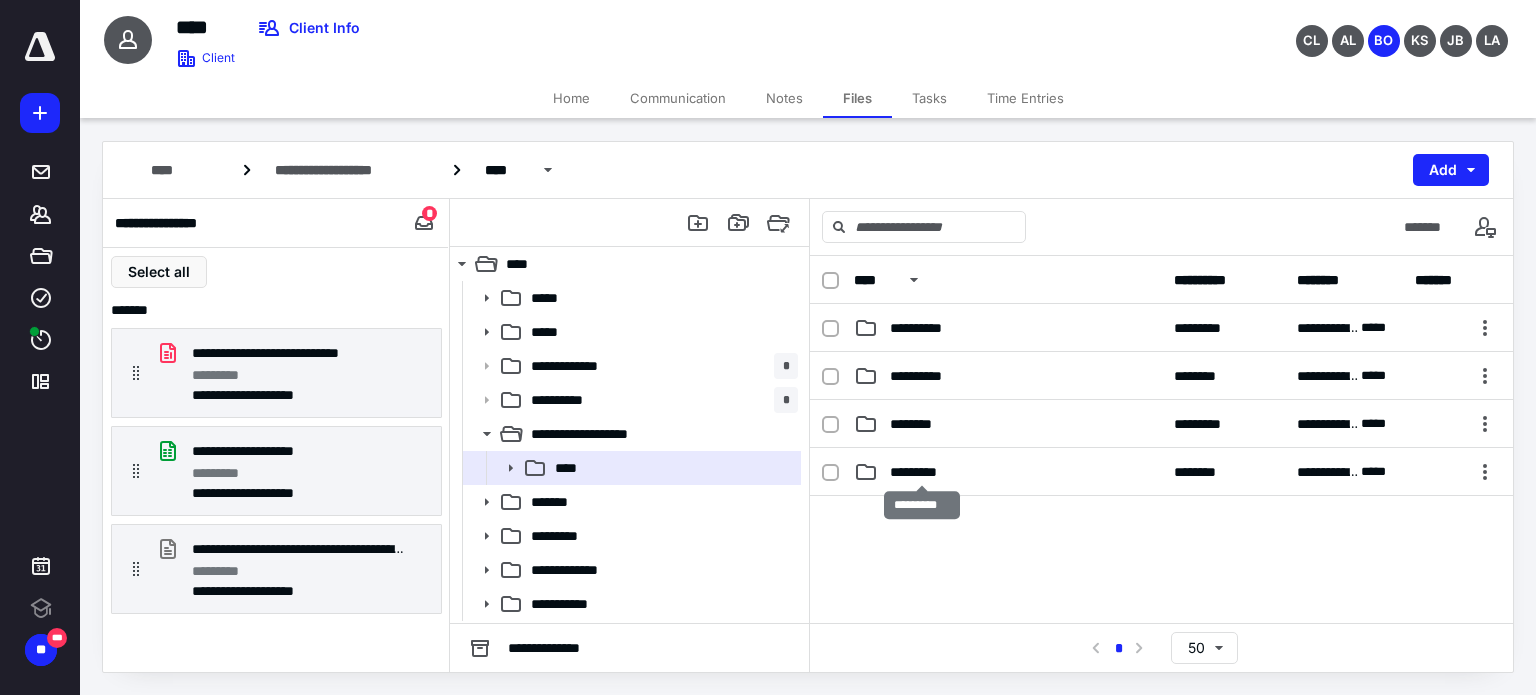 click on "*********" at bounding box center (922, 472) 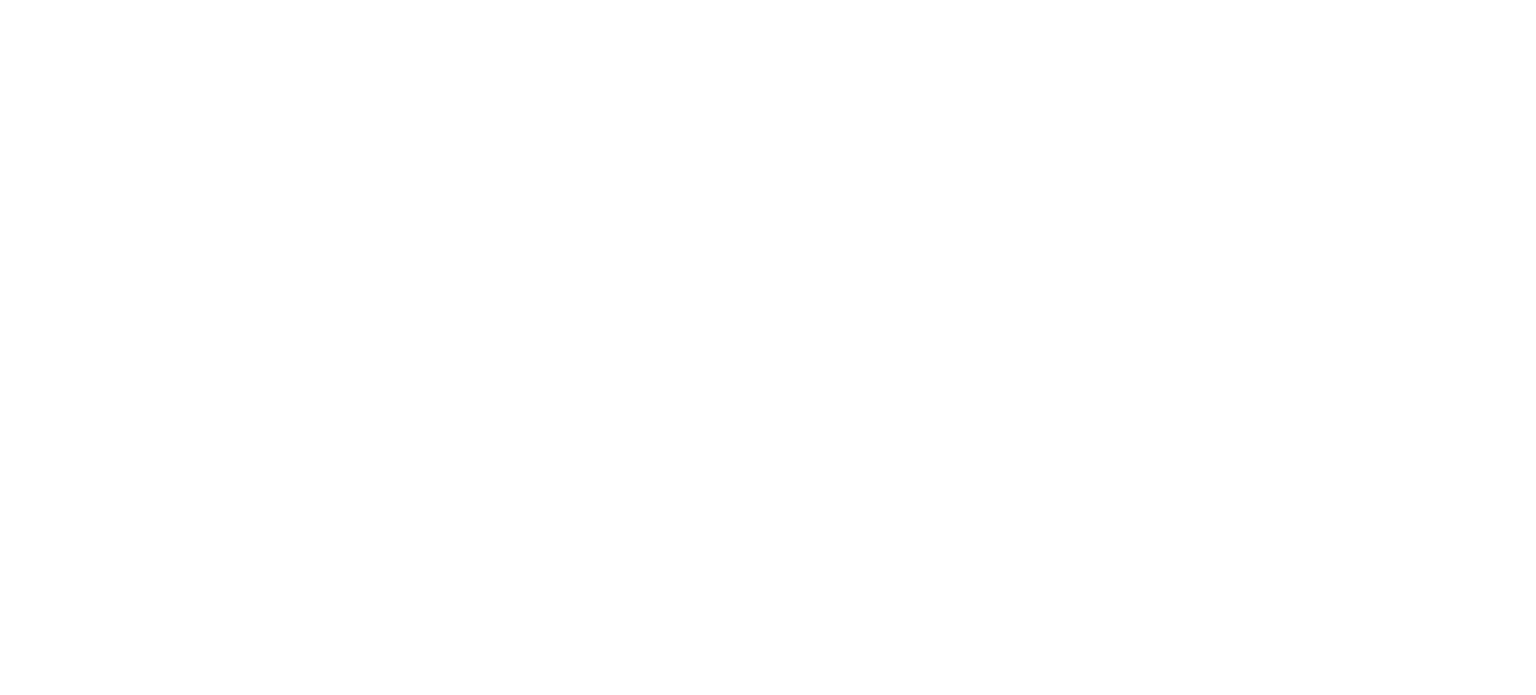 click 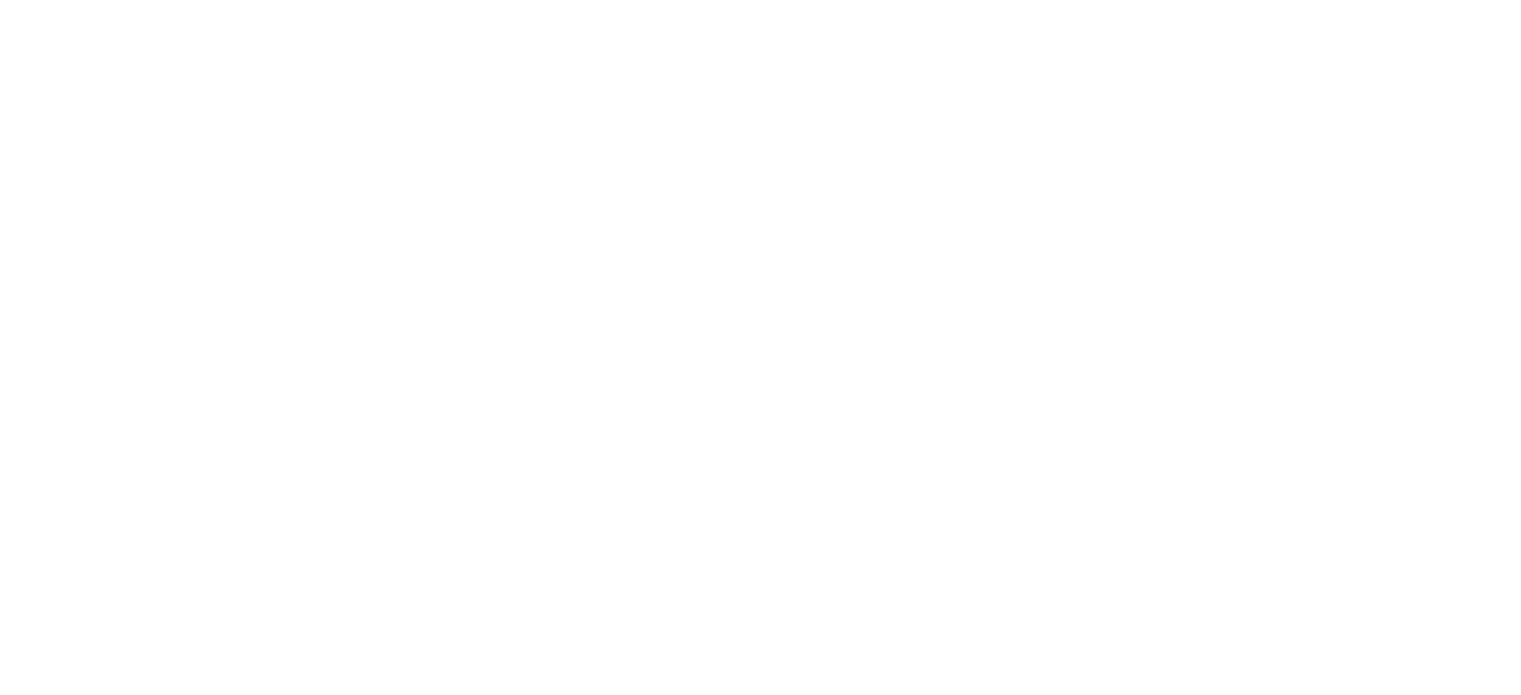 click at bounding box center (237, 328) 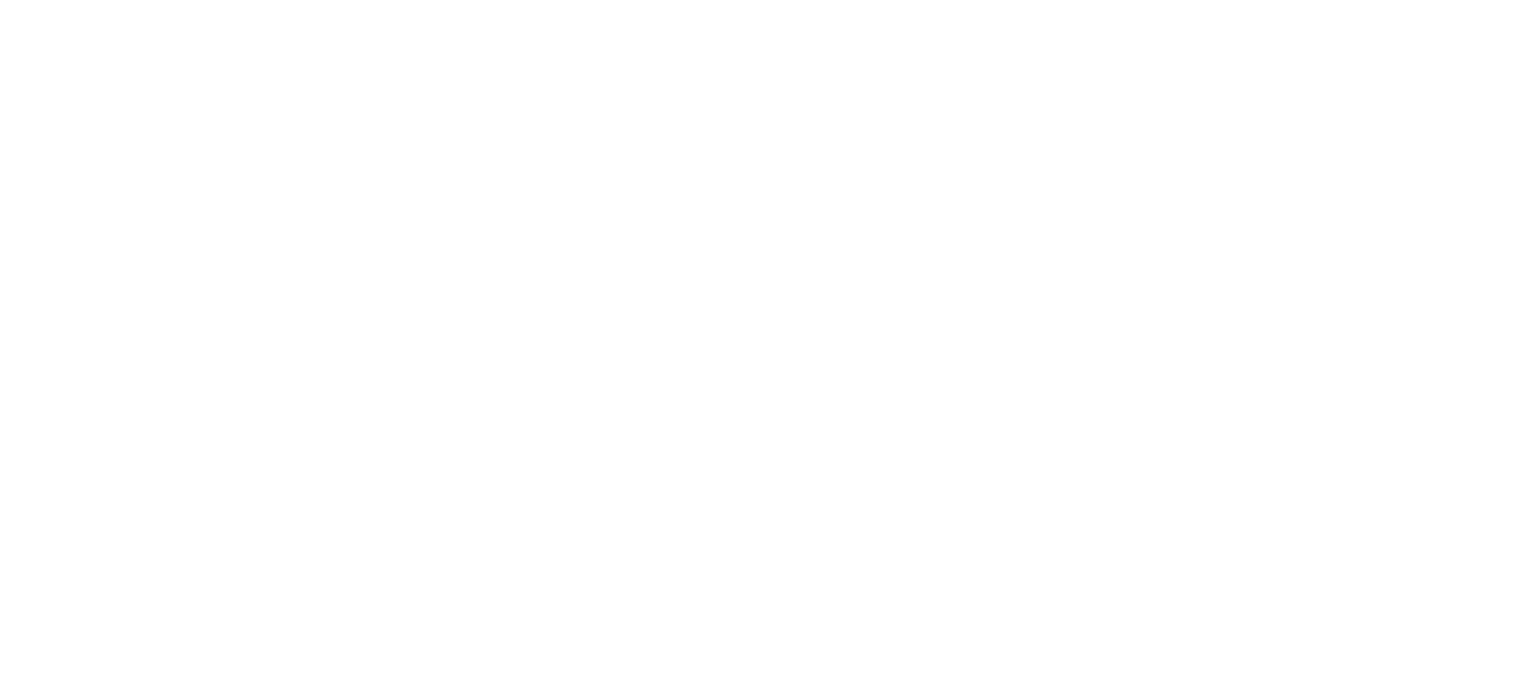 click on "**********" at bounding box center [256, 272] 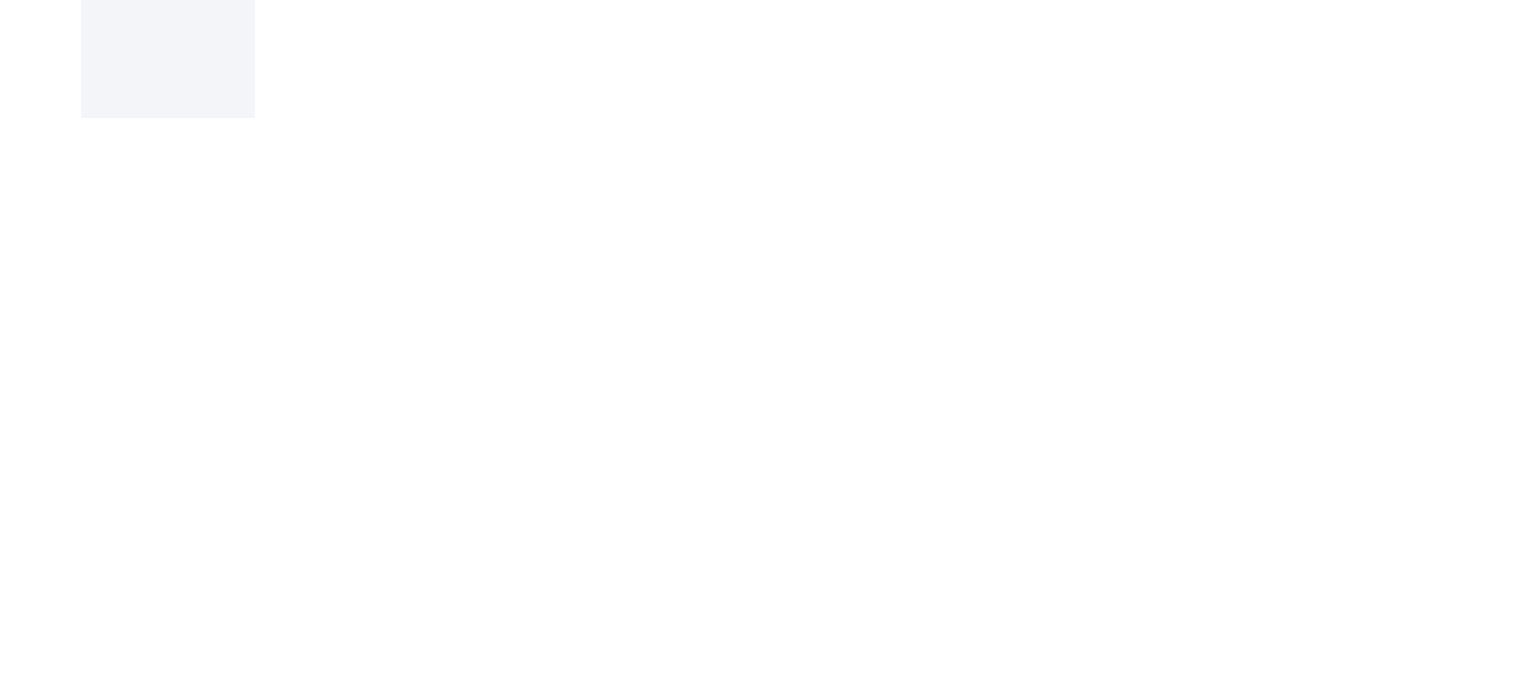 click on "Files" at bounding box center (850, 98) 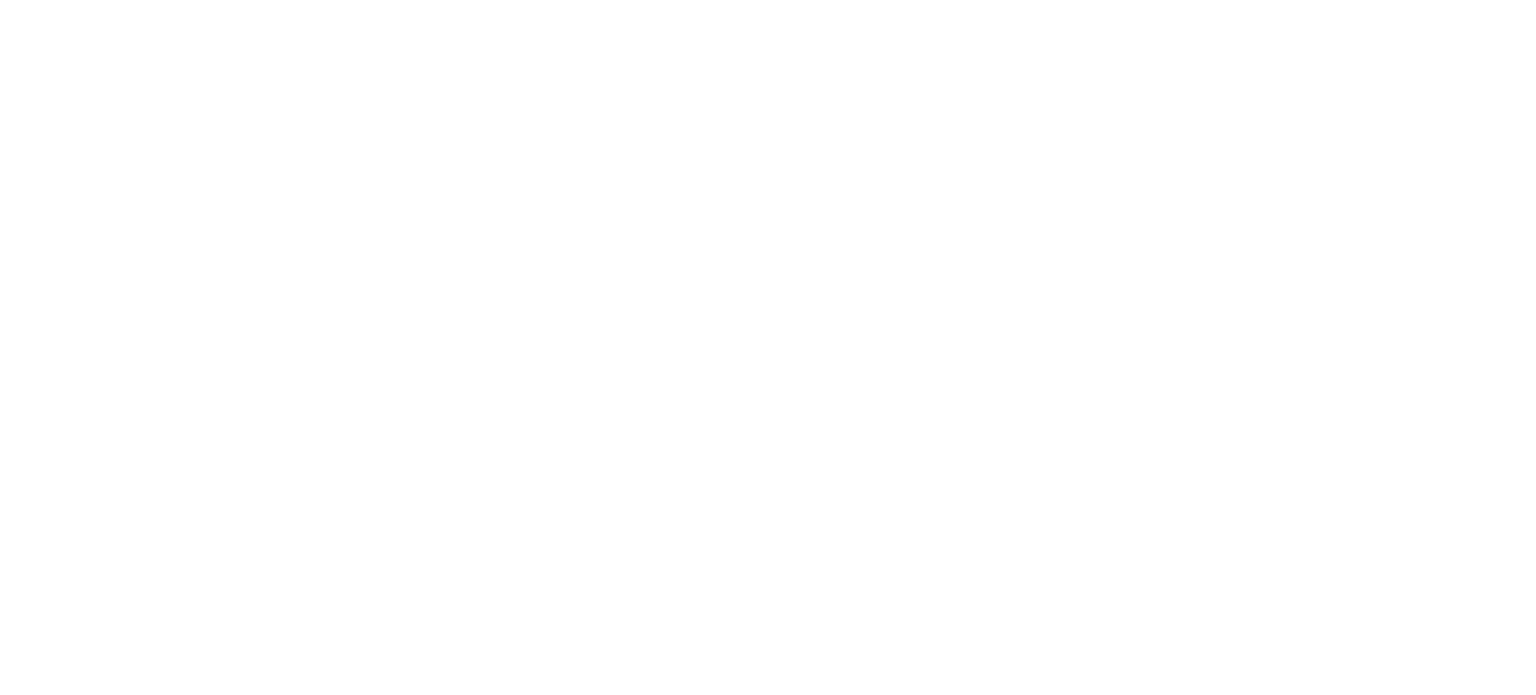 scroll, scrollTop: 300, scrollLeft: 0, axis: vertical 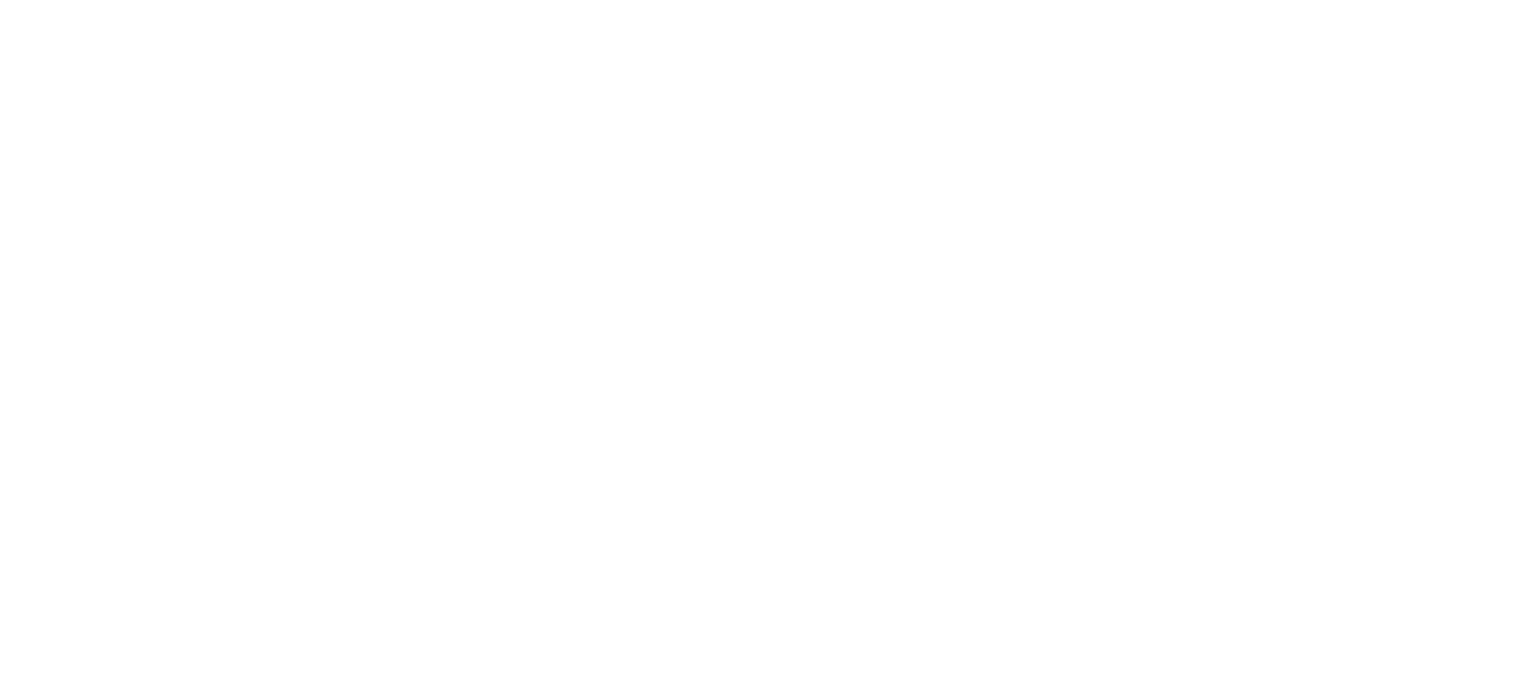 click 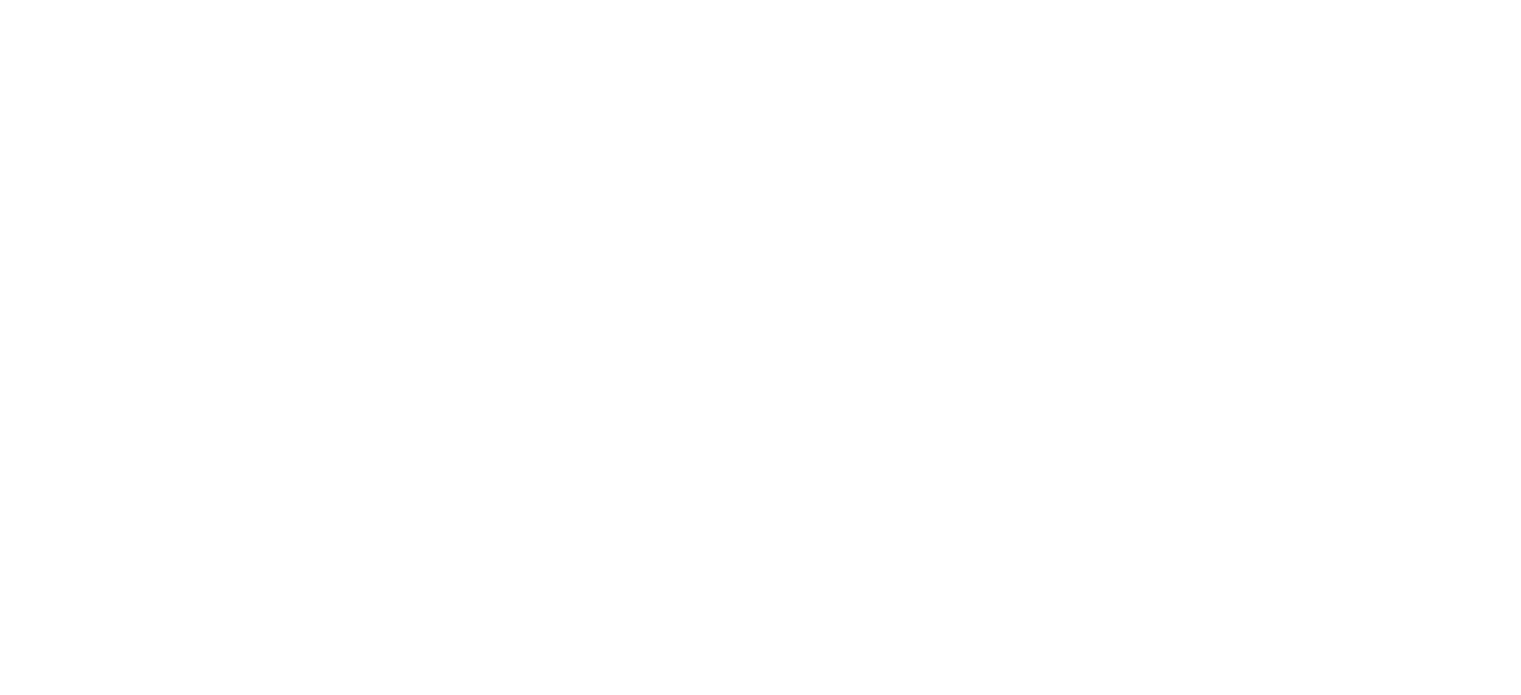 click on "****" at bounding box center (256, 189) 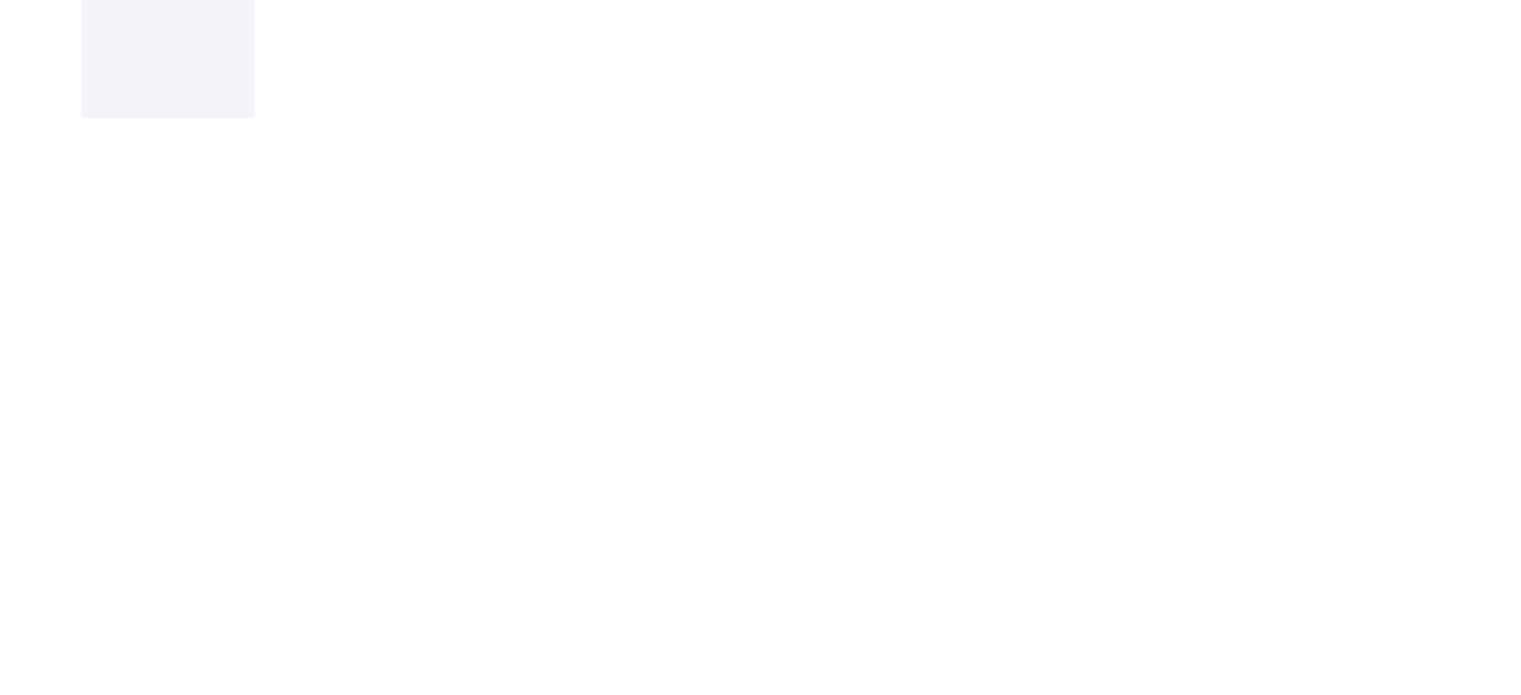 click on "Files" at bounding box center (850, 98) 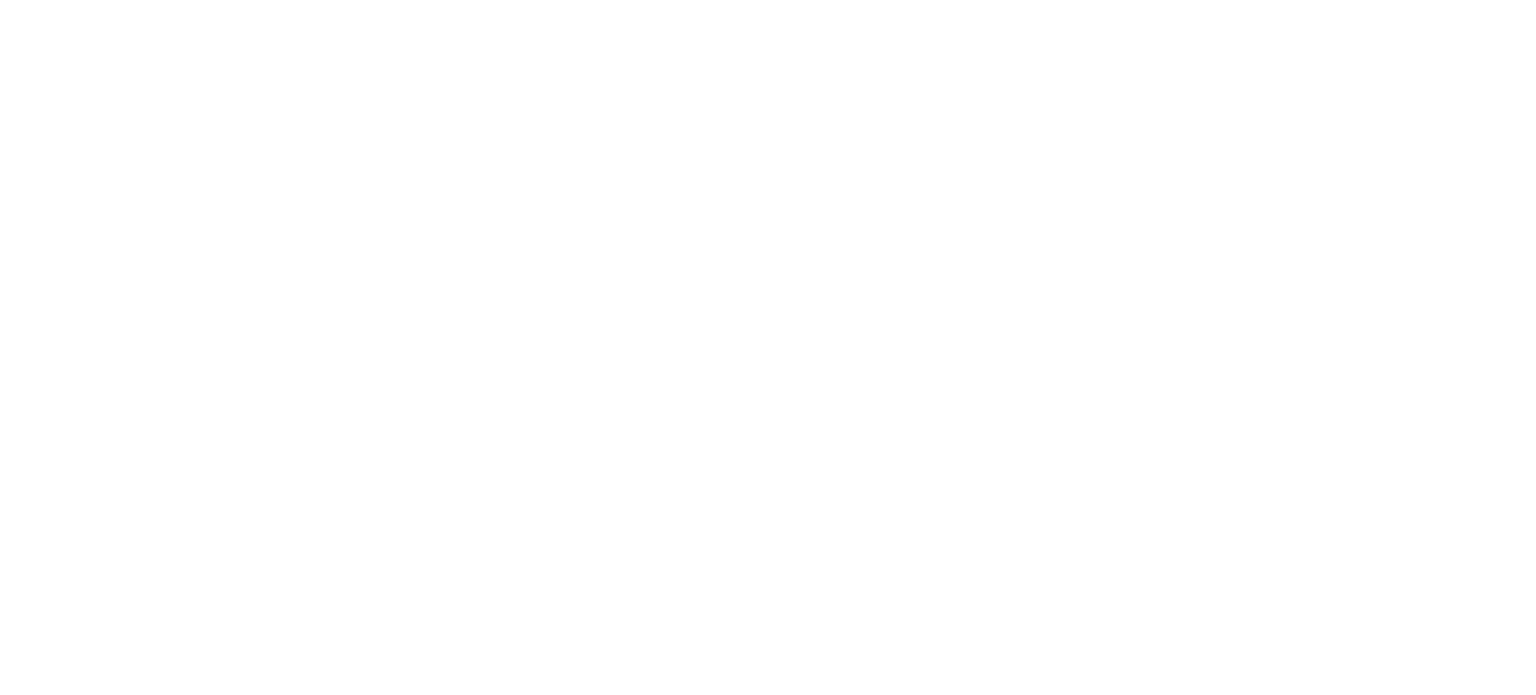 click at bounding box center [127, 223] 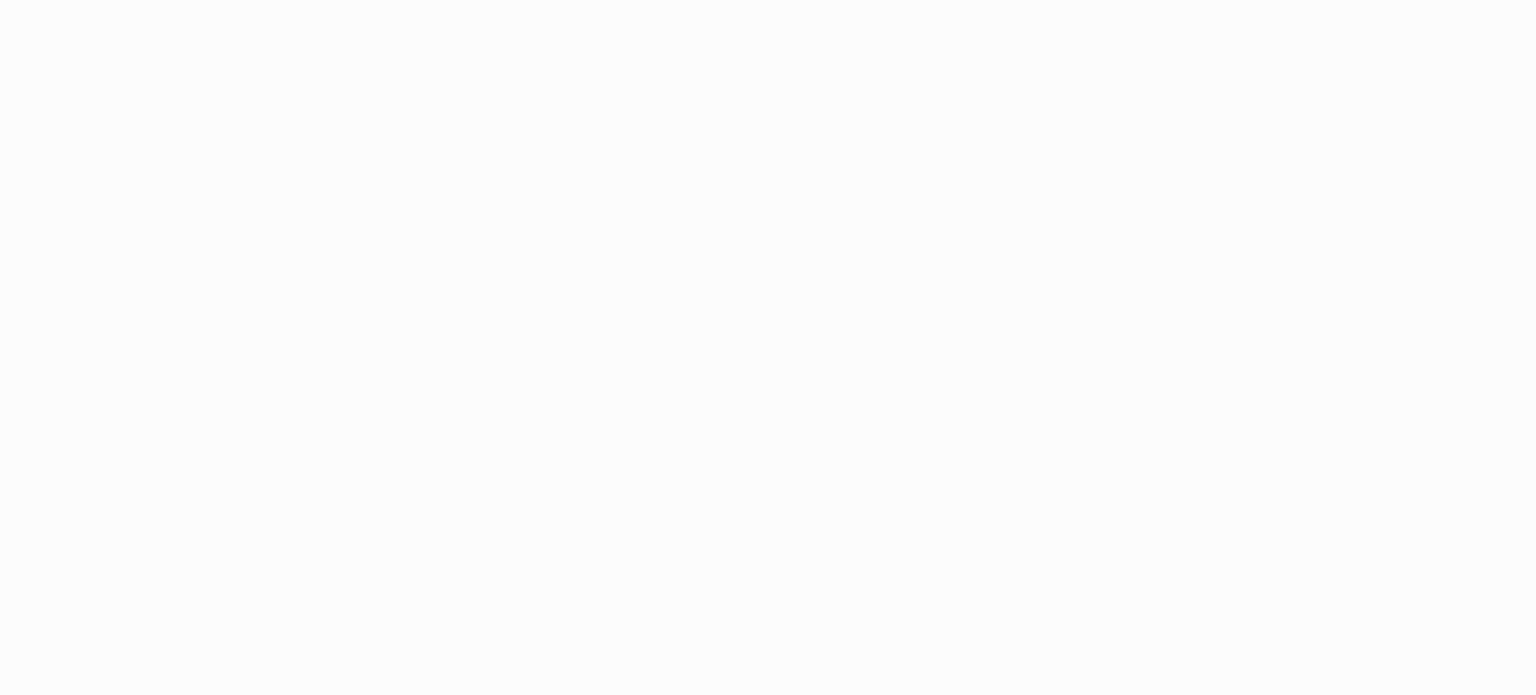 scroll, scrollTop: 232, scrollLeft: 0, axis: vertical 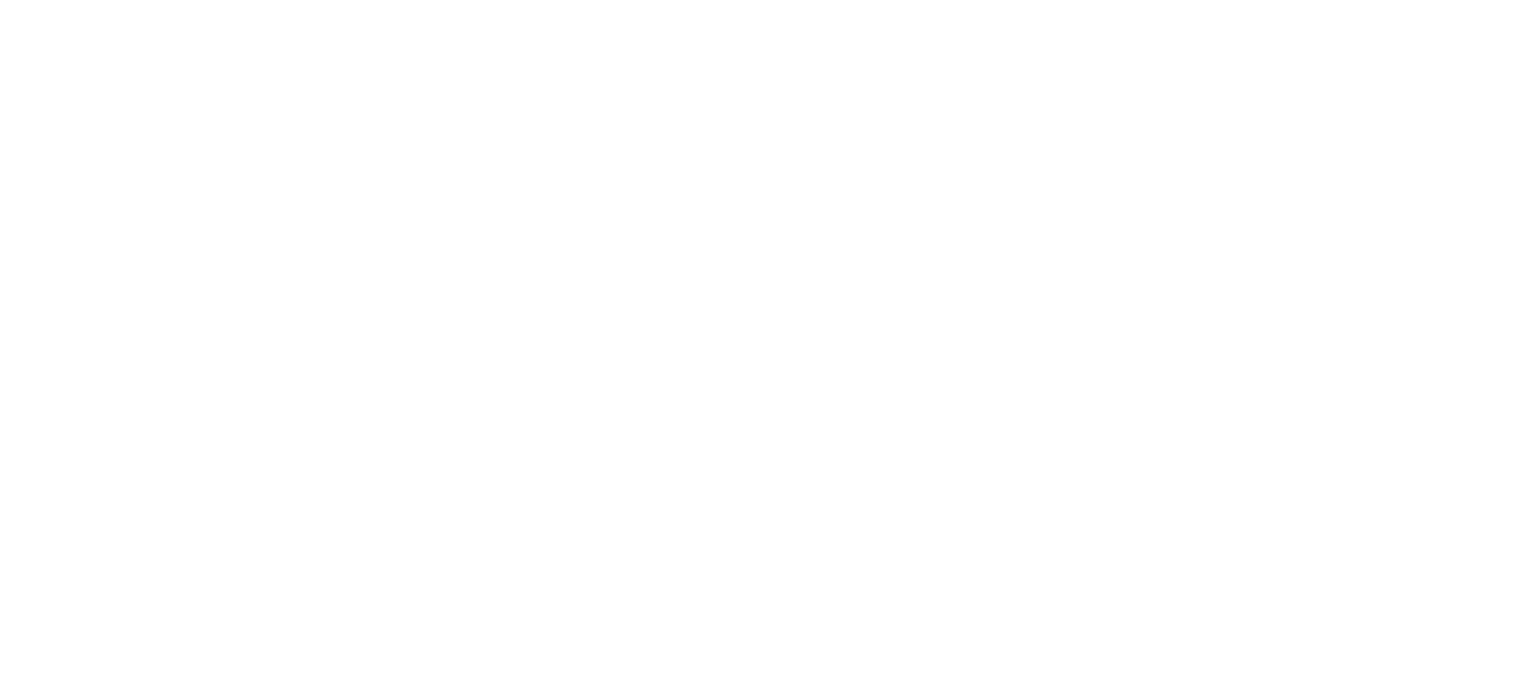 type on "87" 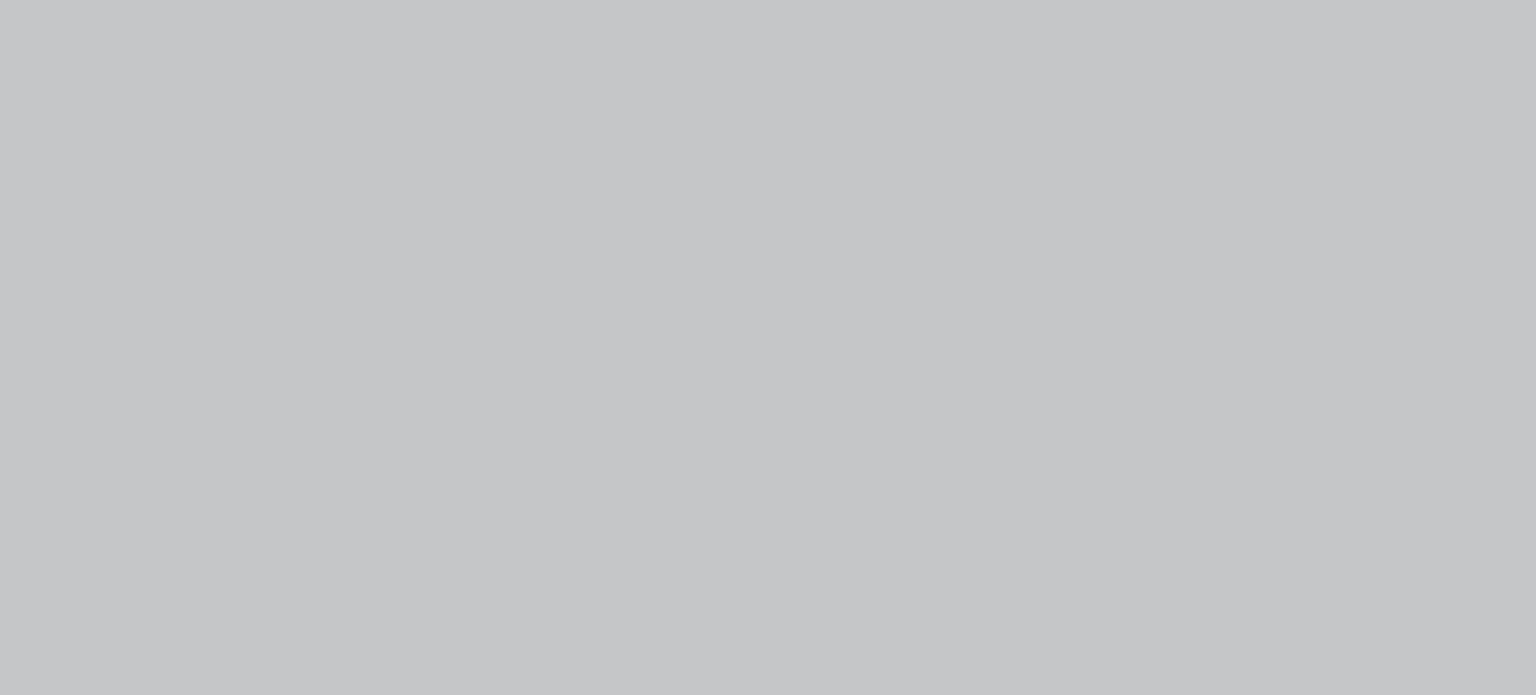 scroll, scrollTop: 0, scrollLeft: 0, axis: both 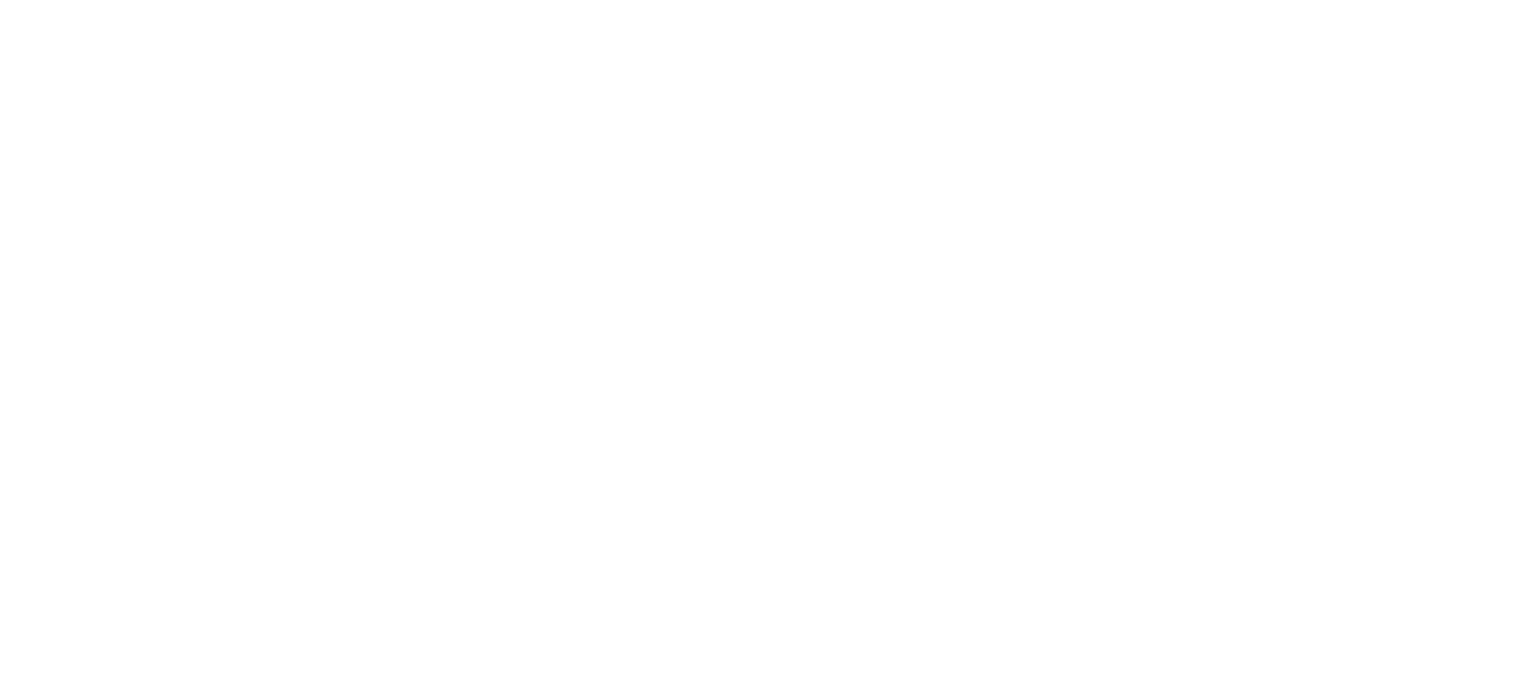 click at bounding box center (1298, 61) 